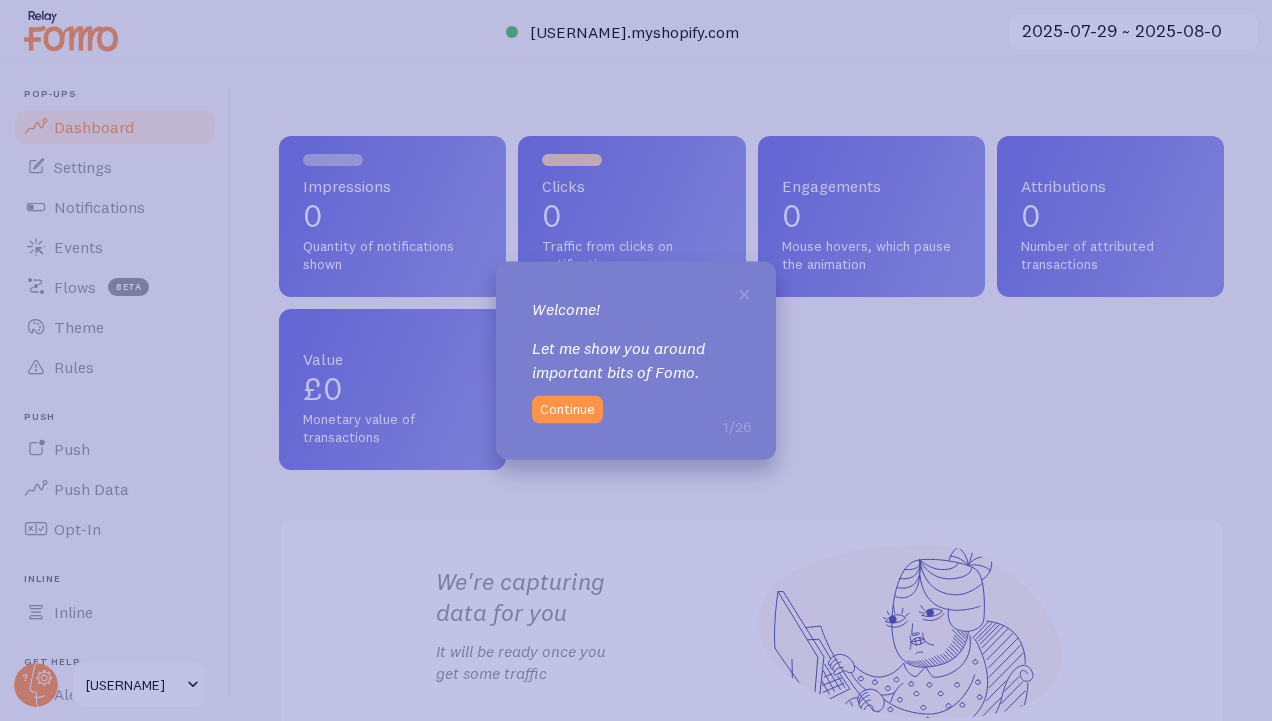 scroll, scrollTop: 0, scrollLeft: 0, axis: both 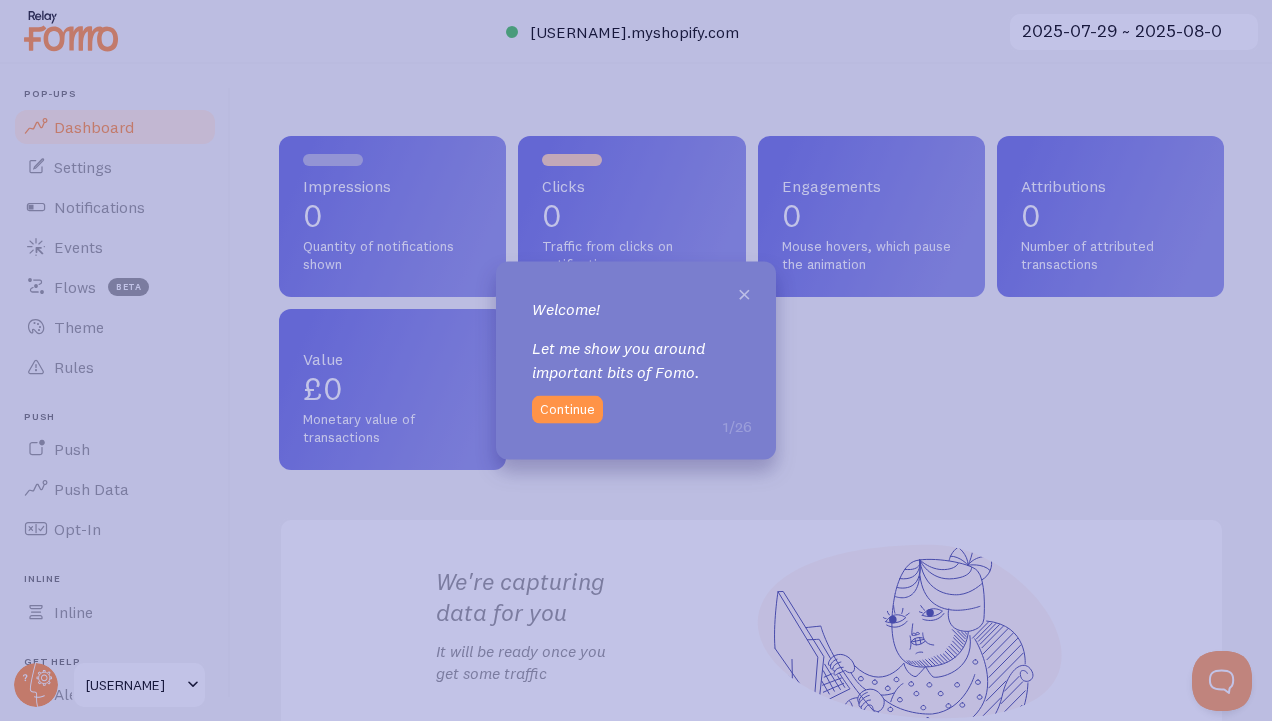 click on "×" at bounding box center [744, 292] 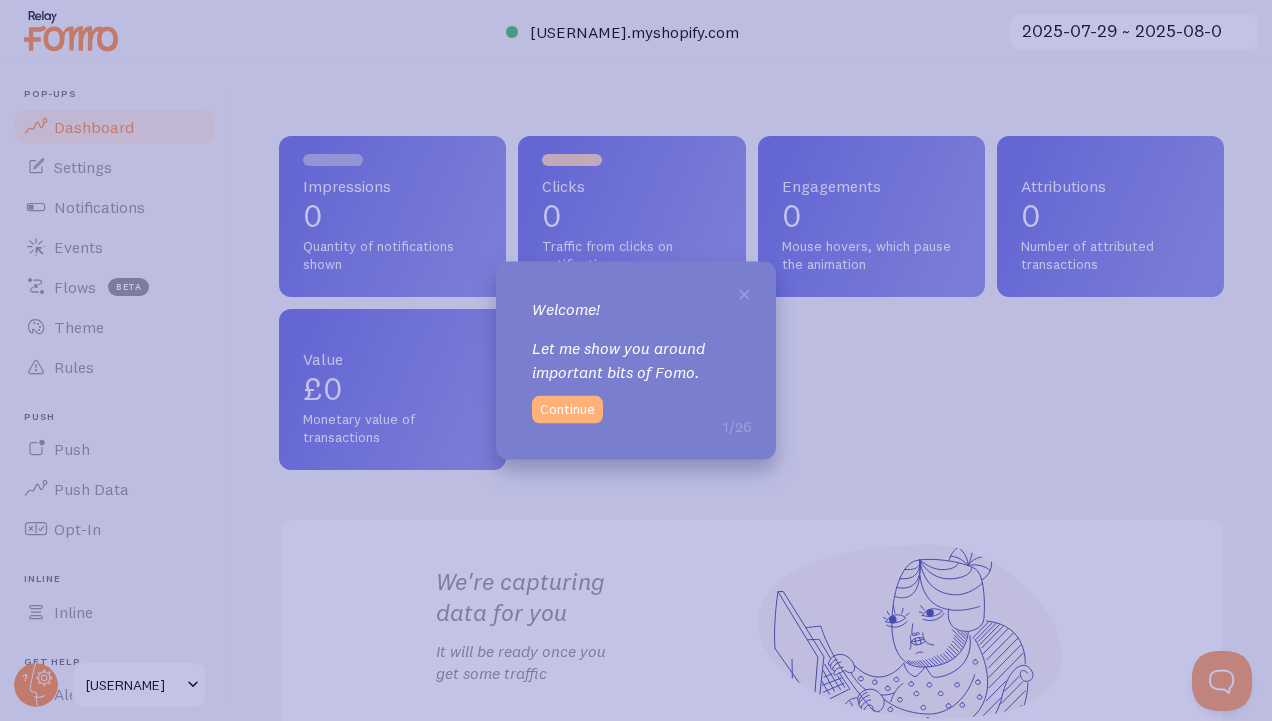click on "Continue" at bounding box center [567, 410] 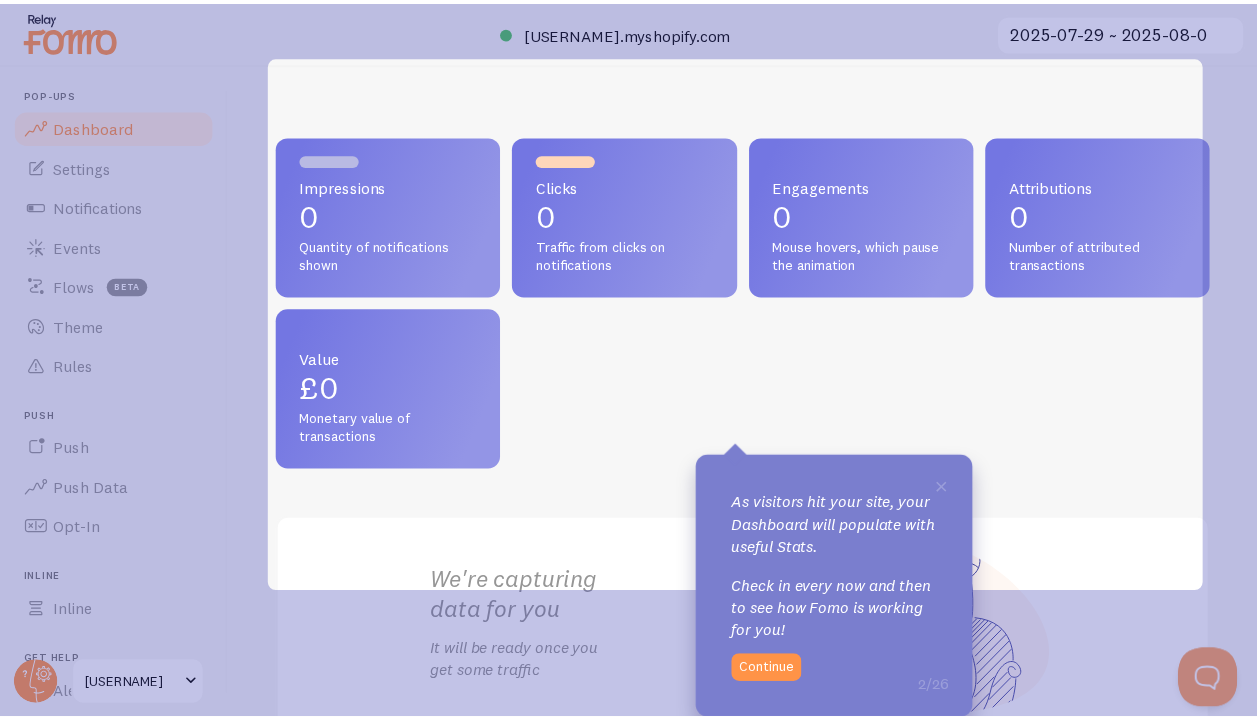 scroll, scrollTop: 226, scrollLeft: 0, axis: vertical 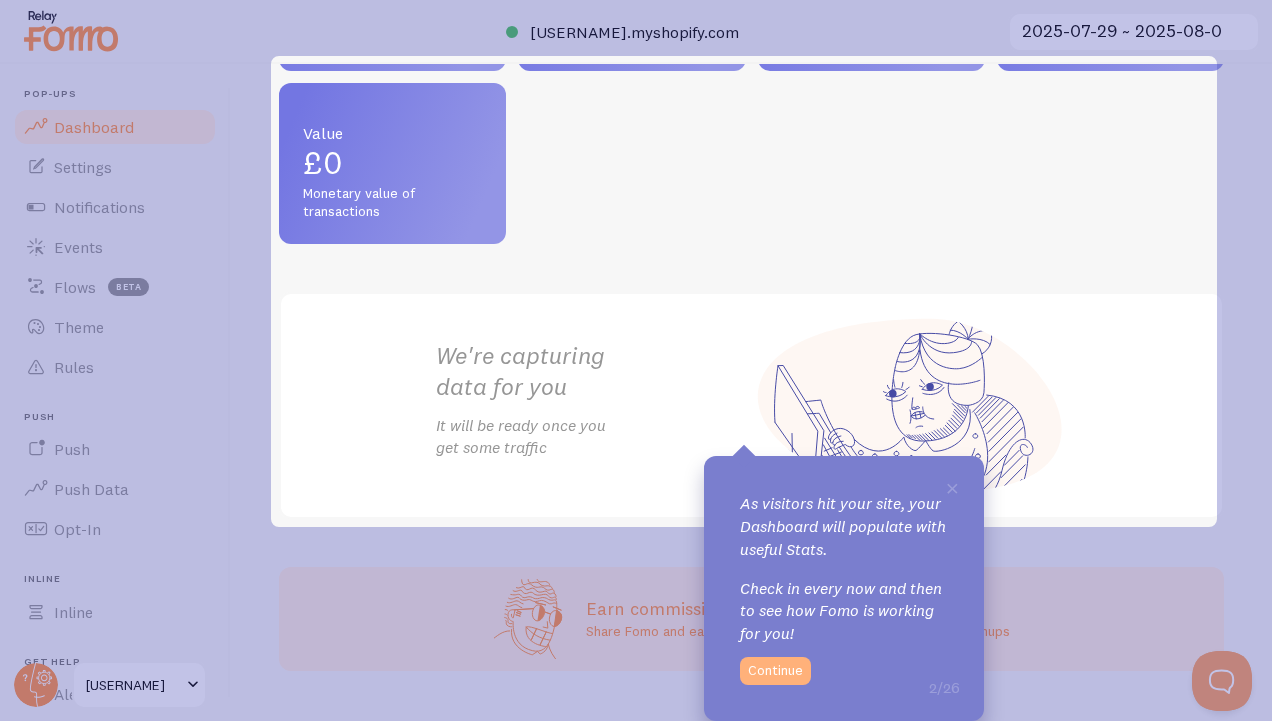 click on "Continue" at bounding box center (775, 671) 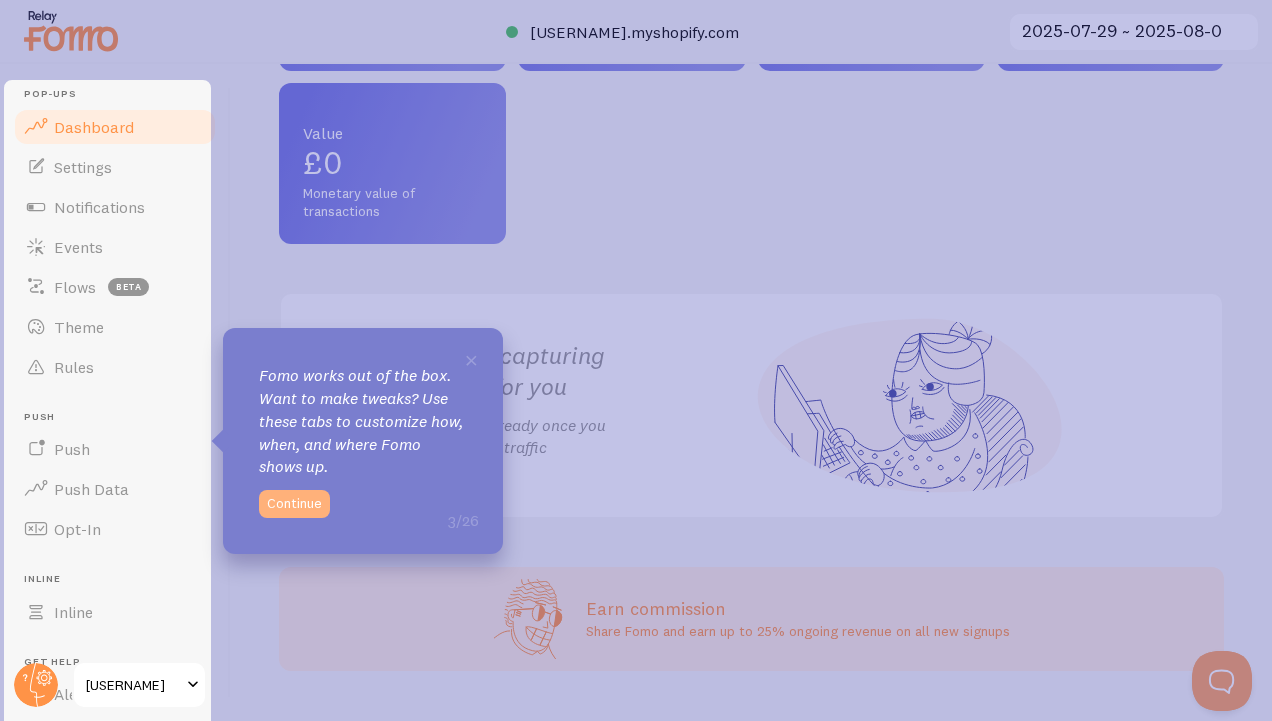 click on "Continue" at bounding box center [294, 504] 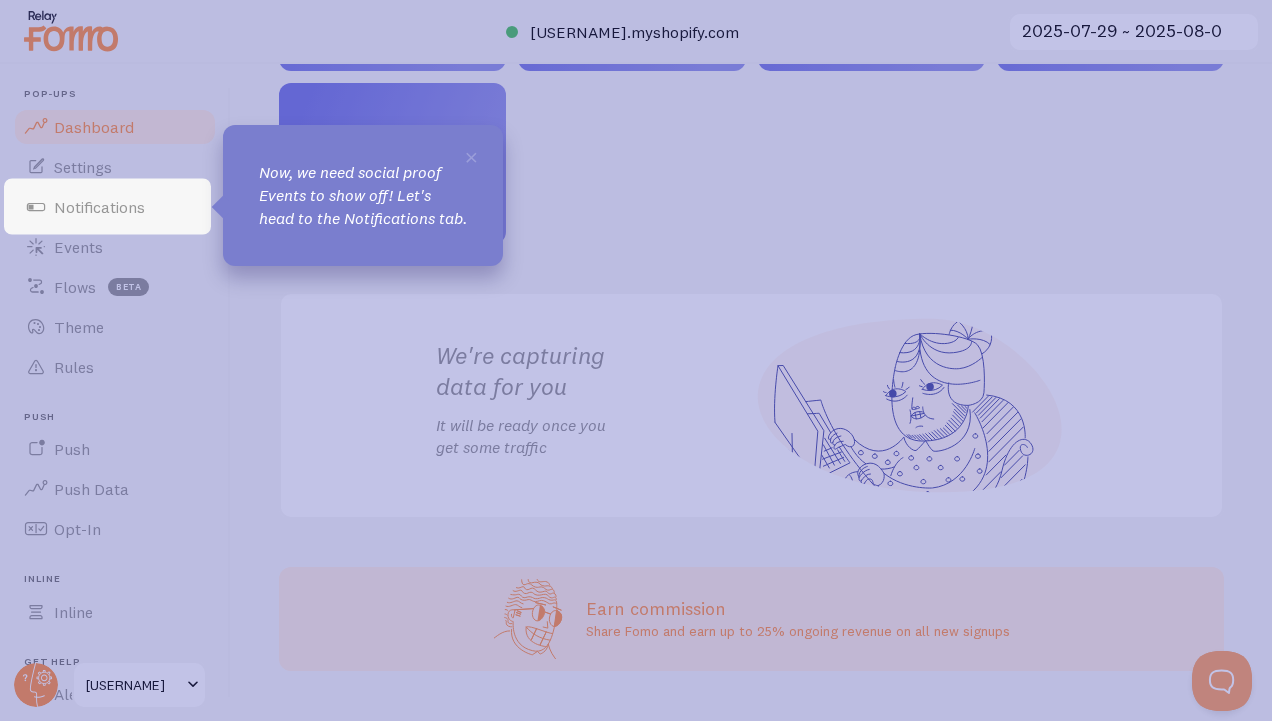 click on "Now, we need social proof Events to show off! Let's head to the Notifications tab." at bounding box center [363, 195] 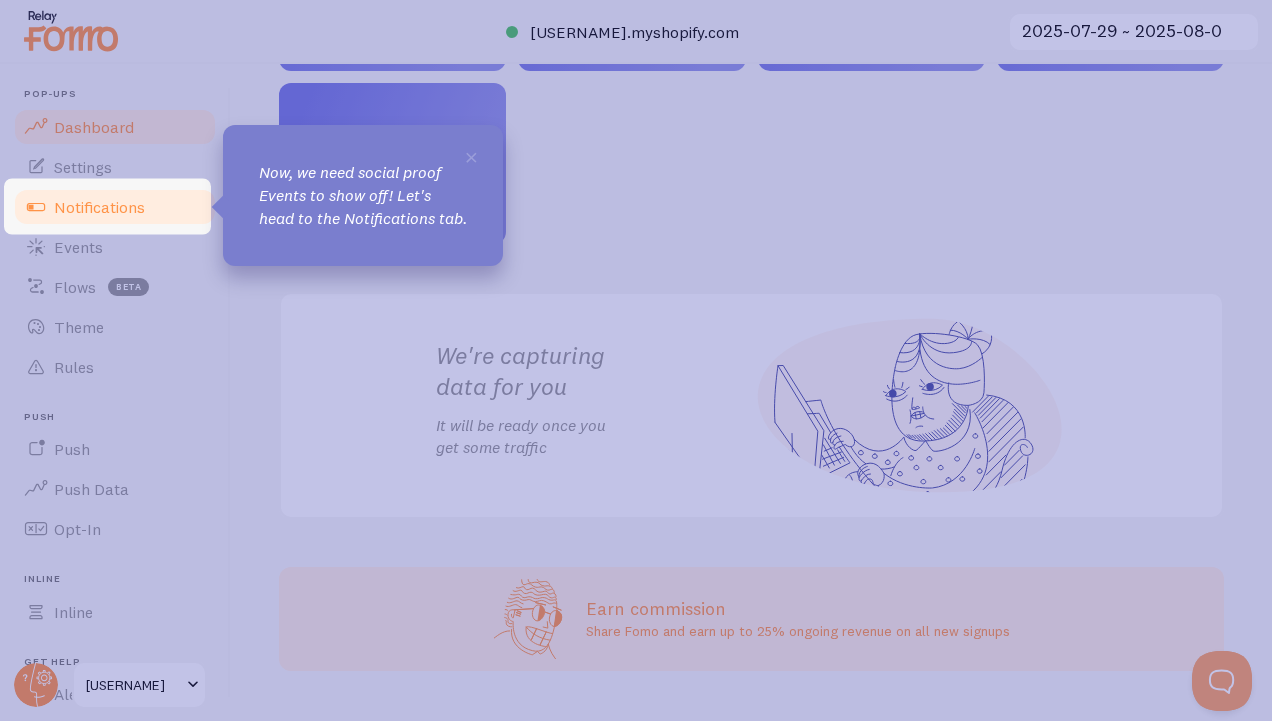 click on "Notifications" at bounding box center [99, 207] 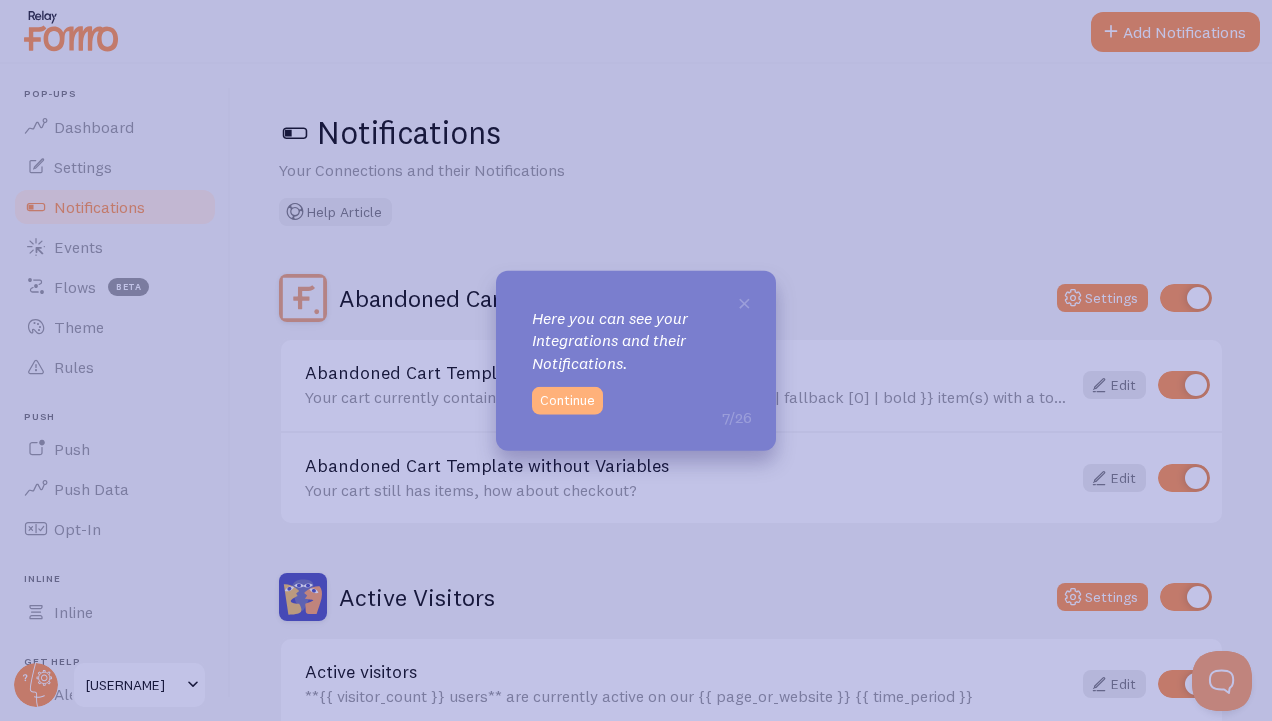 click on "Continue" at bounding box center [567, 401] 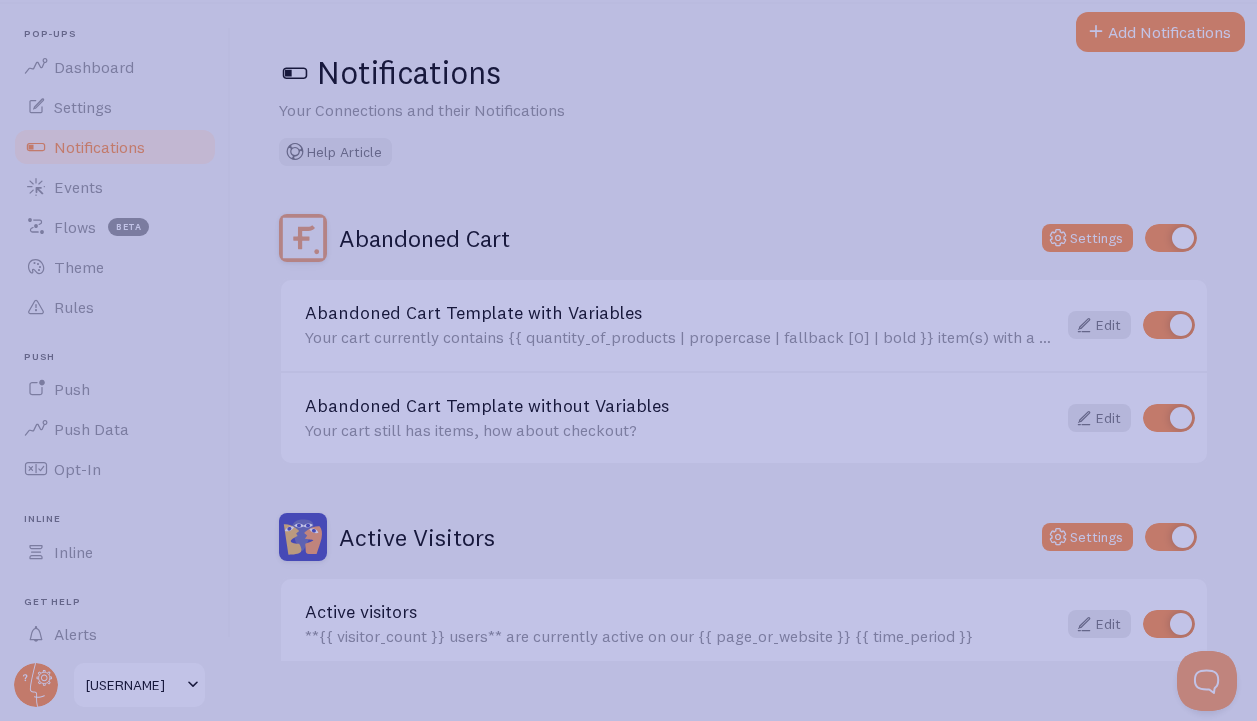 scroll, scrollTop: 0, scrollLeft: 0, axis: both 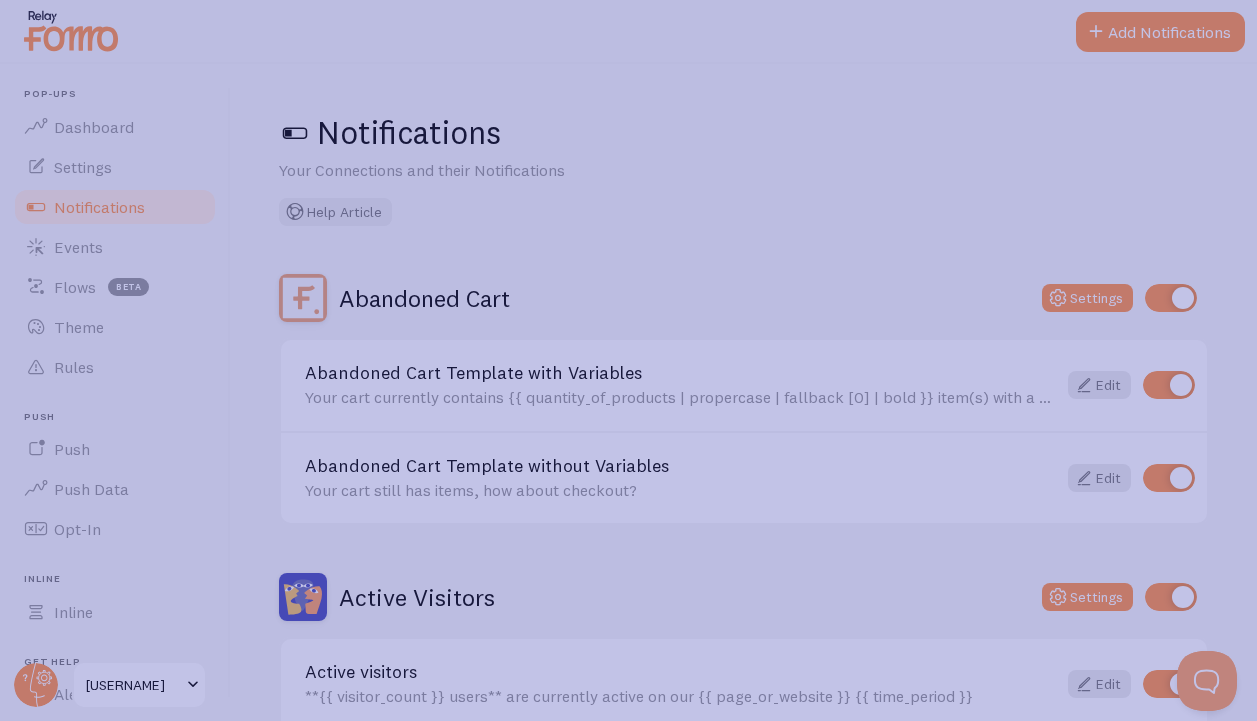 click 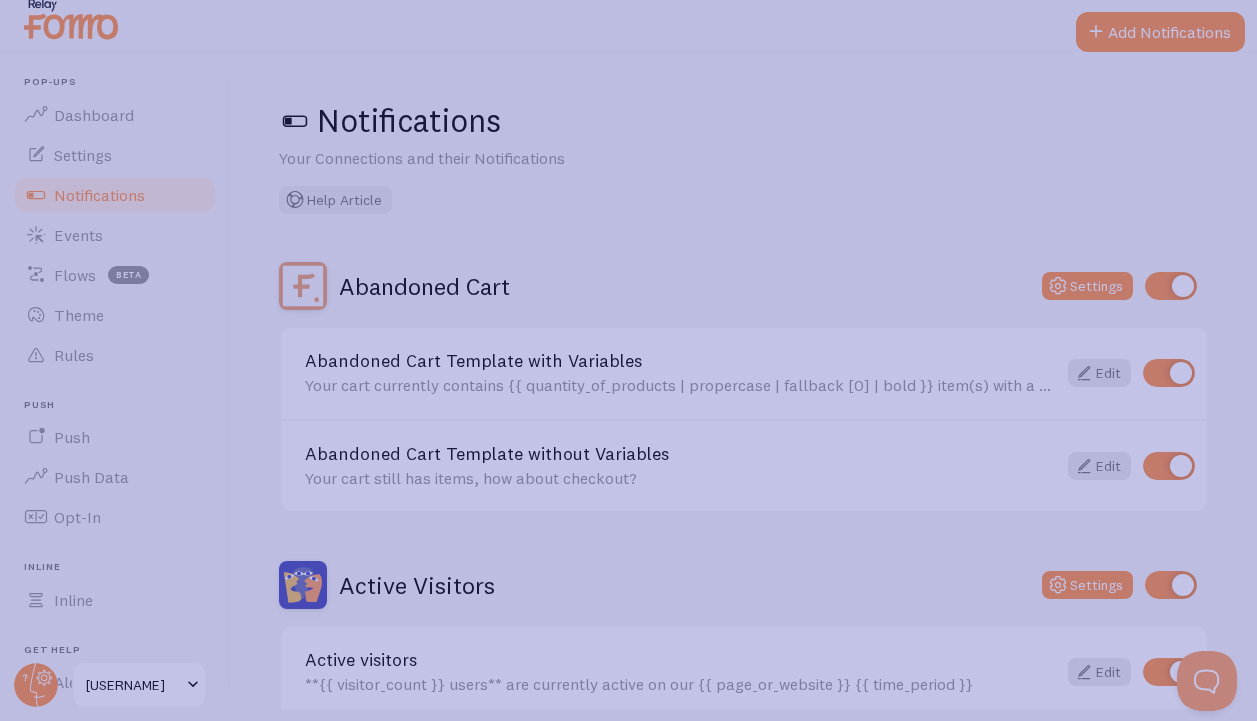 scroll, scrollTop: 0, scrollLeft: 0, axis: both 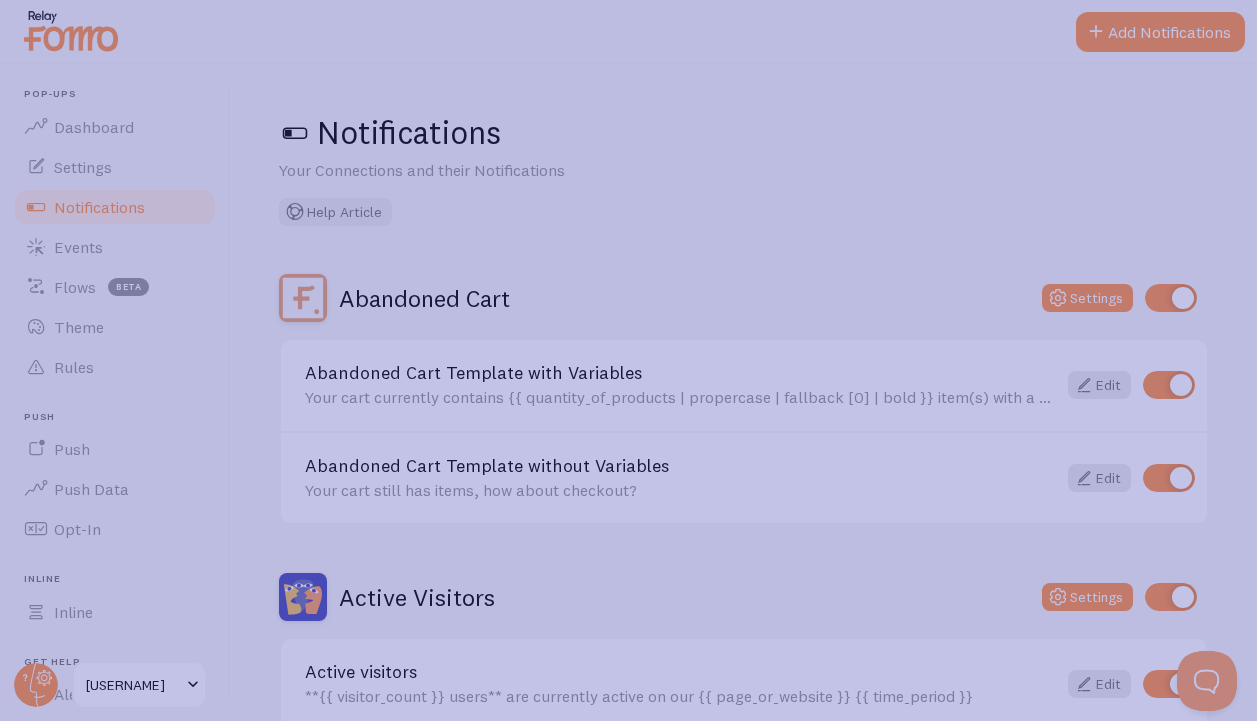 click 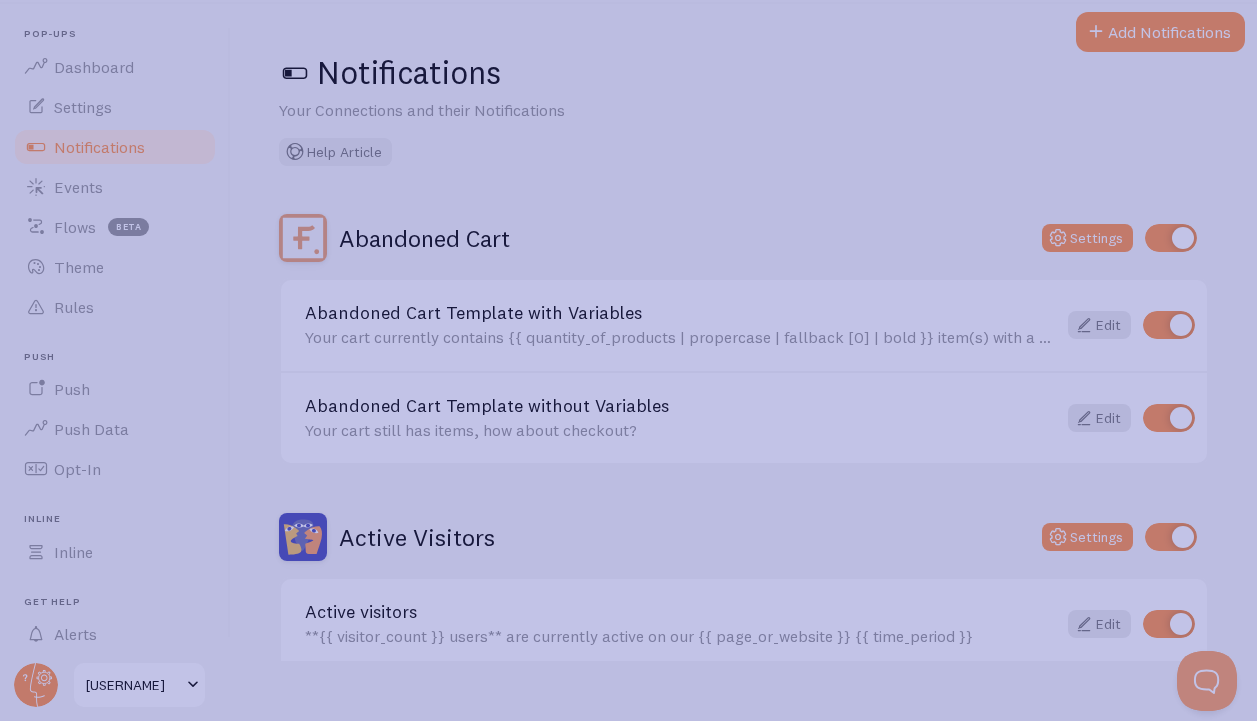 click 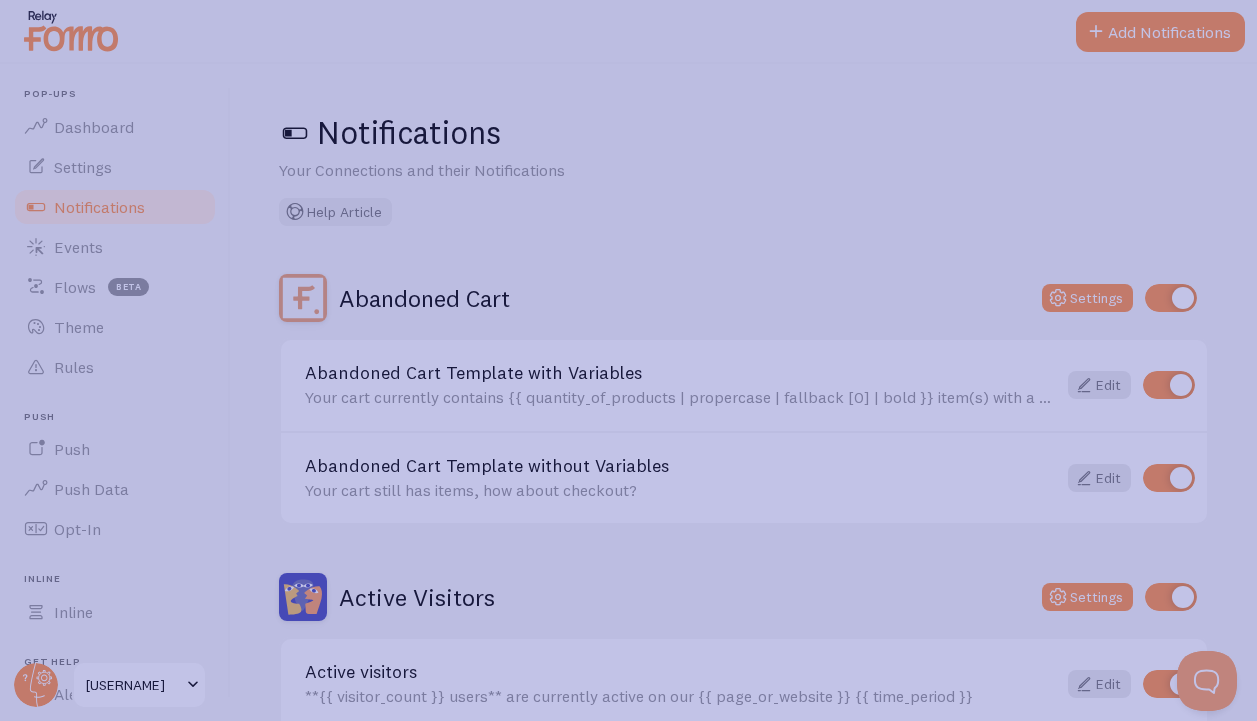 click 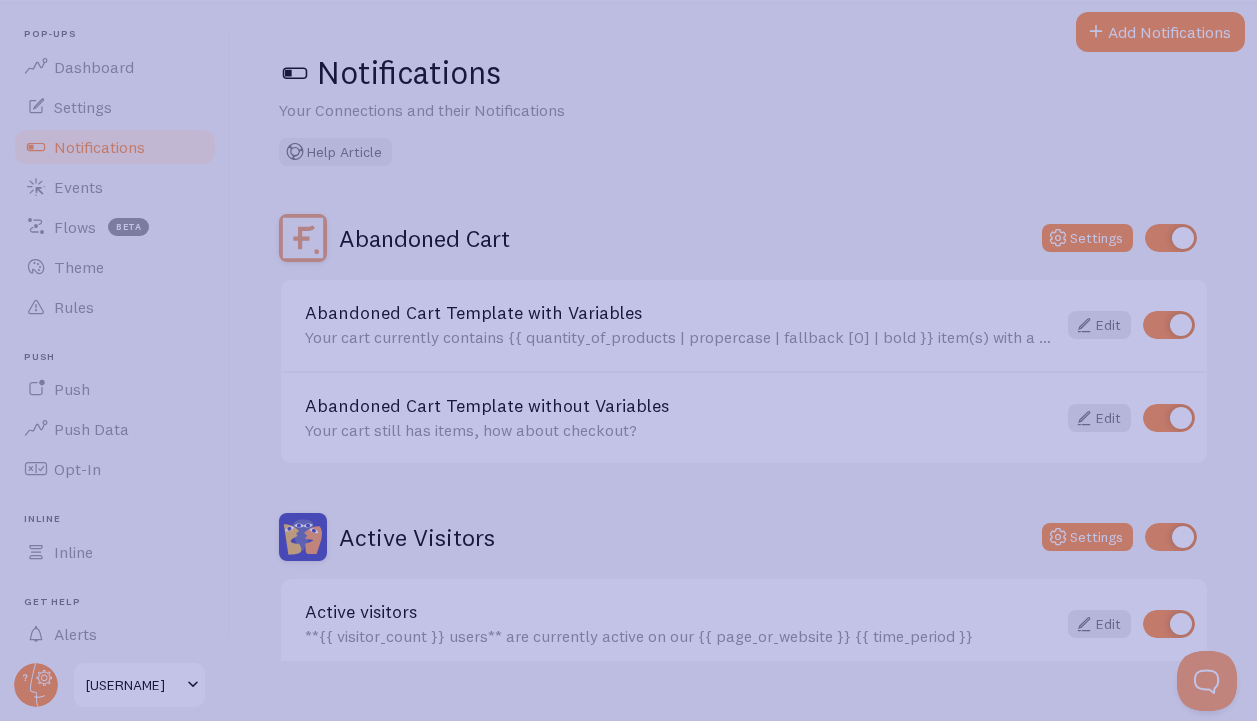 drag, startPoint x: 1251, startPoint y: 268, endPoint x: 1253, endPoint y: 467, distance: 199.01006 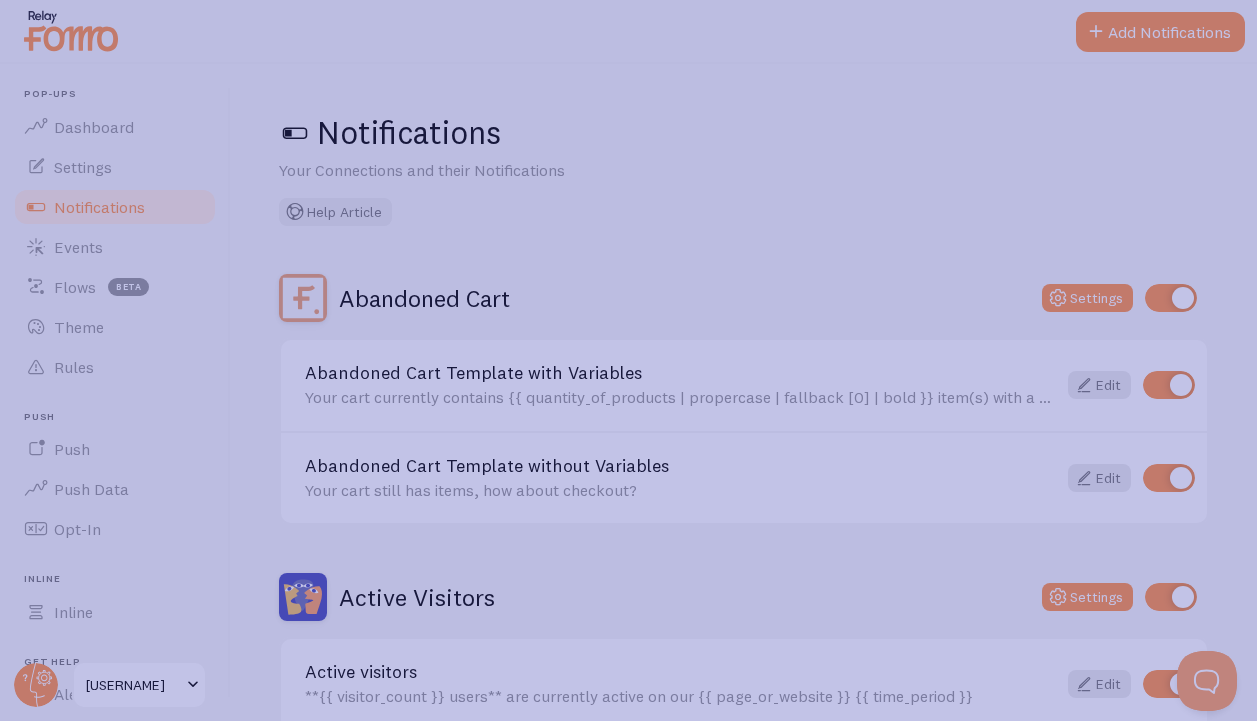 click 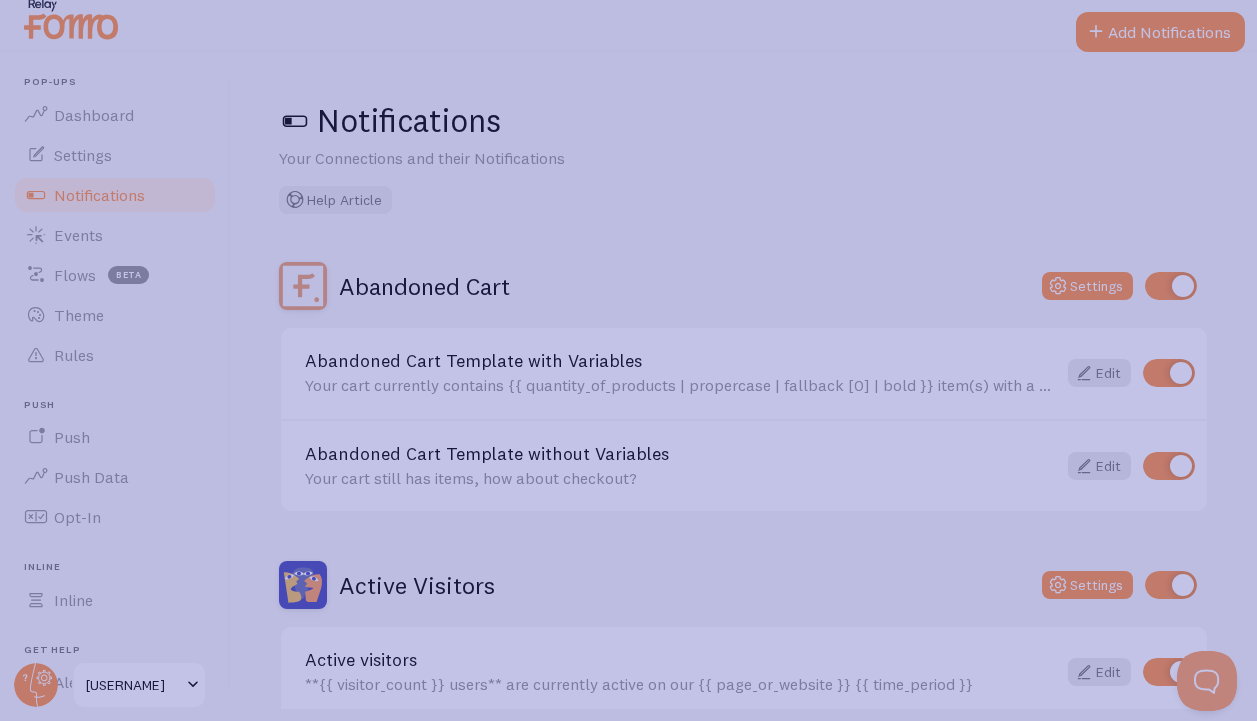 scroll, scrollTop: 0, scrollLeft: 0, axis: both 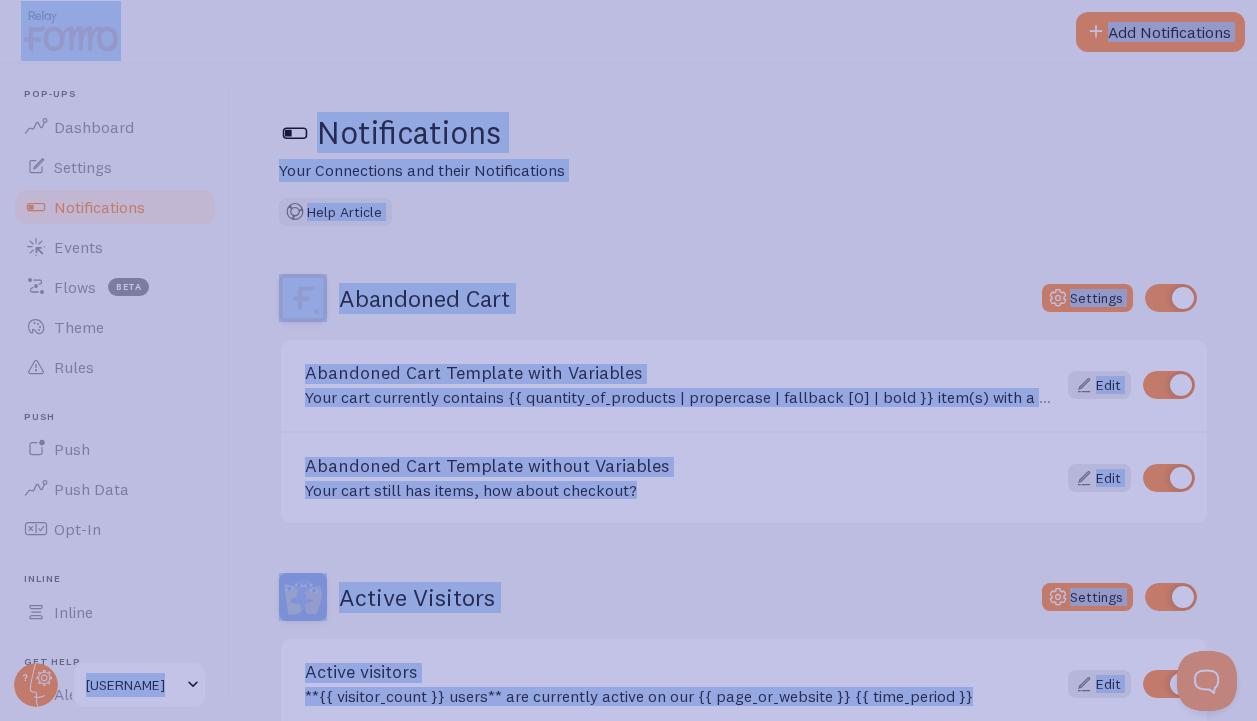 drag, startPoint x: 506, startPoint y: 428, endPoint x: 686, endPoint y: -74, distance: 533.2954 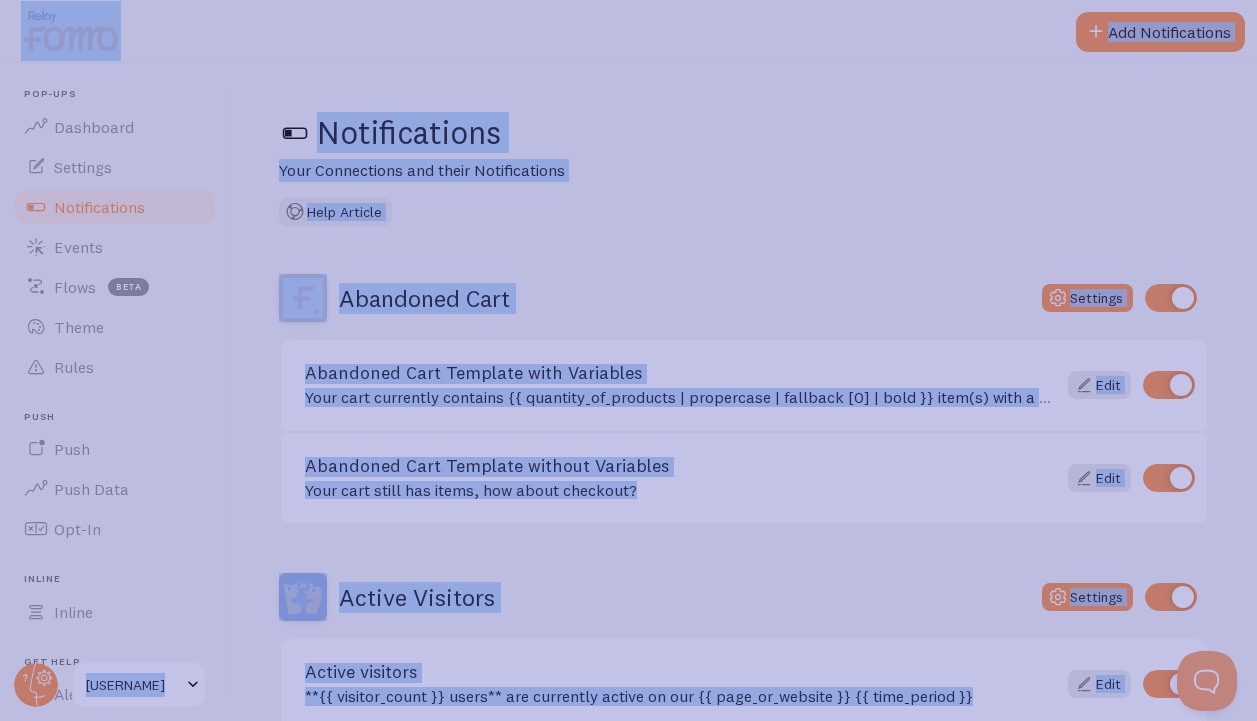 drag, startPoint x: 686, startPoint y: -74, endPoint x: 887, endPoint y: 241, distance: 373.66562 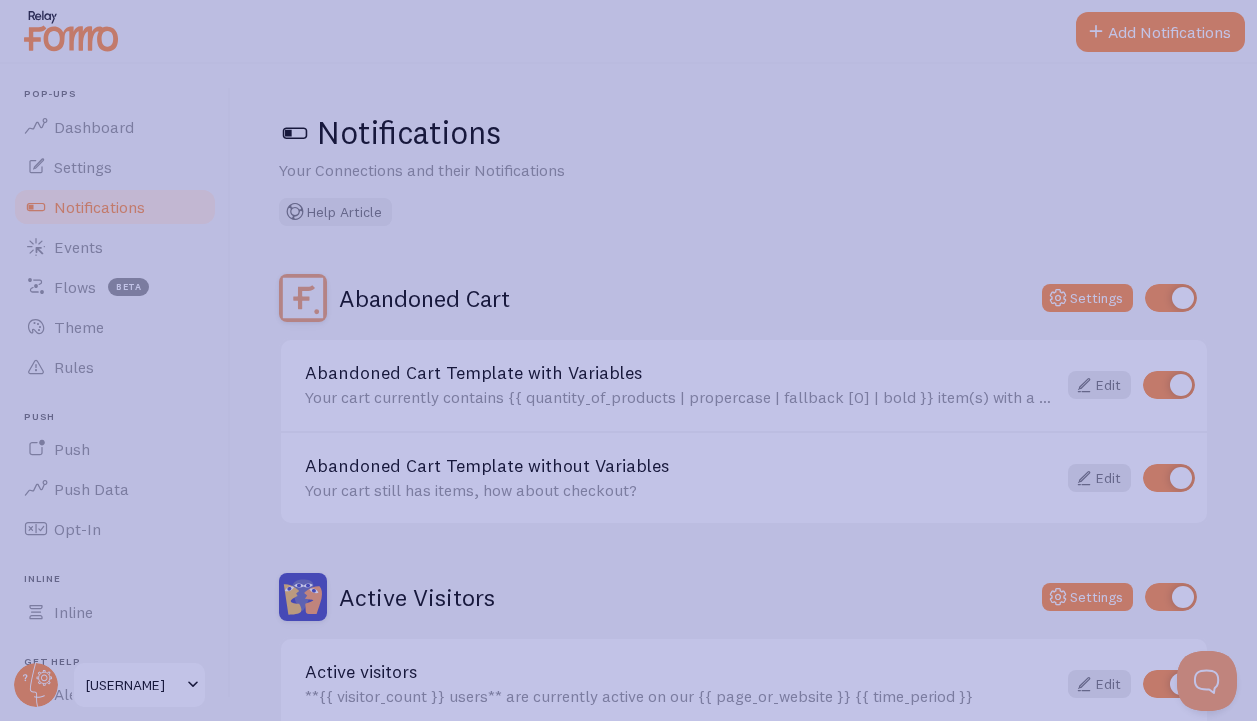 drag, startPoint x: 1249, startPoint y: 185, endPoint x: 1196, endPoint y: 516, distance: 335.21634 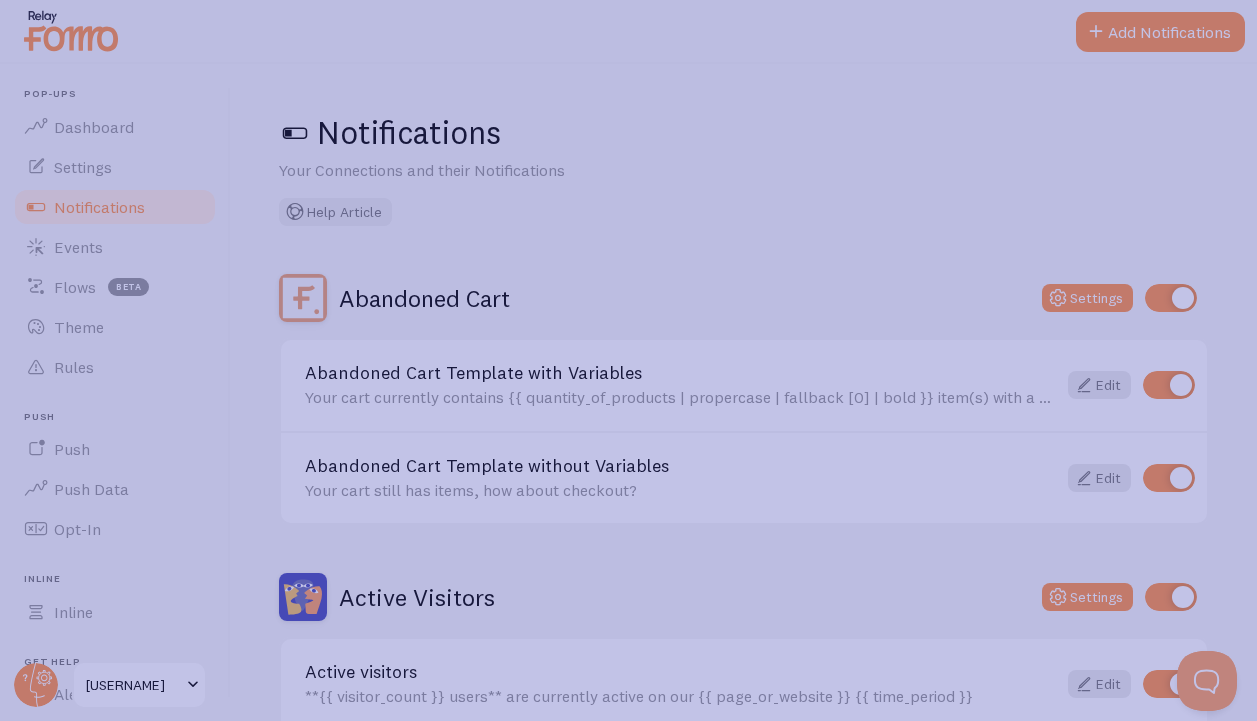 scroll, scrollTop: 60, scrollLeft: 0, axis: vertical 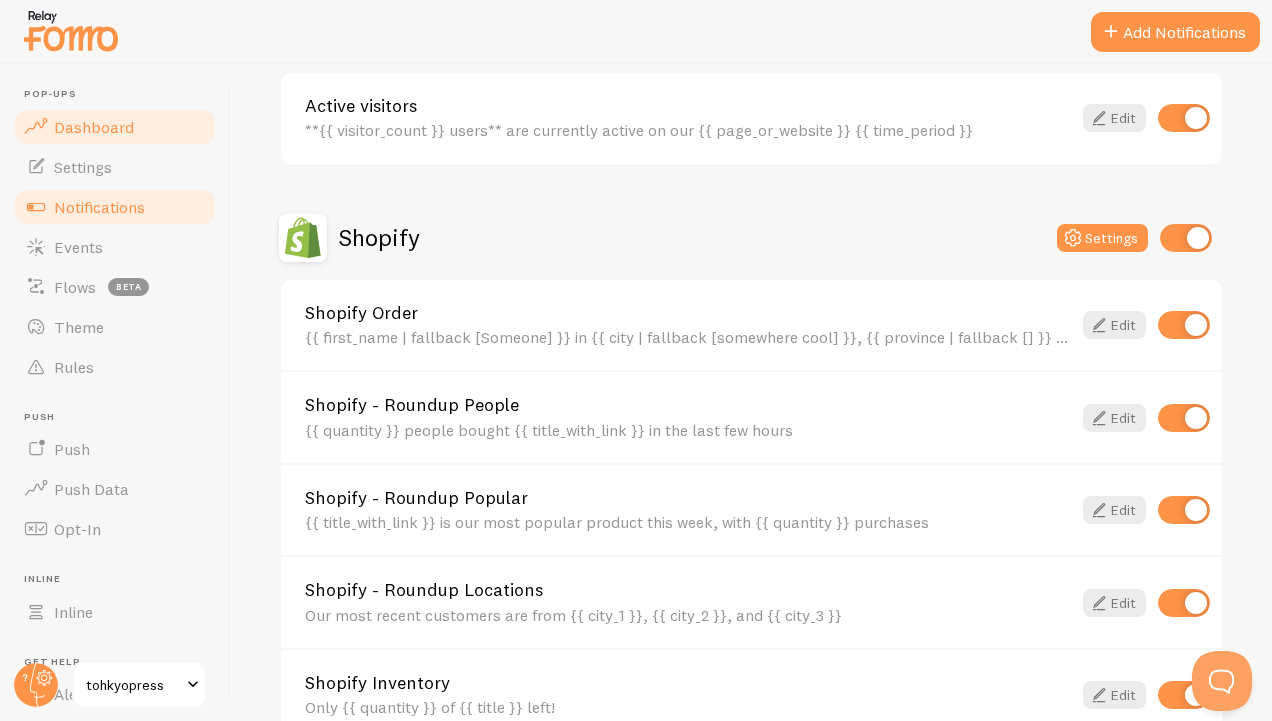 click on "Dashboard" at bounding box center (94, 127) 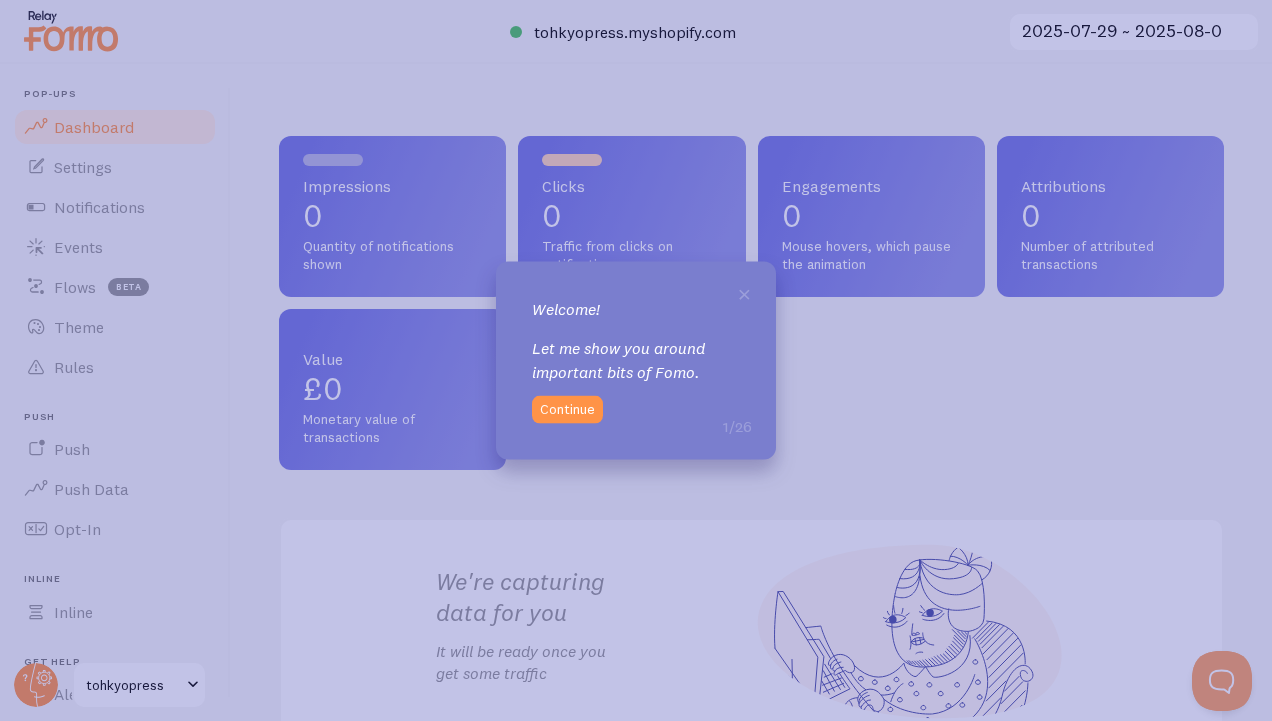 click on "×   Welcome!  Let me show you around important bits of Fomo.   1/26 Continue" at bounding box center [636, 360] 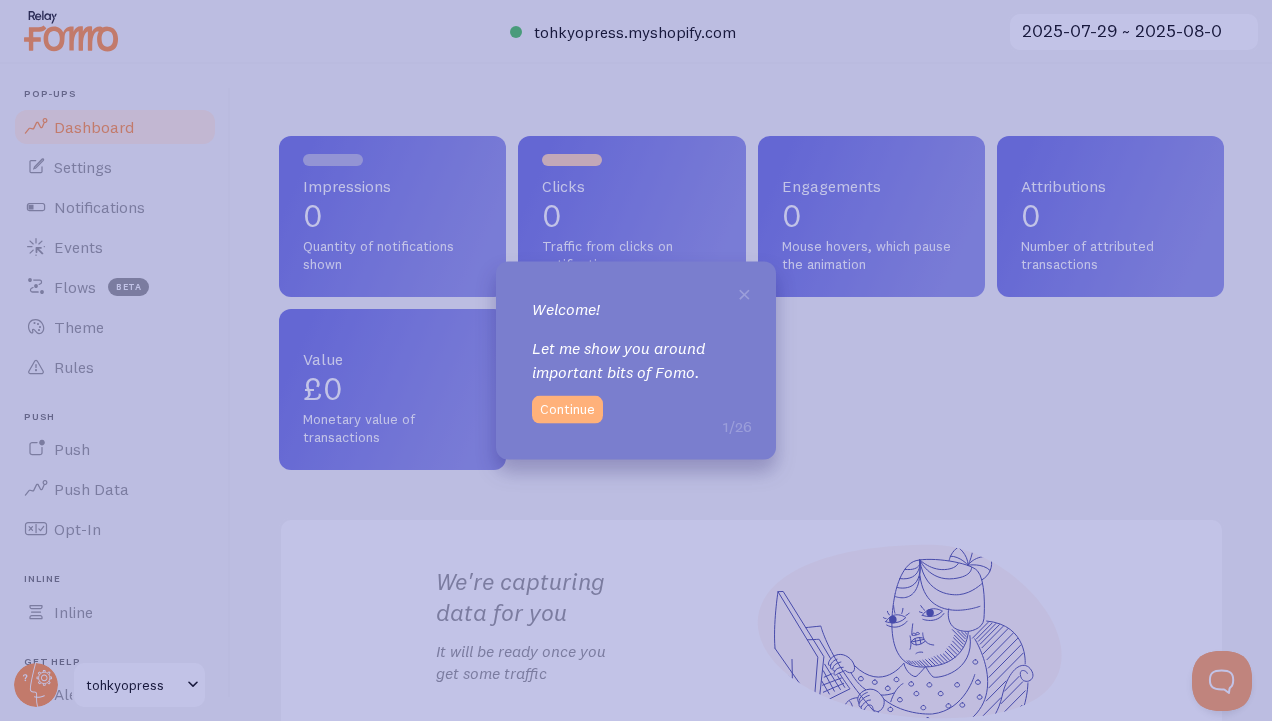 click on "Continue" at bounding box center (567, 410) 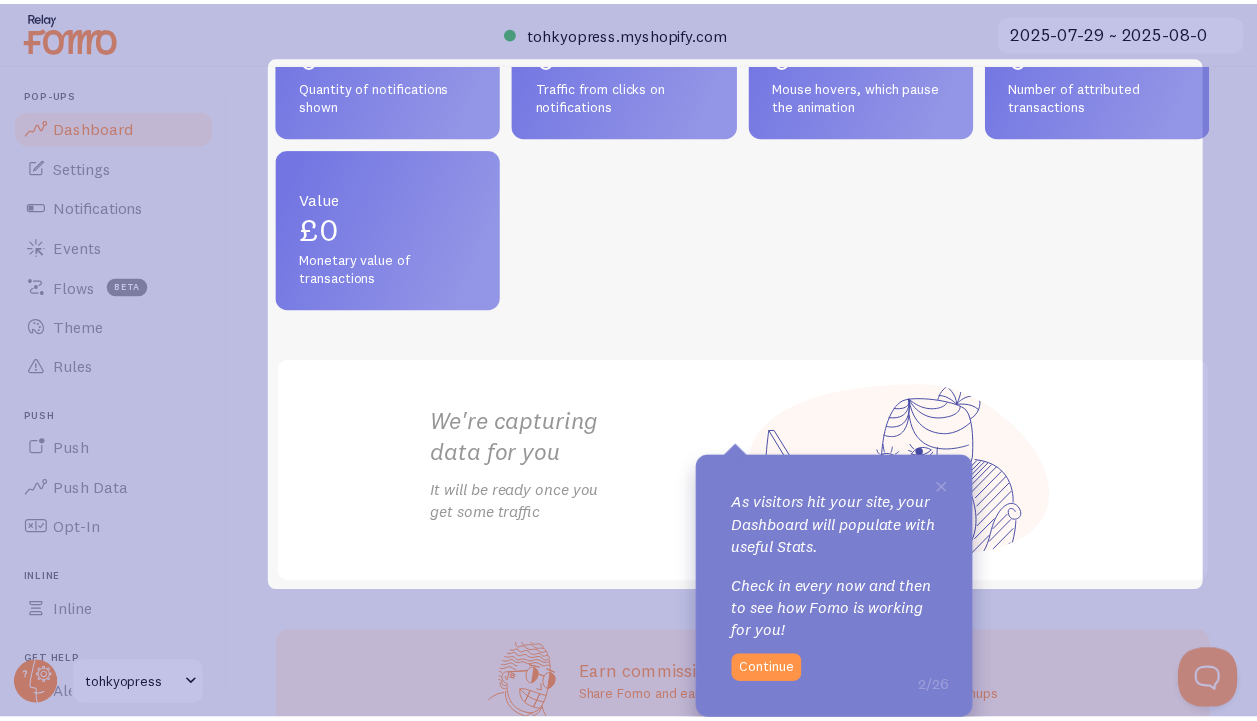 scroll, scrollTop: 162, scrollLeft: 0, axis: vertical 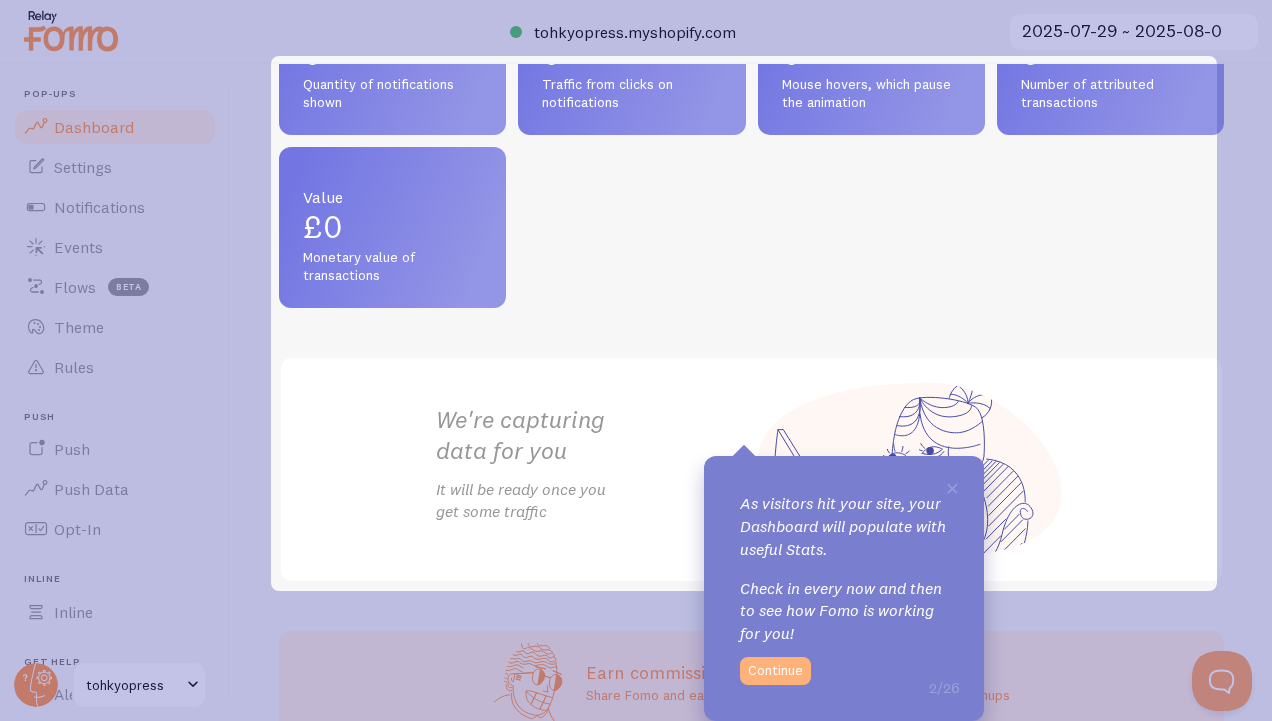 click on "Continue" at bounding box center (775, 671) 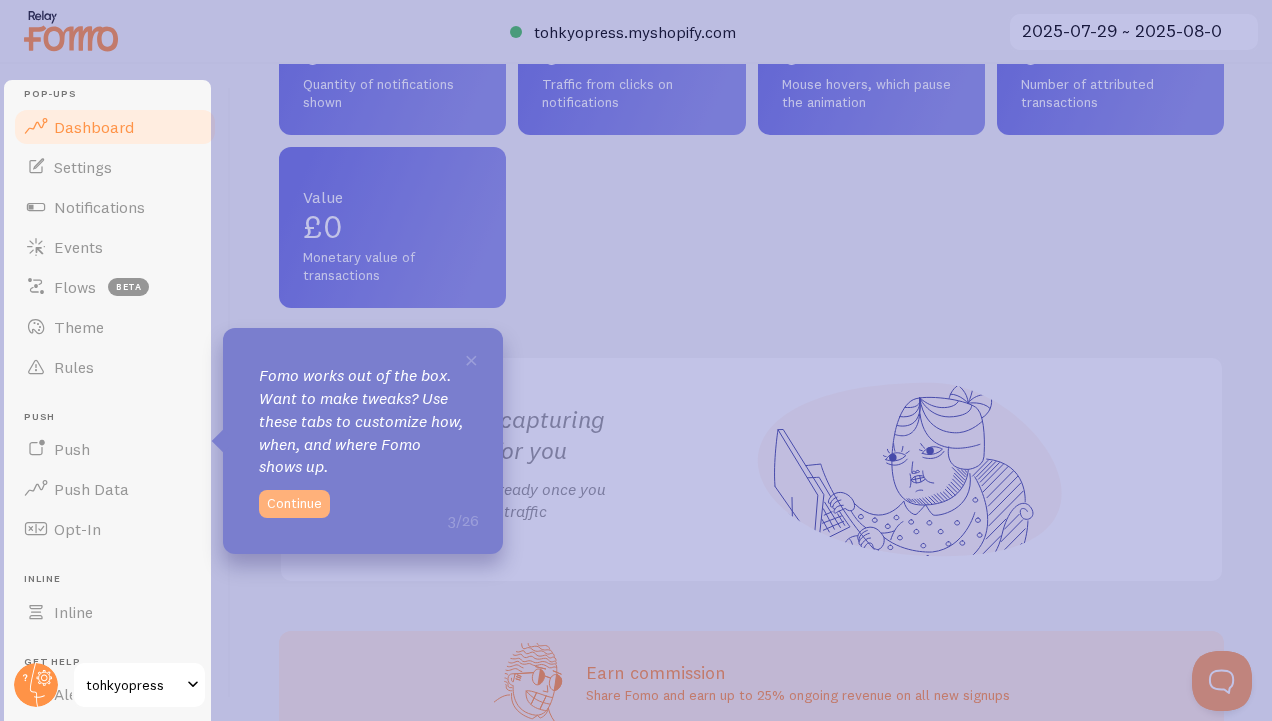 click on "Continue" at bounding box center (294, 504) 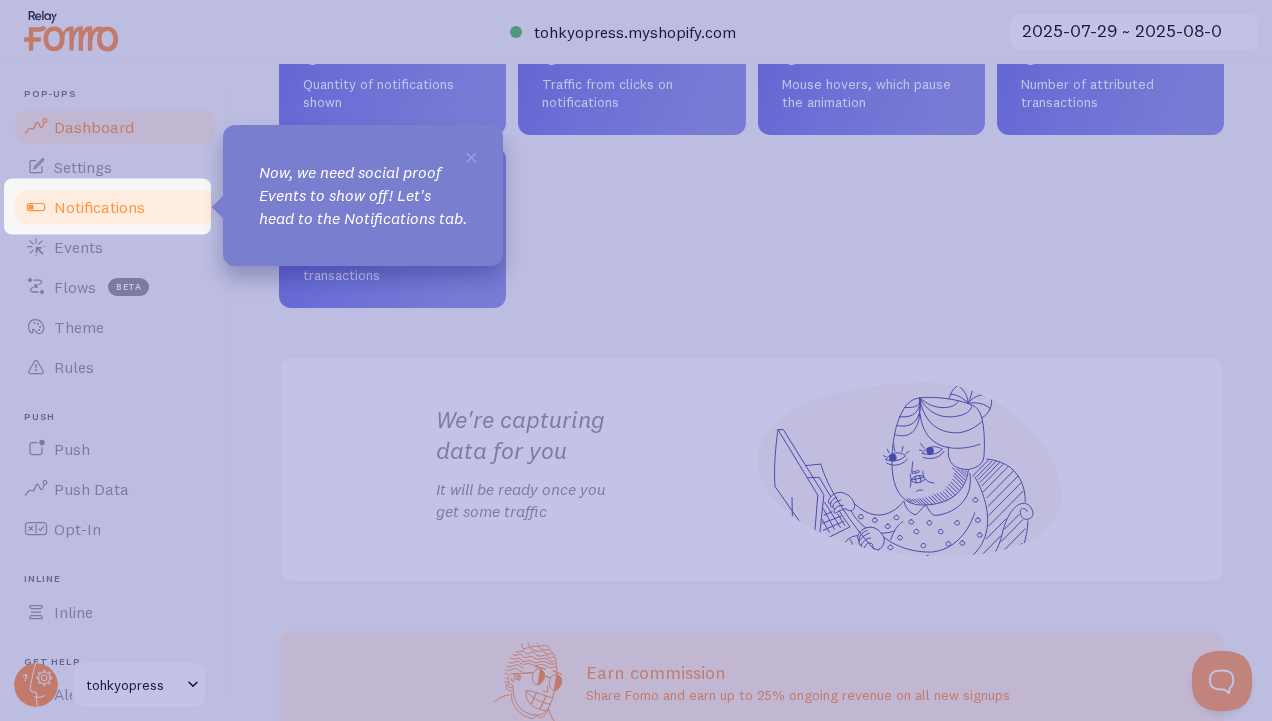 click on "Notifications" at bounding box center (115, 207) 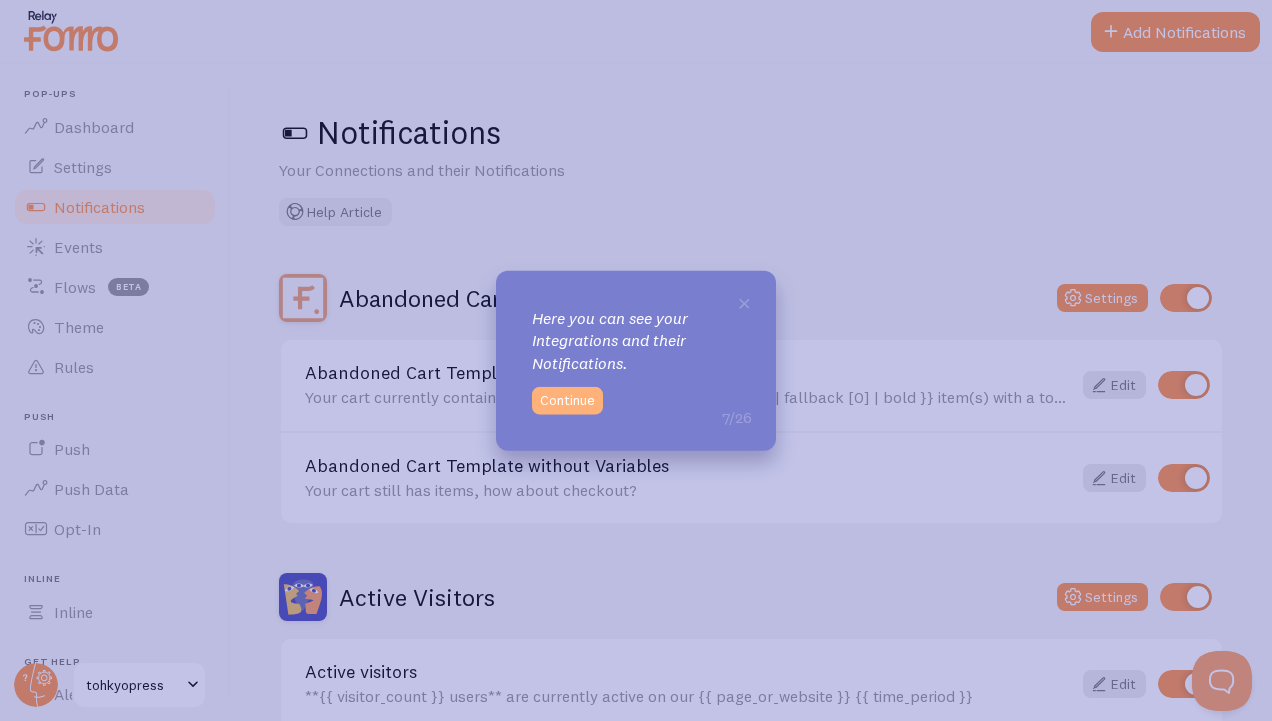 click on "Continue" at bounding box center [567, 401] 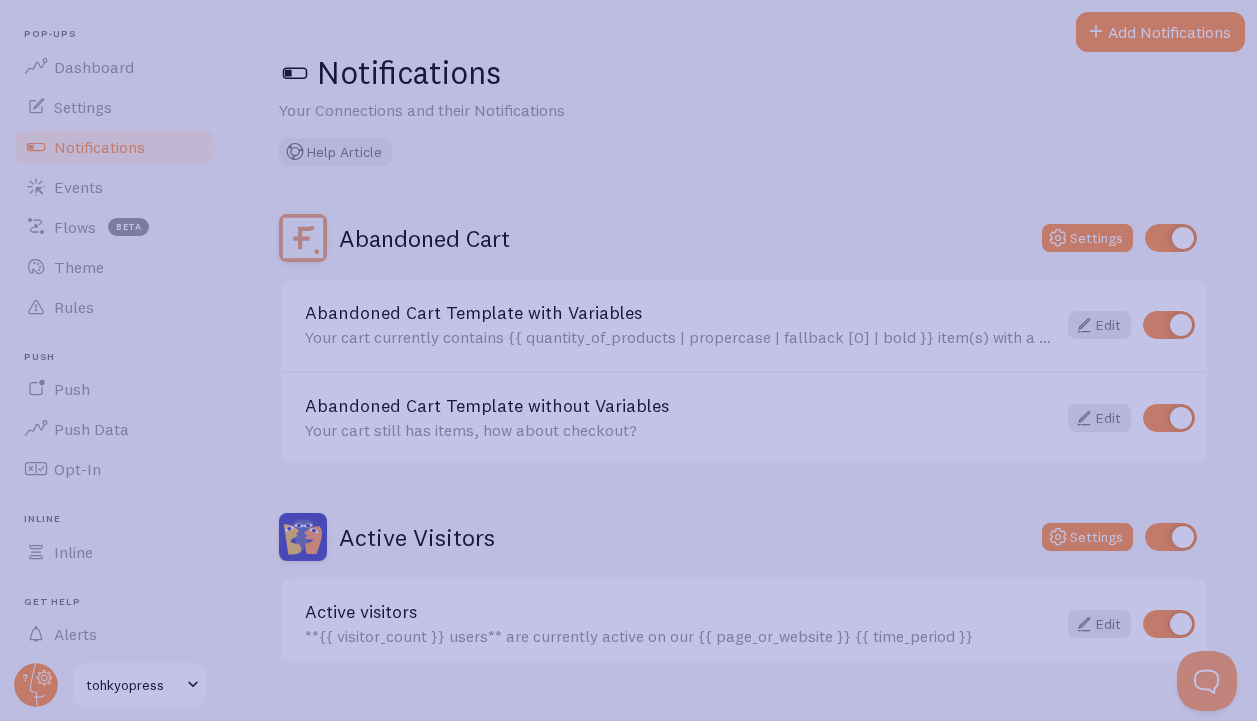 scroll, scrollTop: 0, scrollLeft: 0, axis: both 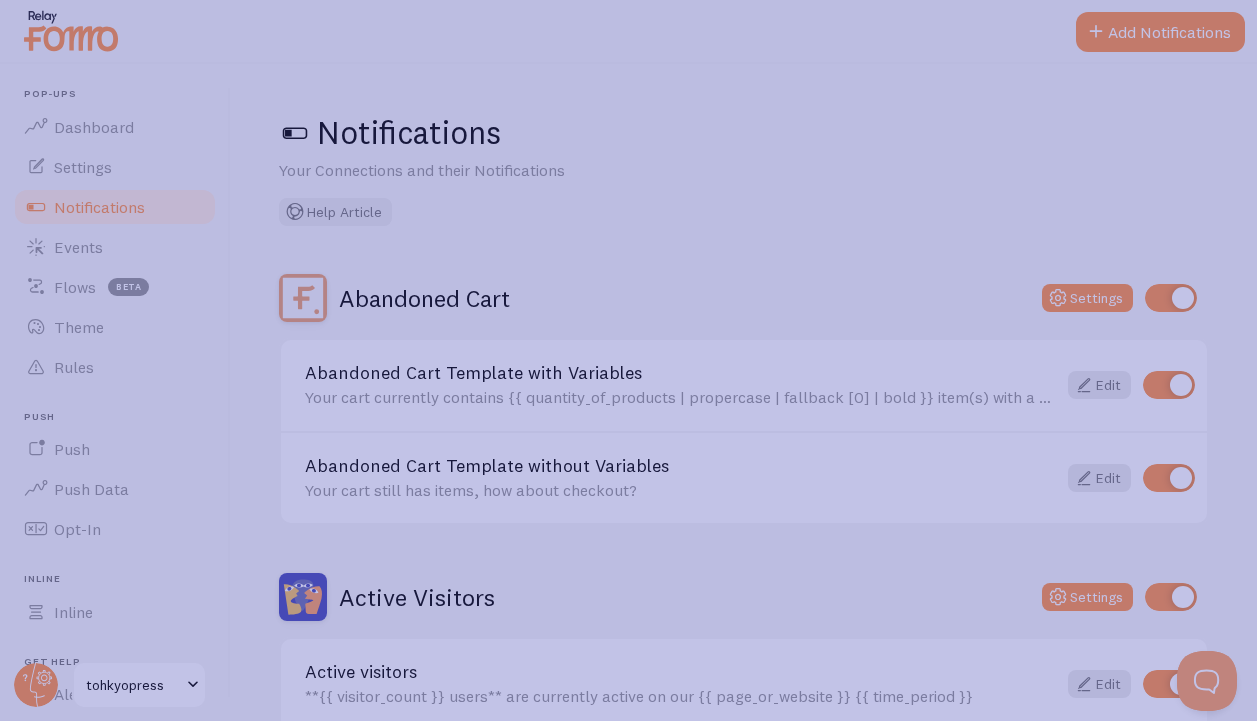 click 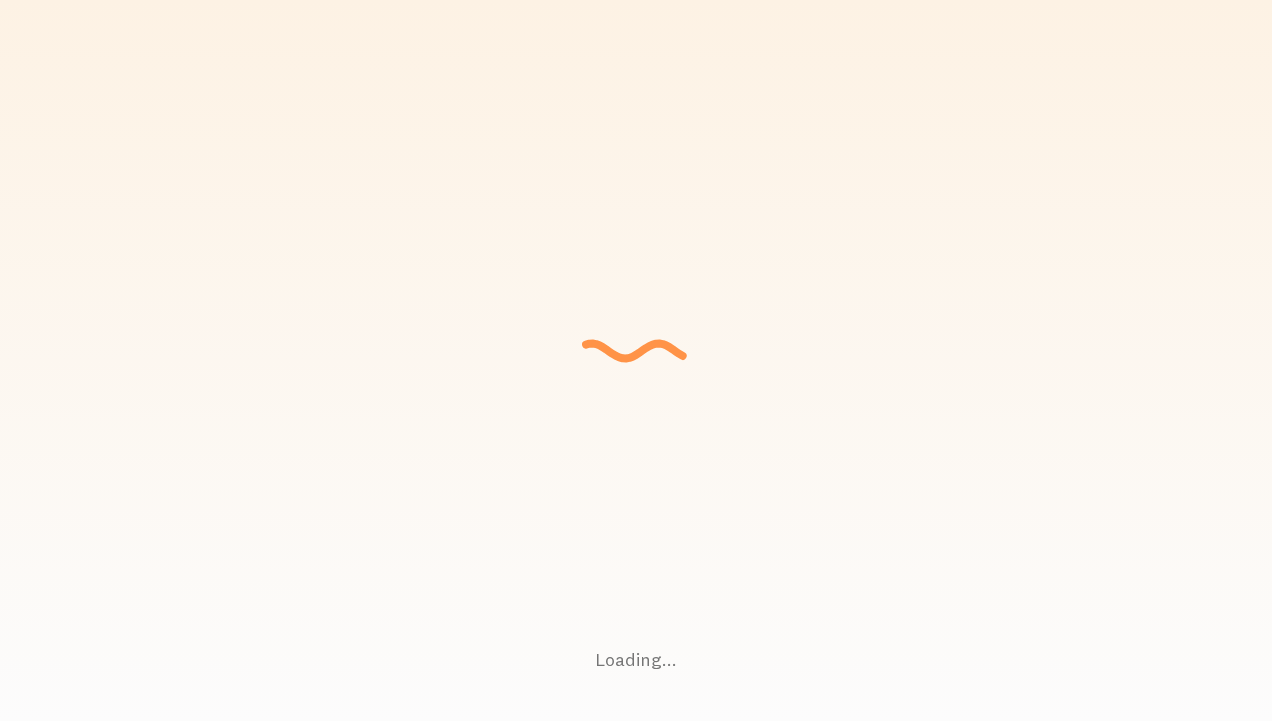 scroll, scrollTop: 0, scrollLeft: 0, axis: both 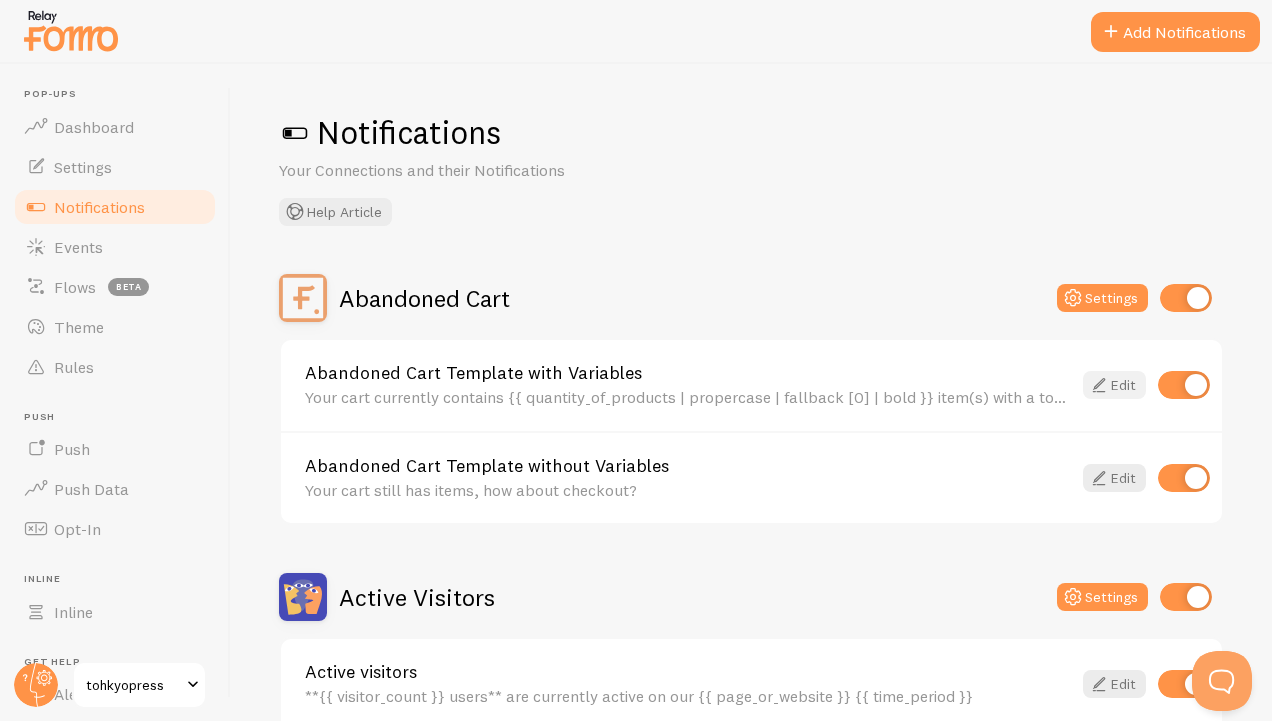click on "Edit" at bounding box center (1114, 385) 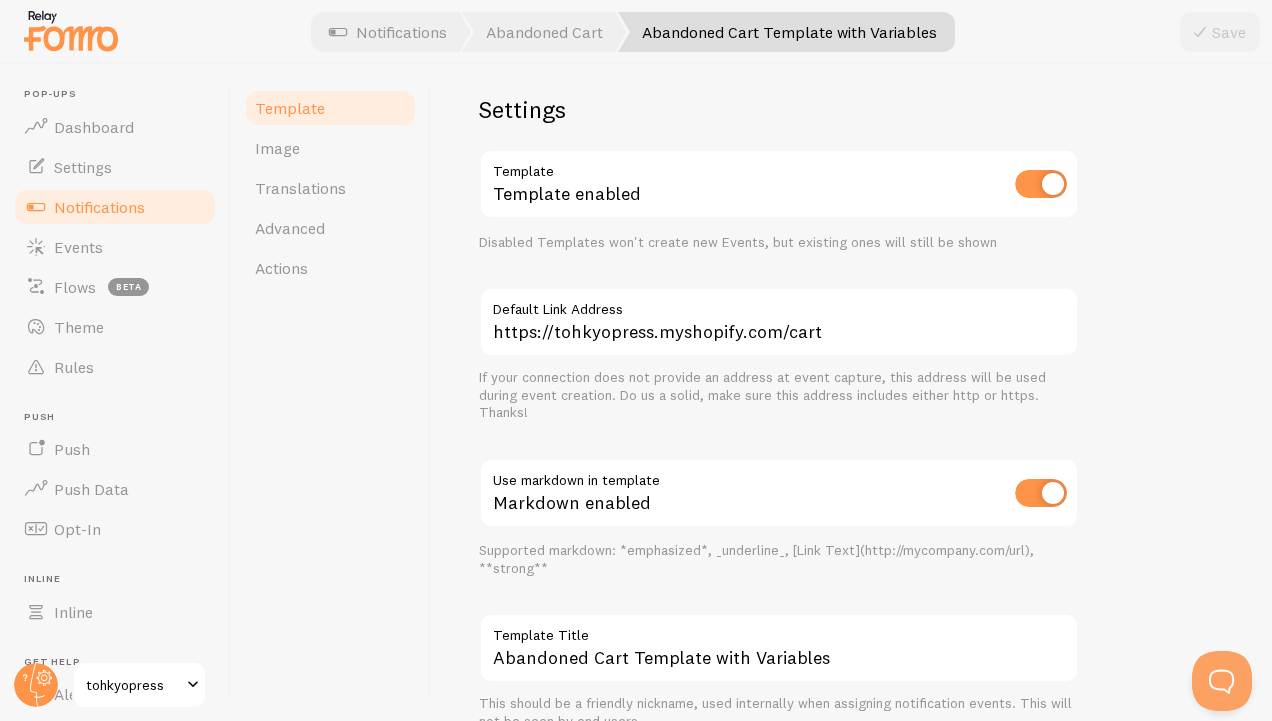 scroll, scrollTop: 737, scrollLeft: 0, axis: vertical 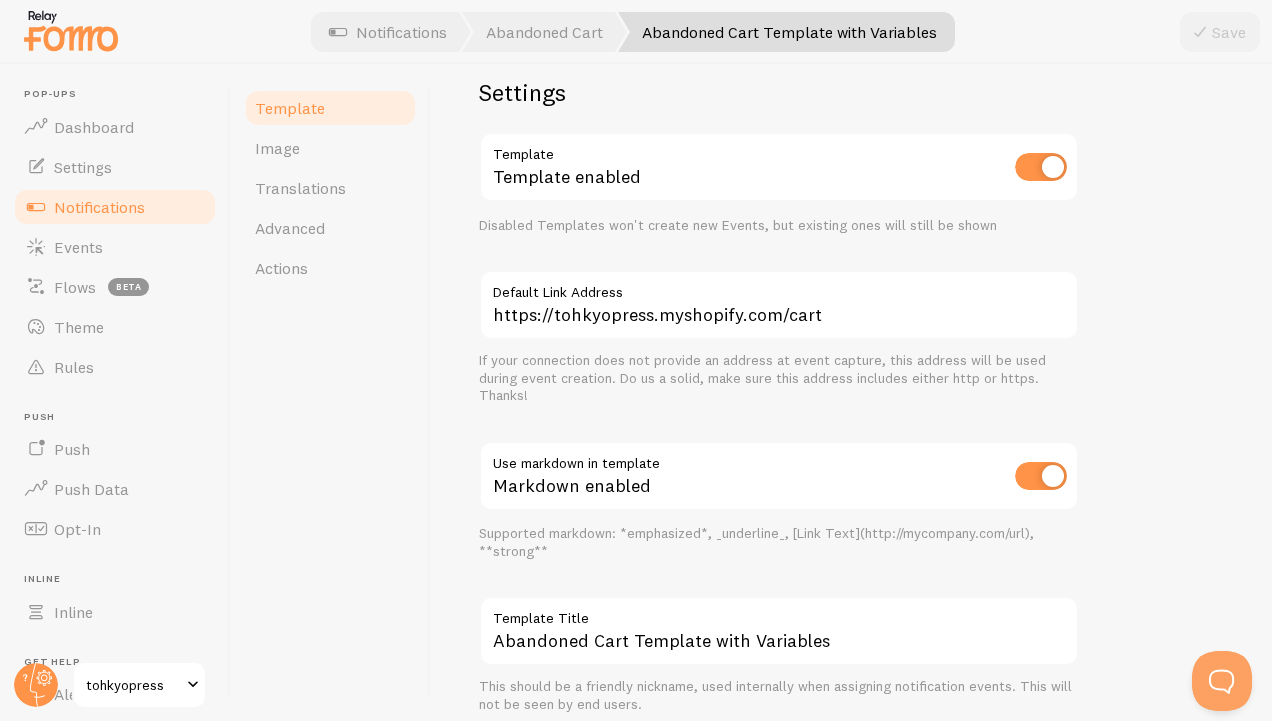 click on "Template
Image
Translations
Advanced
Actions" at bounding box center (331, 392) 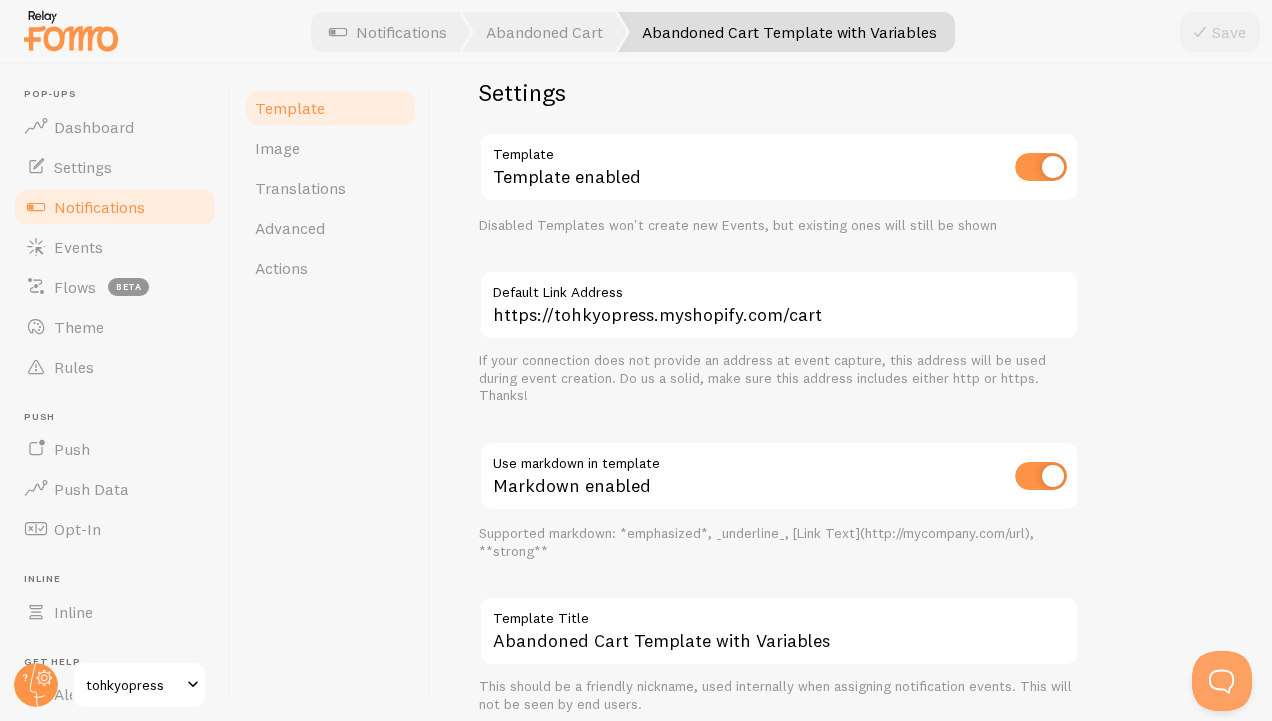 click on "Notifications" at bounding box center (99, 207) 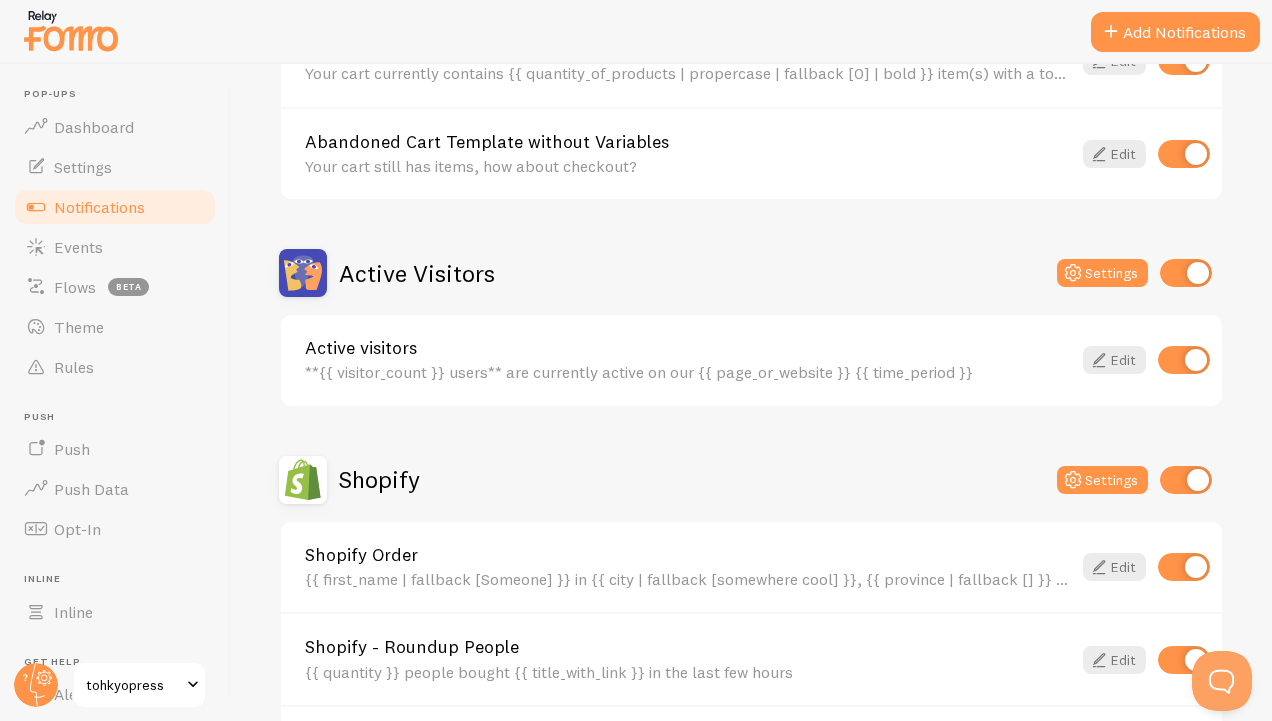 scroll, scrollTop: 890, scrollLeft: 0, axis: vertical 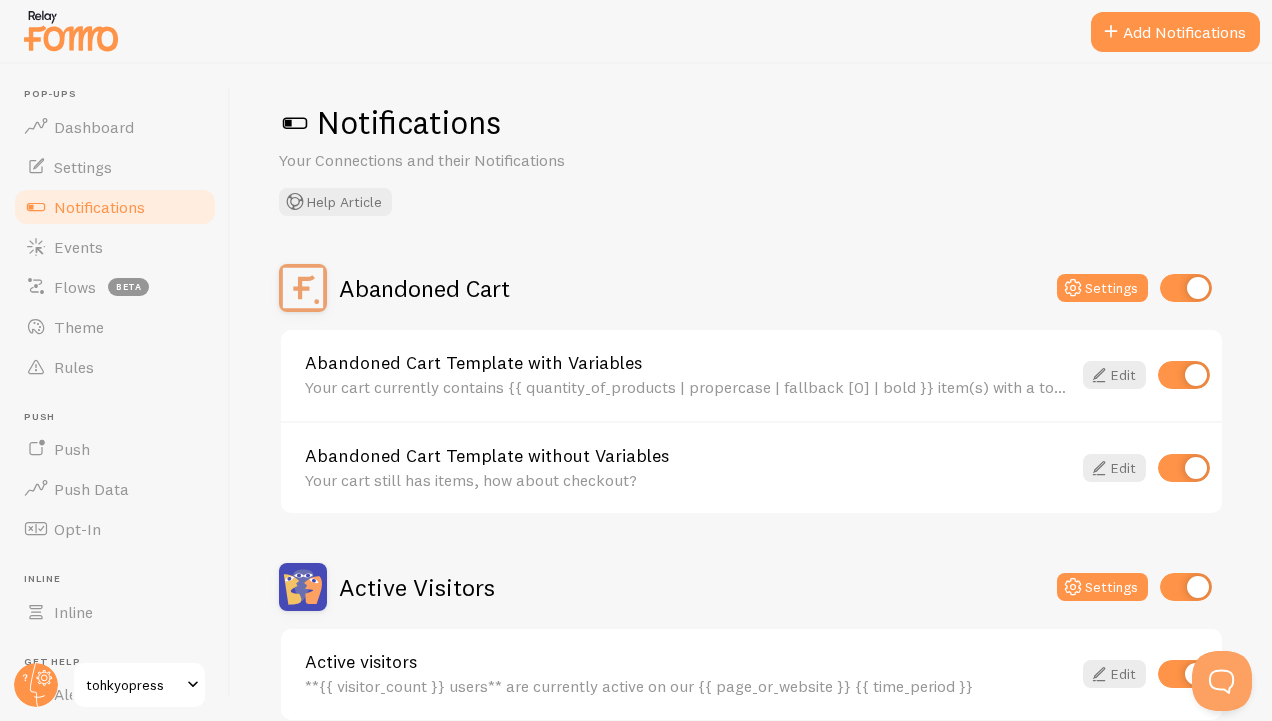 click at bounding box center [295, 123] 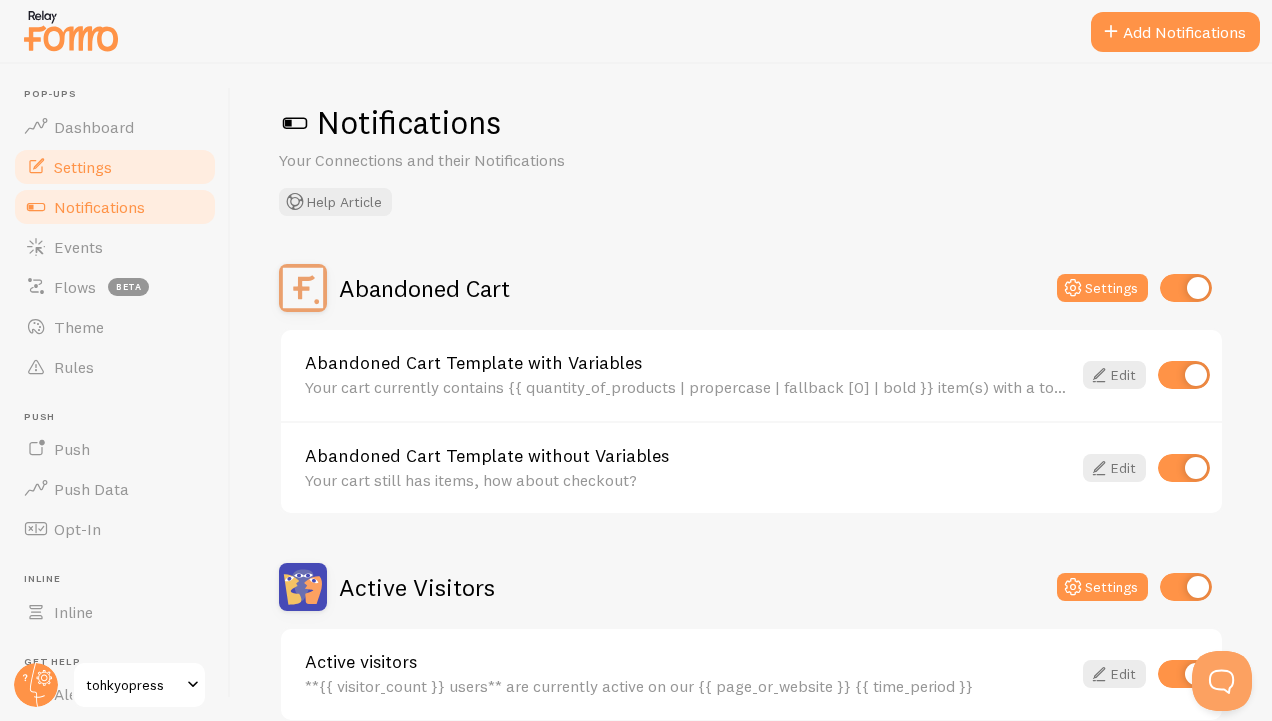 click on "Settings" at bounding box center (83, 167) 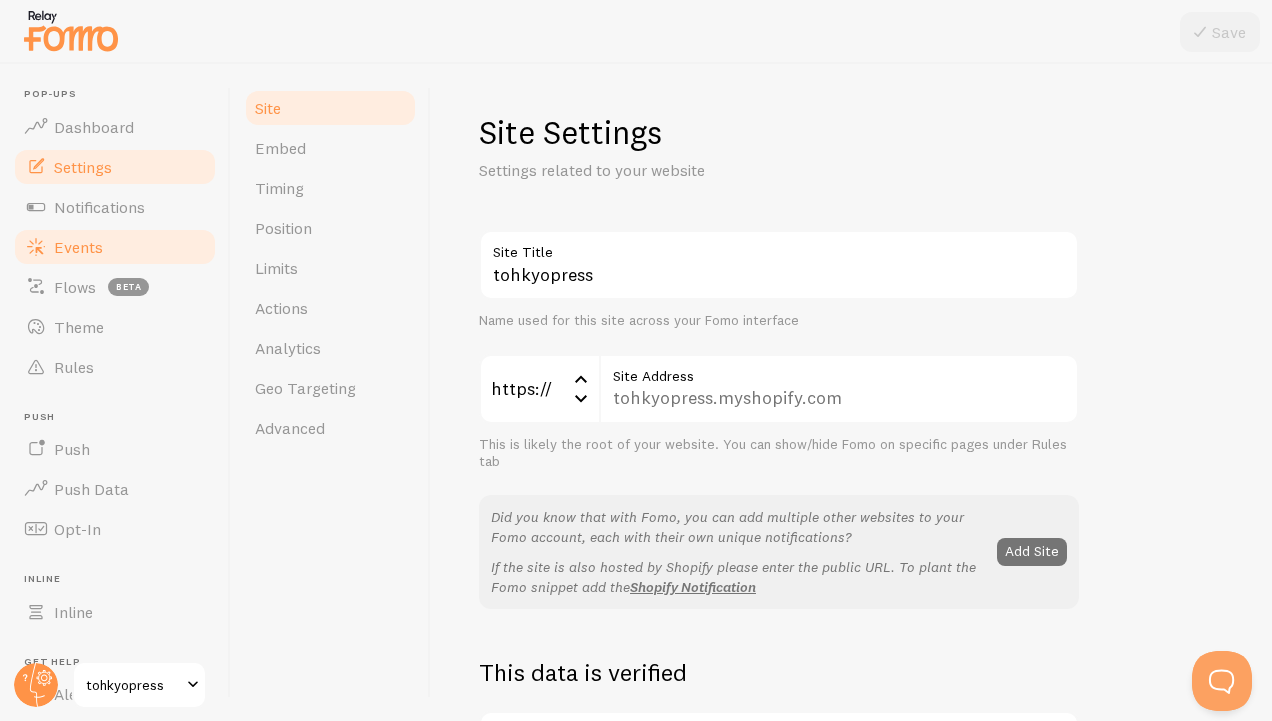 click on "Events" at bounding box center (115, 247) 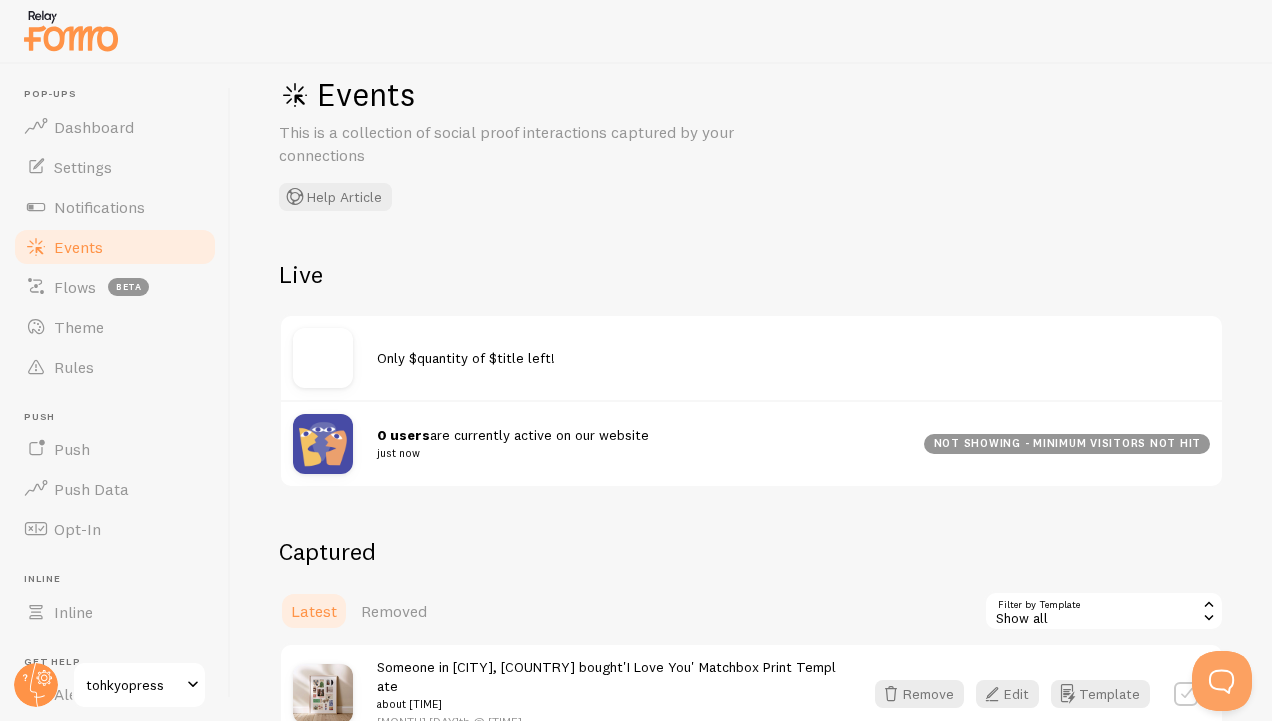 scroll, scrollTop: 244, scrollLeft: 0, axis: vertical 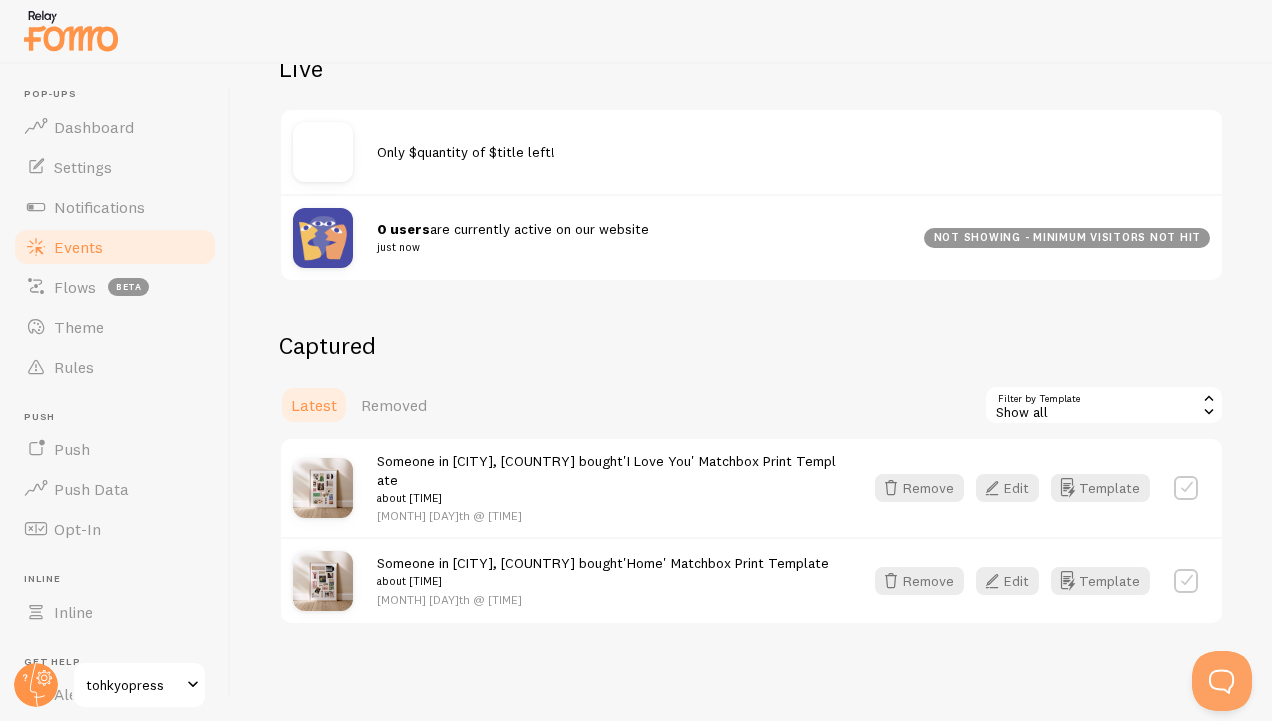 click at bounding box center (1186, 488) 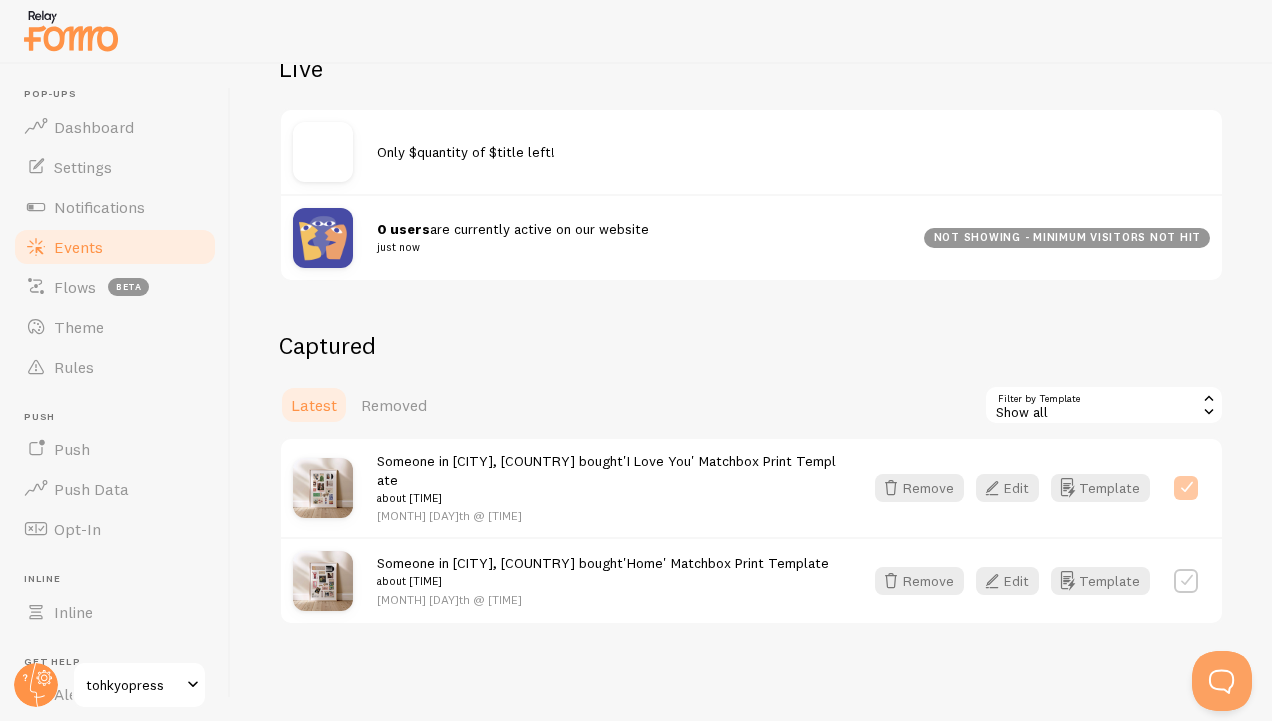 checkbox on "true" 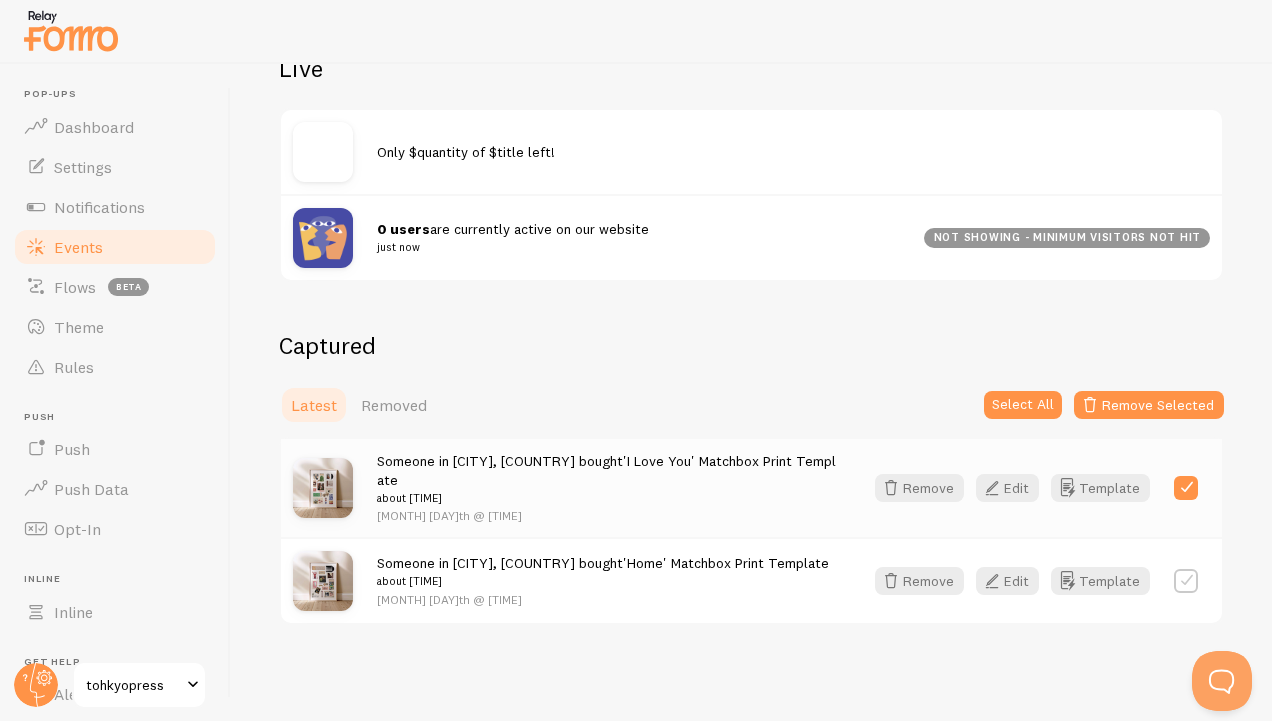 click at bounding box center [1186, 581] 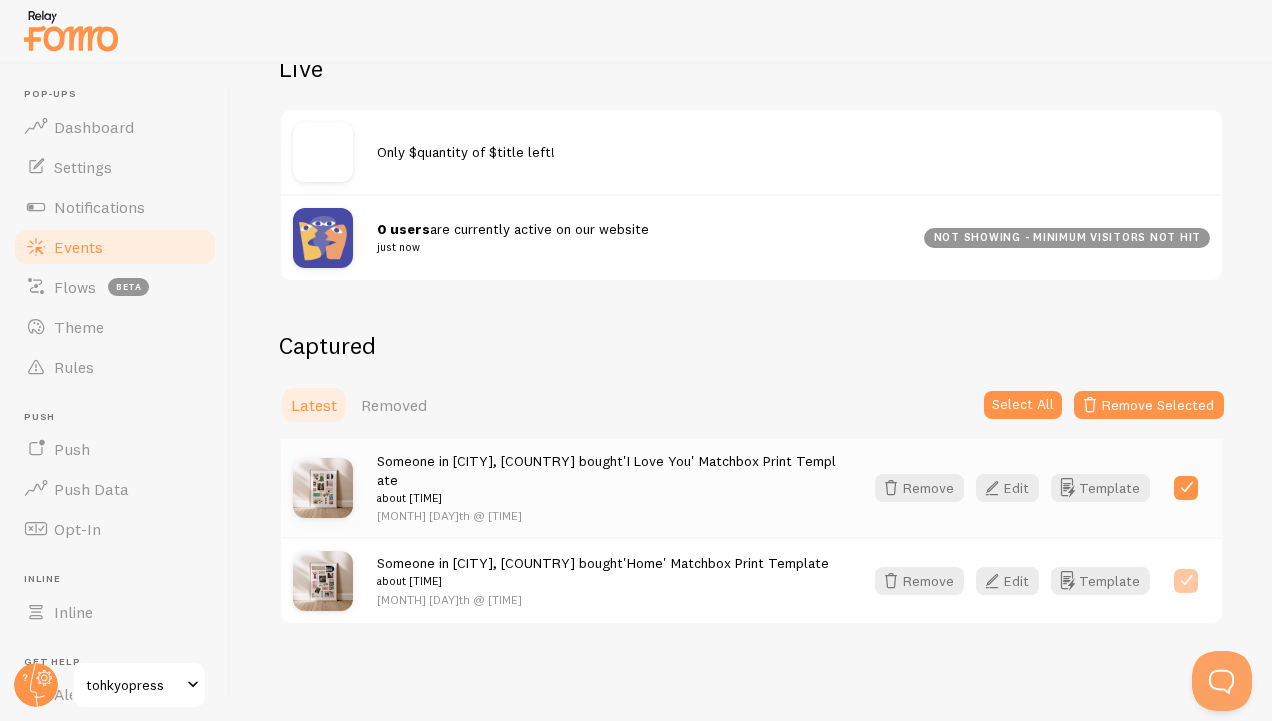 checkbox on "true" 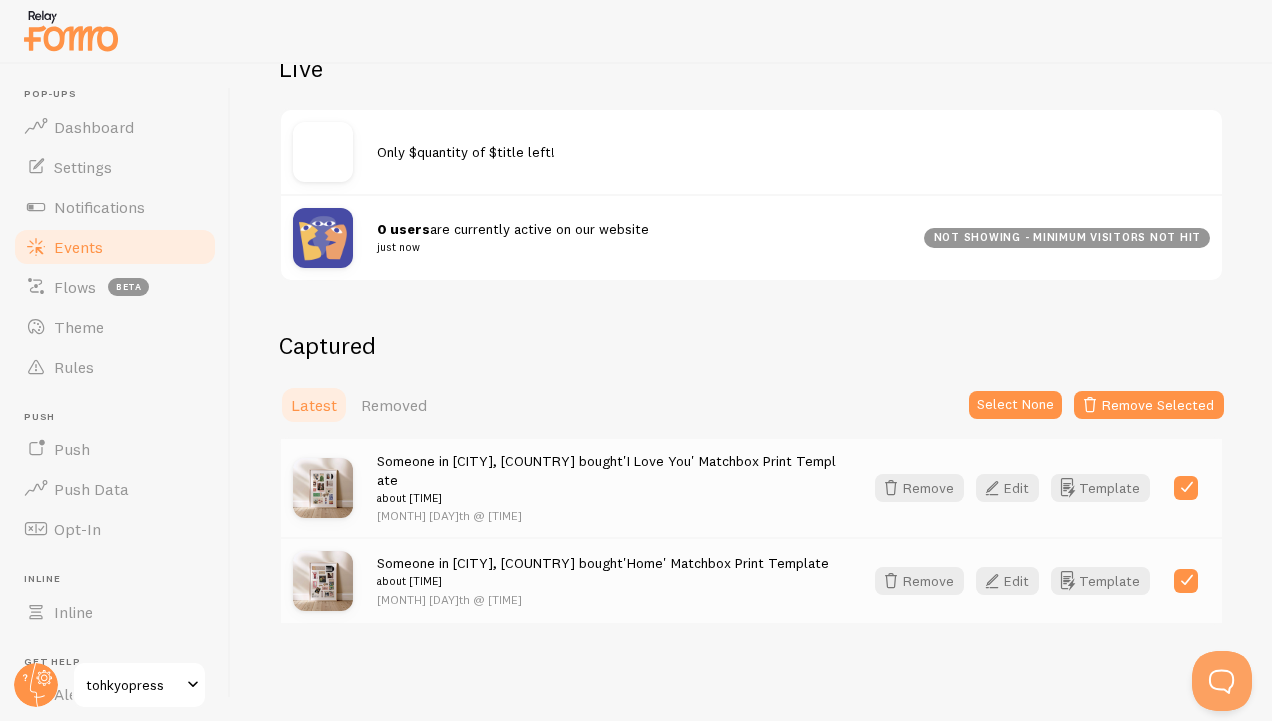 click on "Latest
Removed
Select None     Remove Selected" at bounding box center (751, 405) 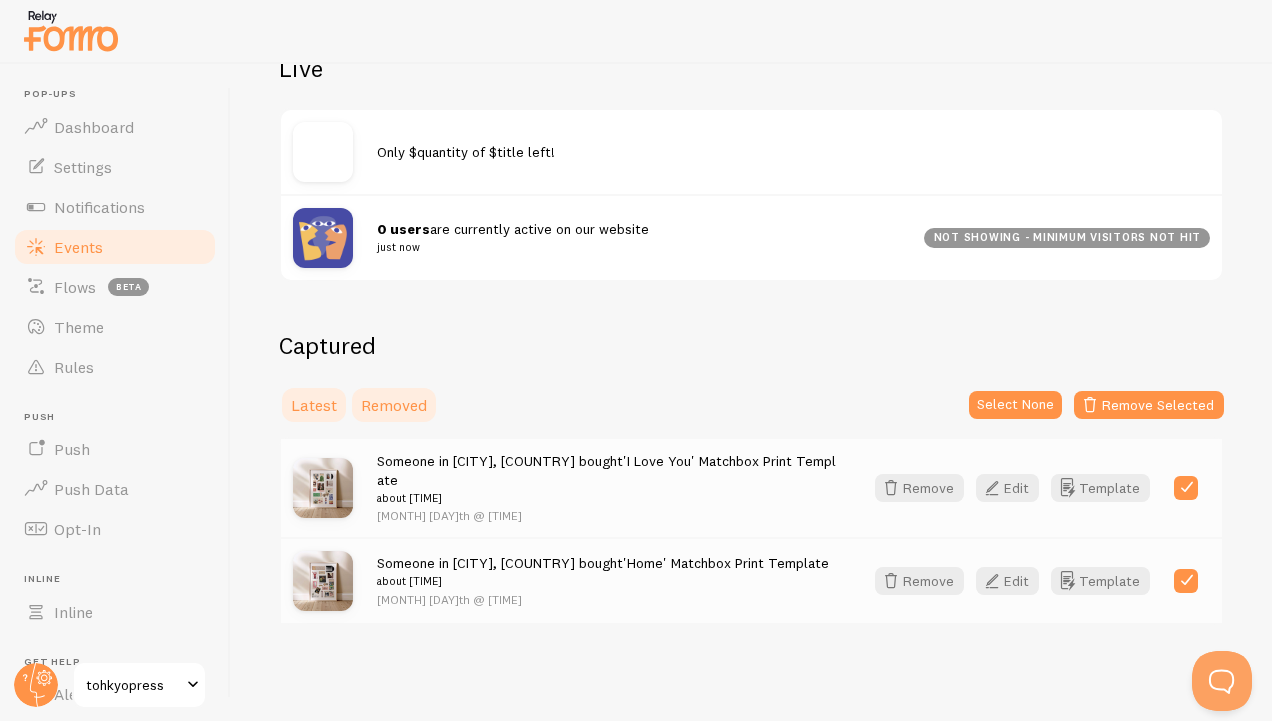 click on "Removed" at bounding box center (394, 405) 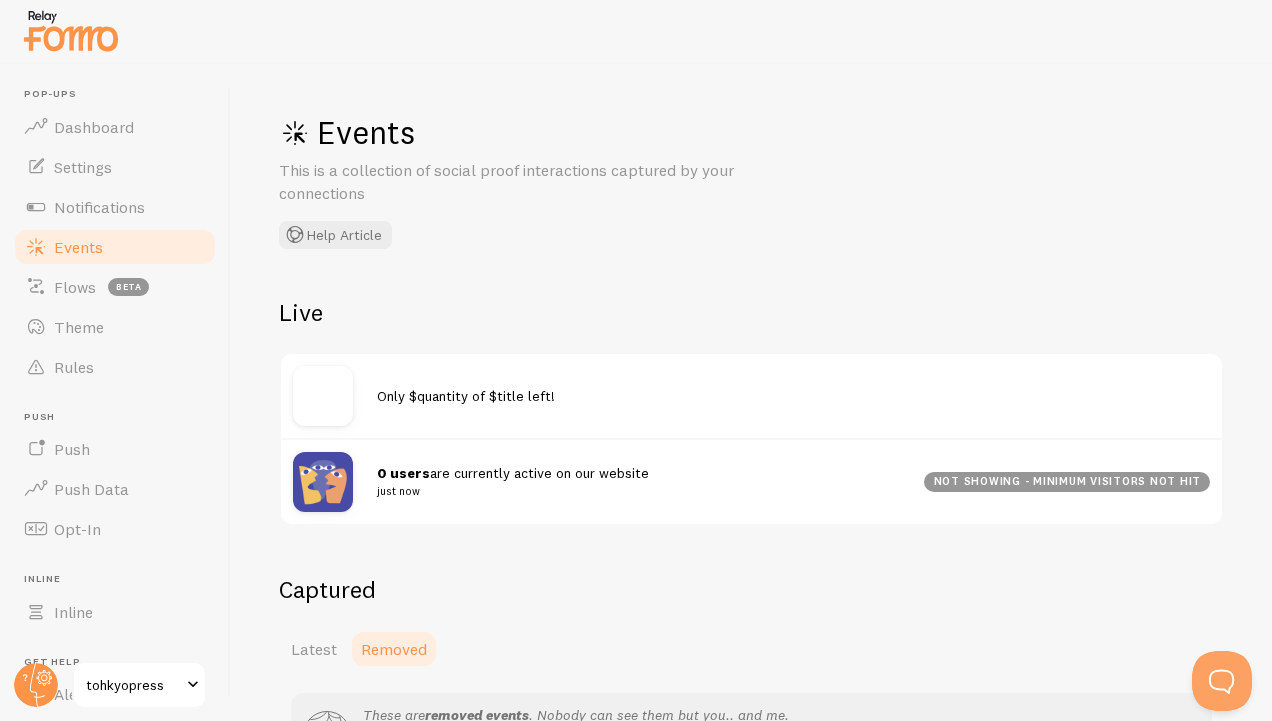 scroll, scrollTop: 207, scrollLeft: 0, axis: vertical 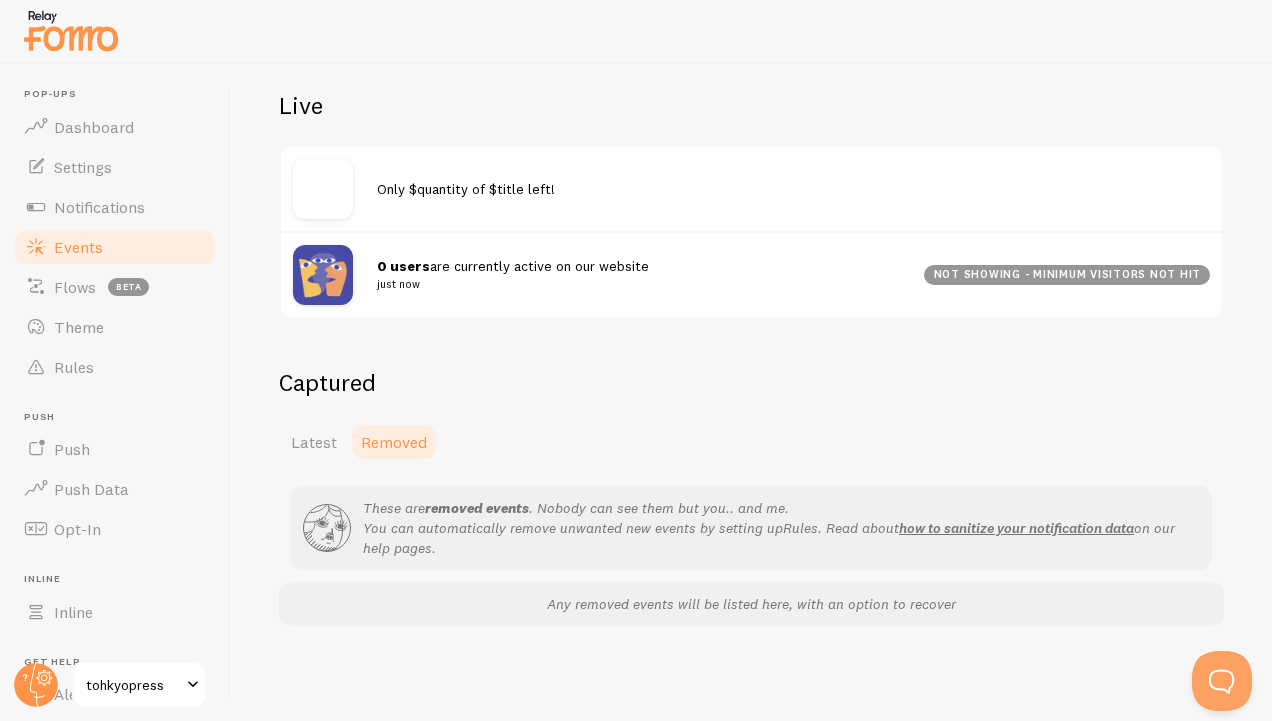 click on "Only $quantity of $title left!" at bounding box center (466, 189) 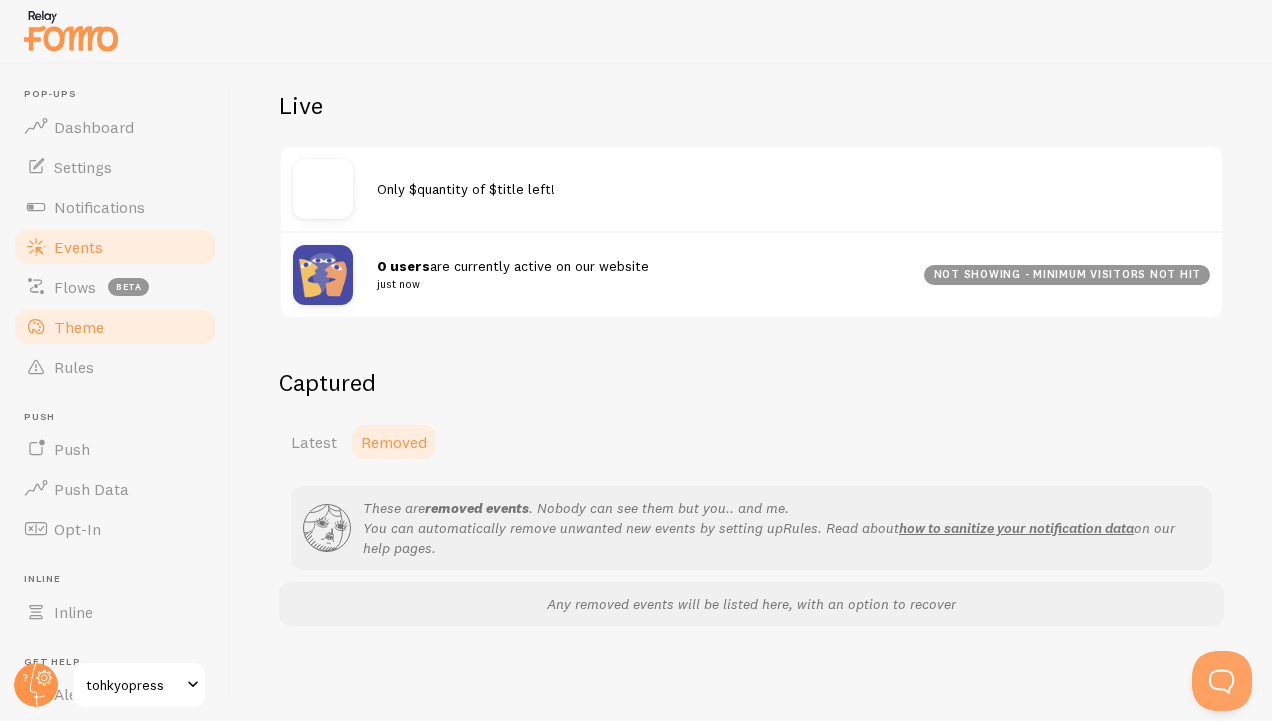 click on "Theme" at bounding box center [115, 327] 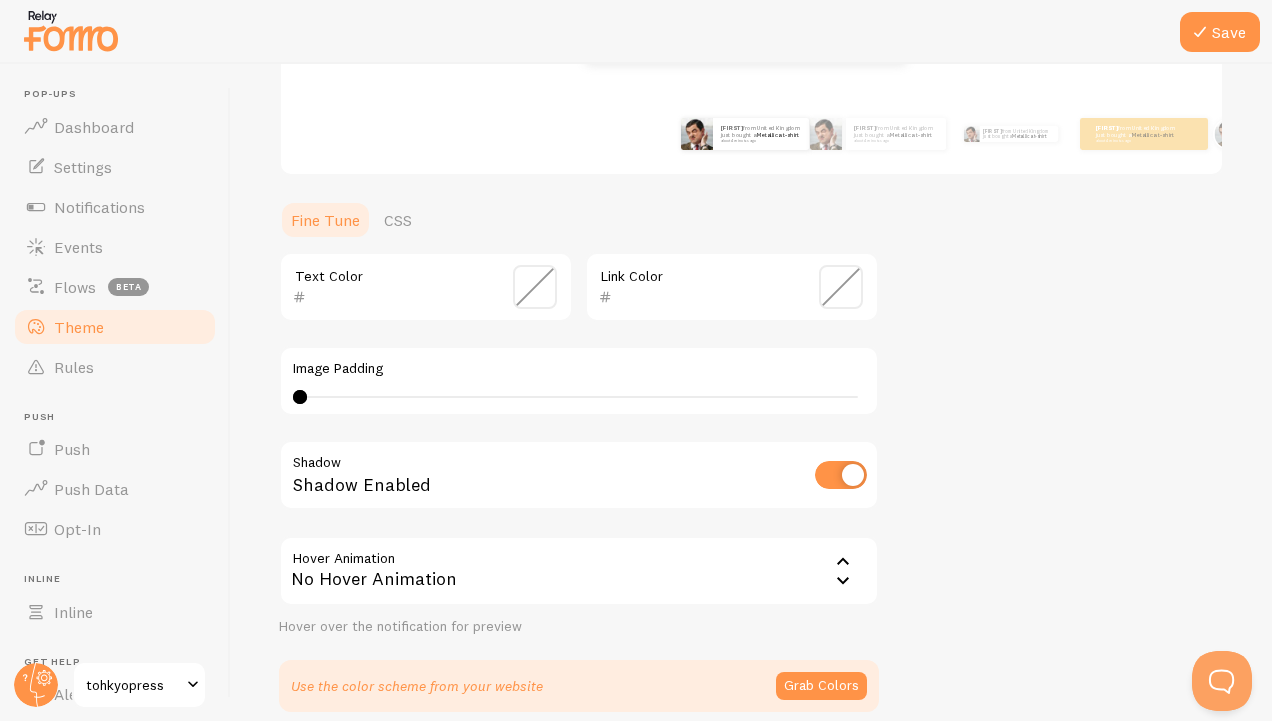 scroll, scrollTop: 436, scrollLeft: 0, axis: vertical 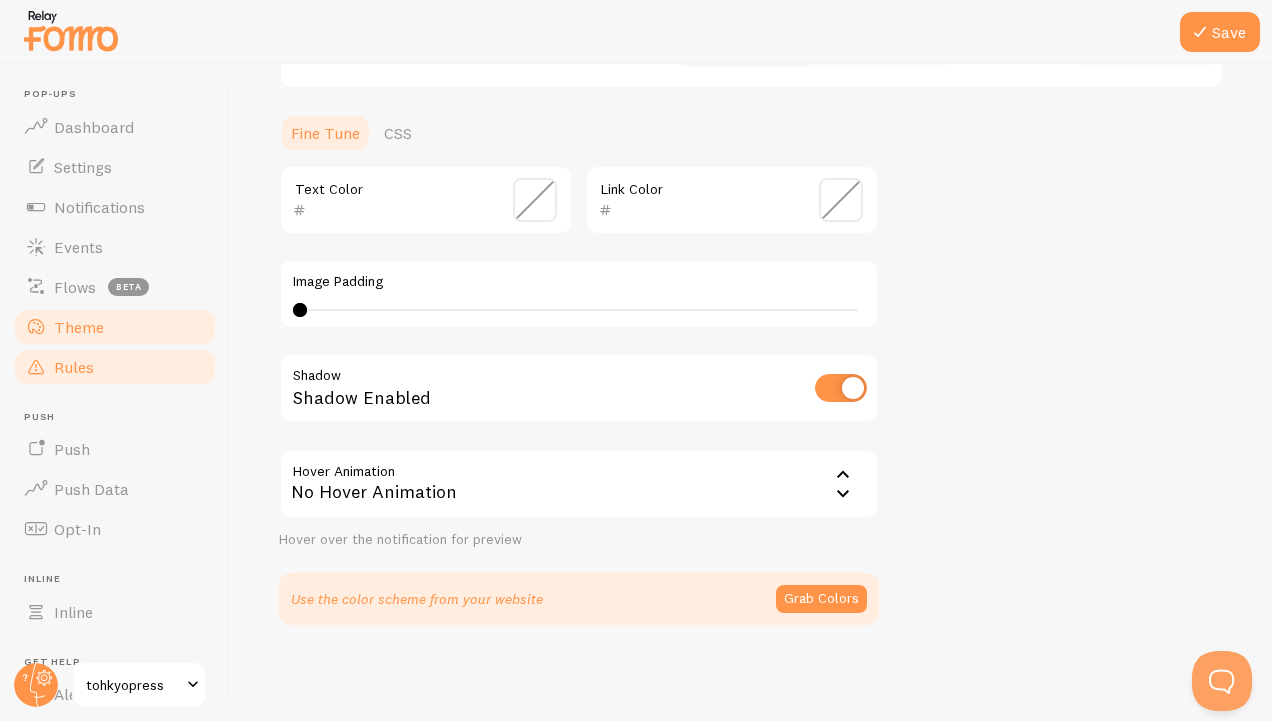 click on "Rules" at bounding box center (115, 367) 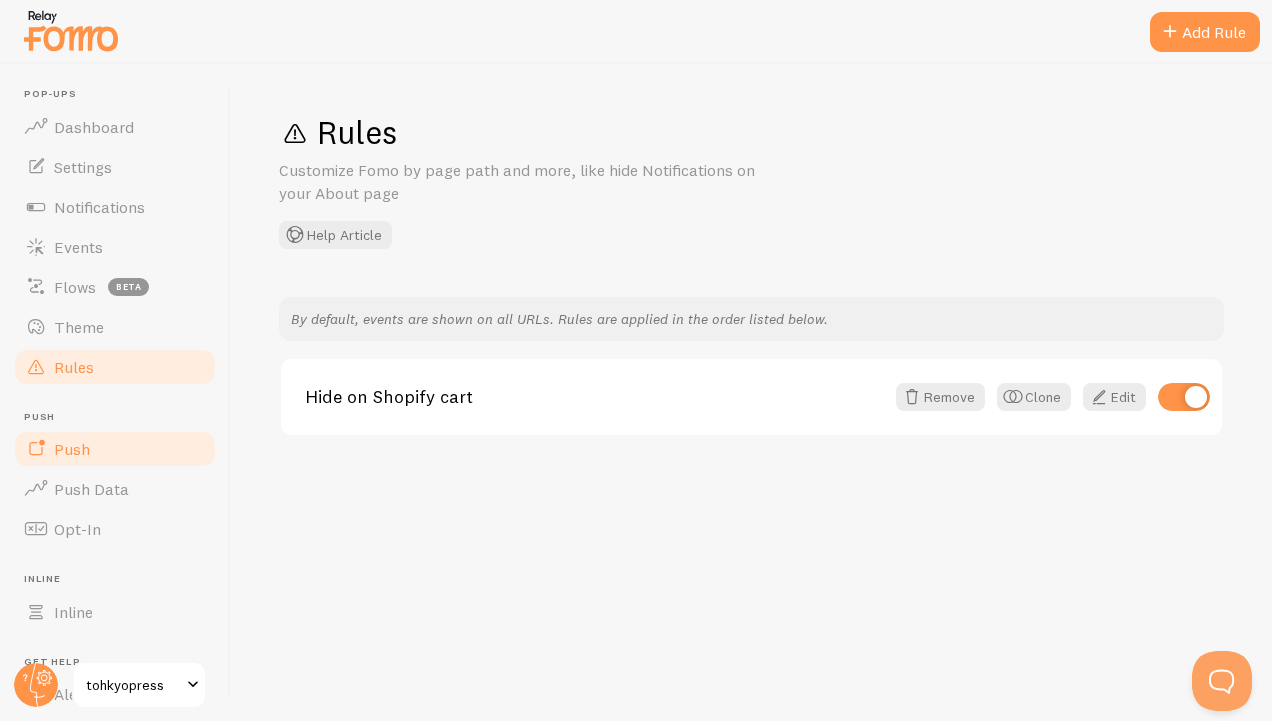 click on "Push" at bounding box center (72, 449) 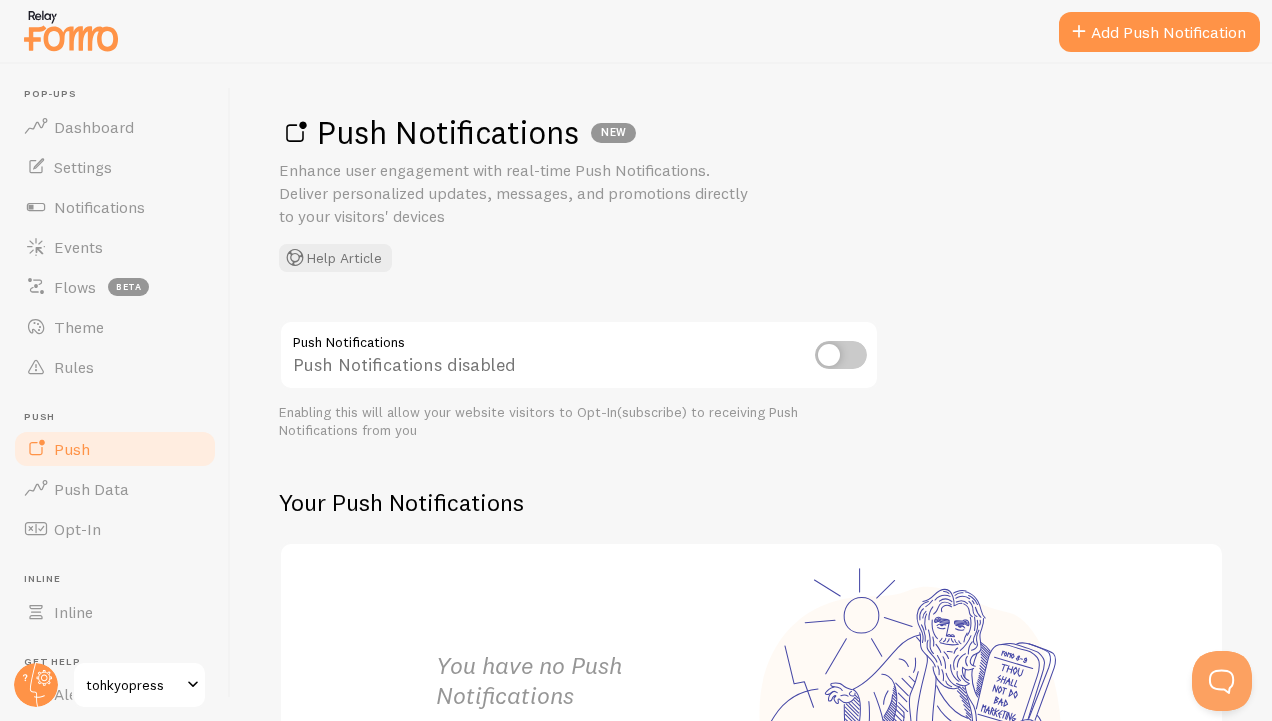scroll, scrollTop: 263, scrollLeft: 0, axis: vertical 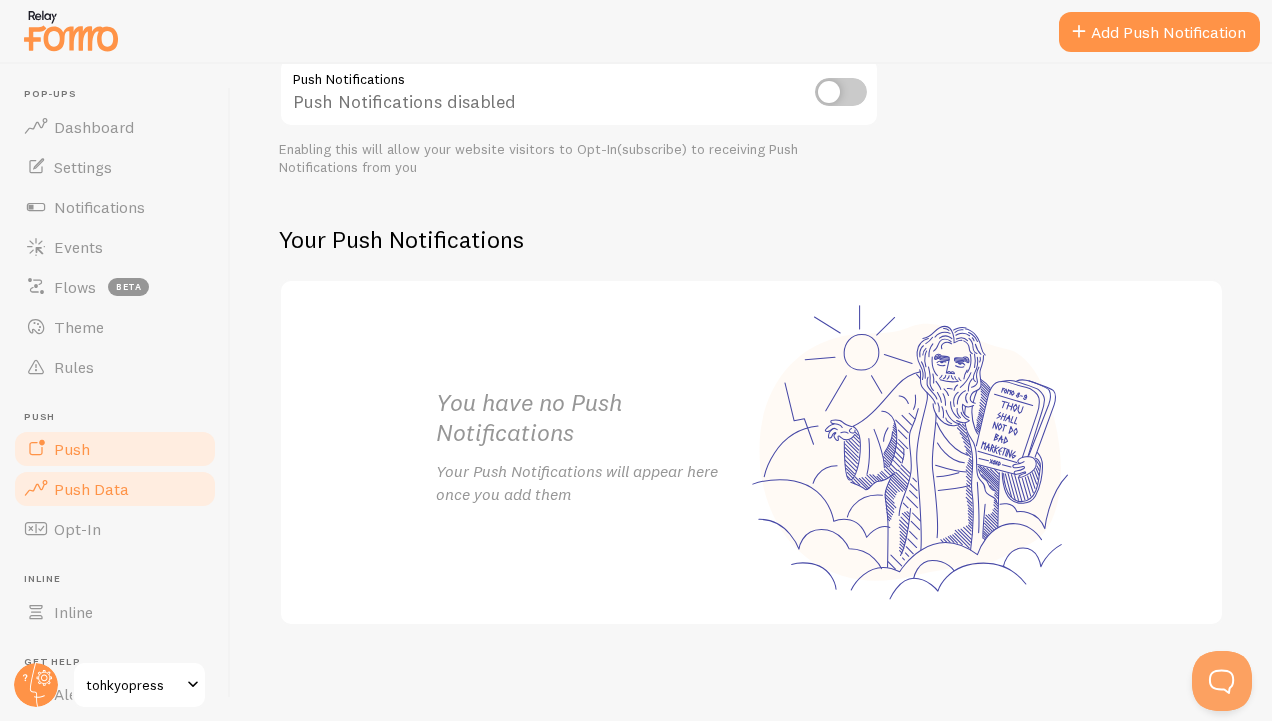 click on "Push Data" at bounding box center (115, 489) 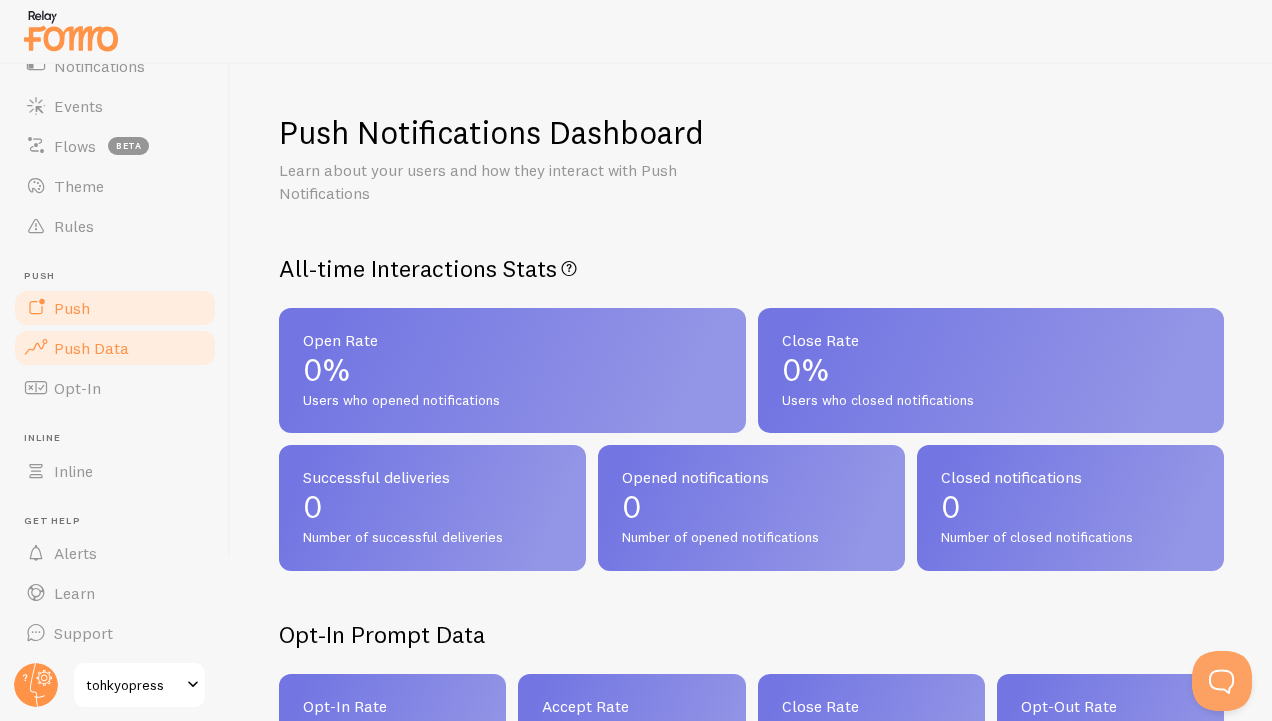 scroll, scrollTop: 145, scrollLeft: 0, axis: vertical 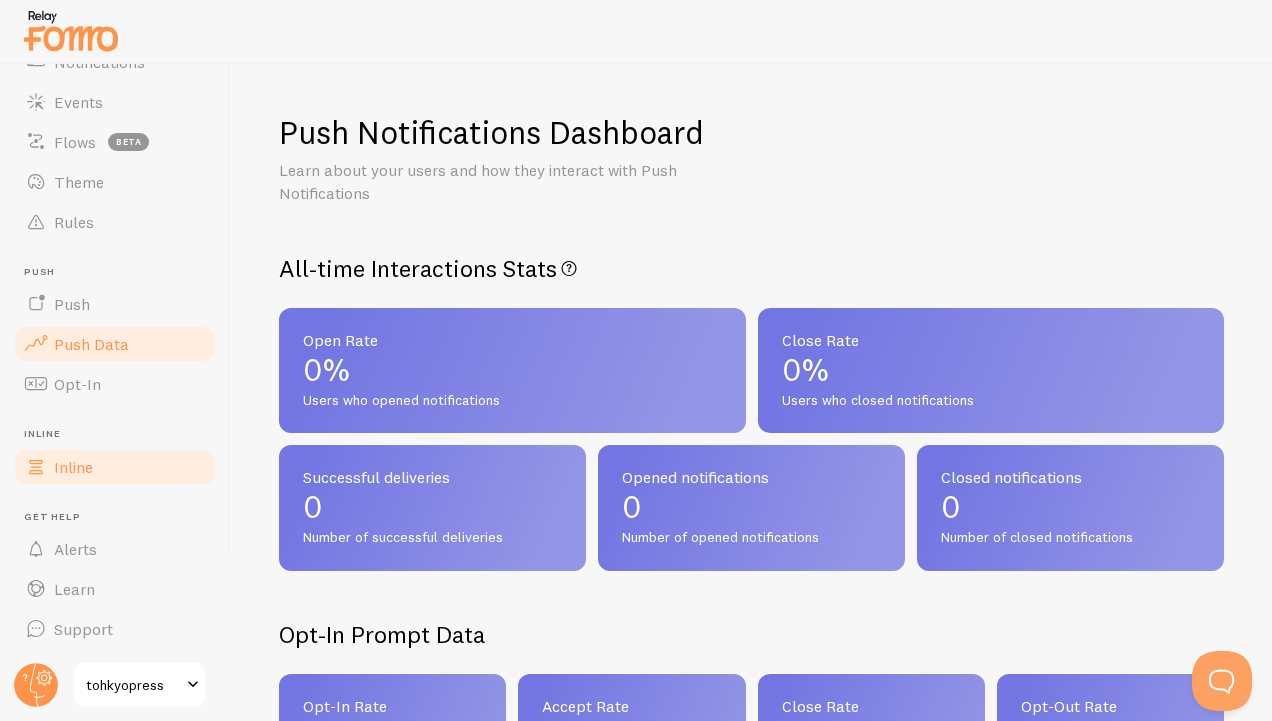 click on "Inline" at bounding box center (73, 467) 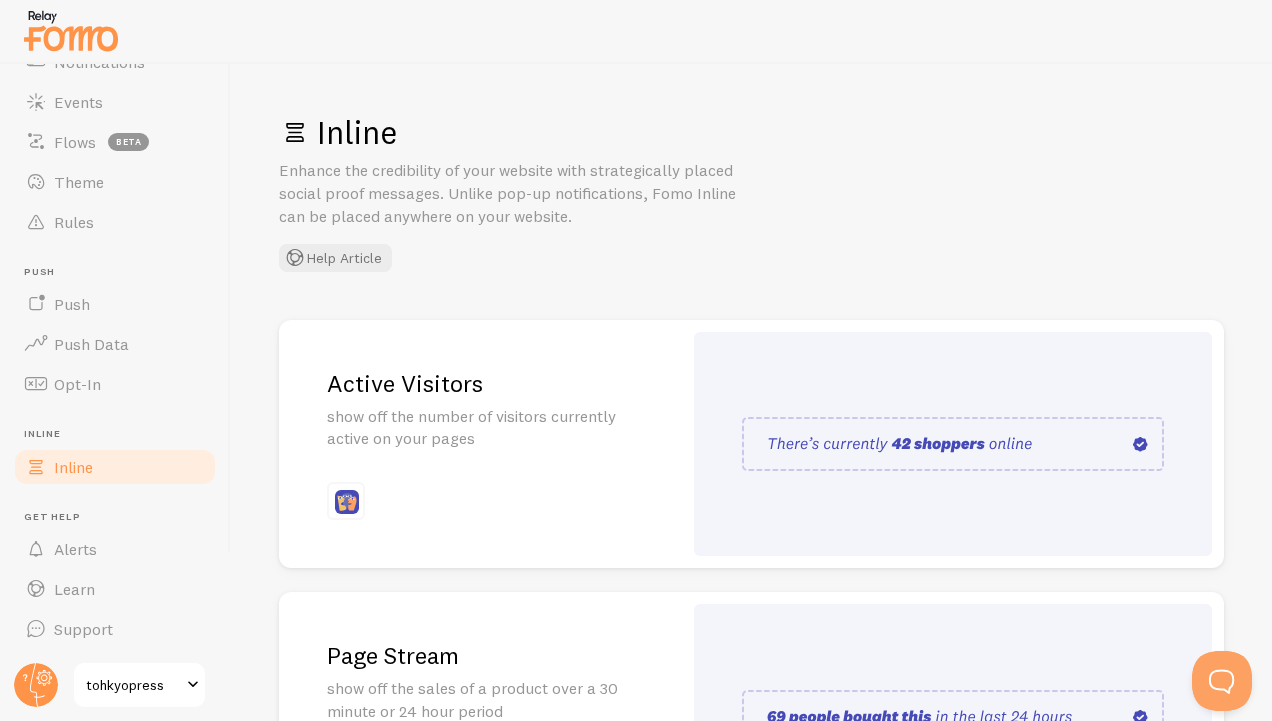 scroll, scrollTop: 0, scrollLeft: 0, axis: both 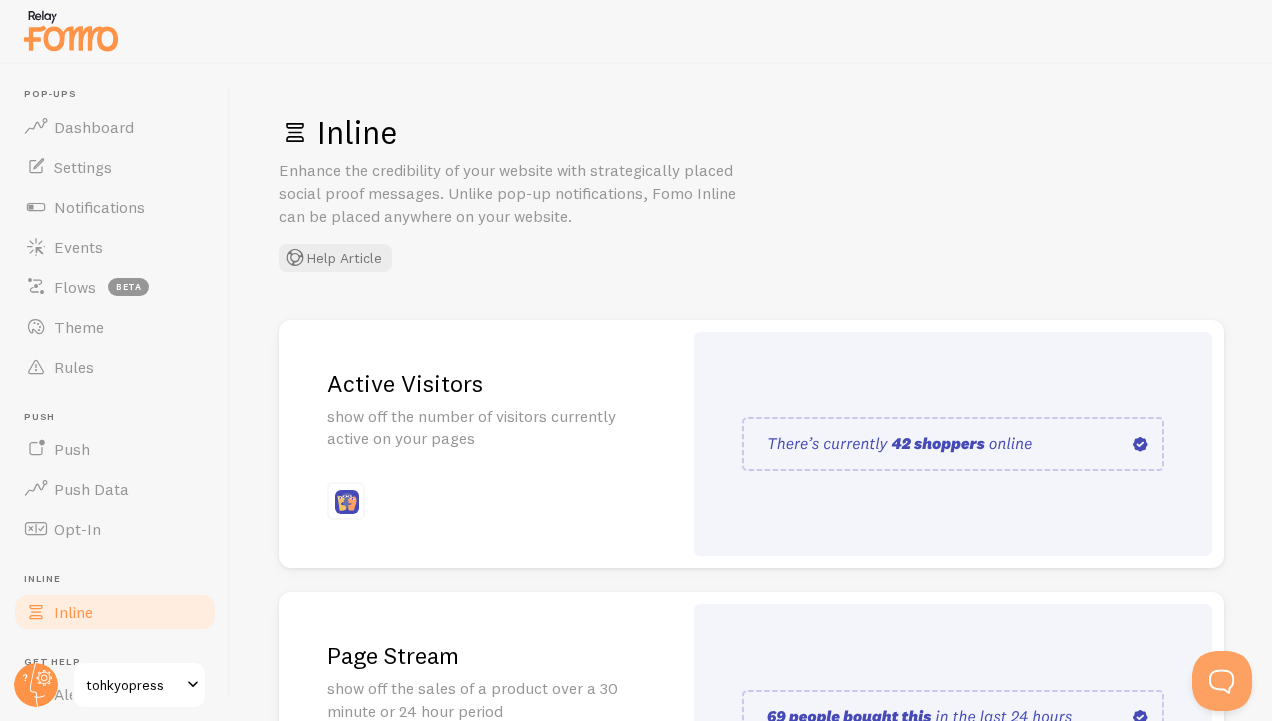 click at bounding box center [347, 502] 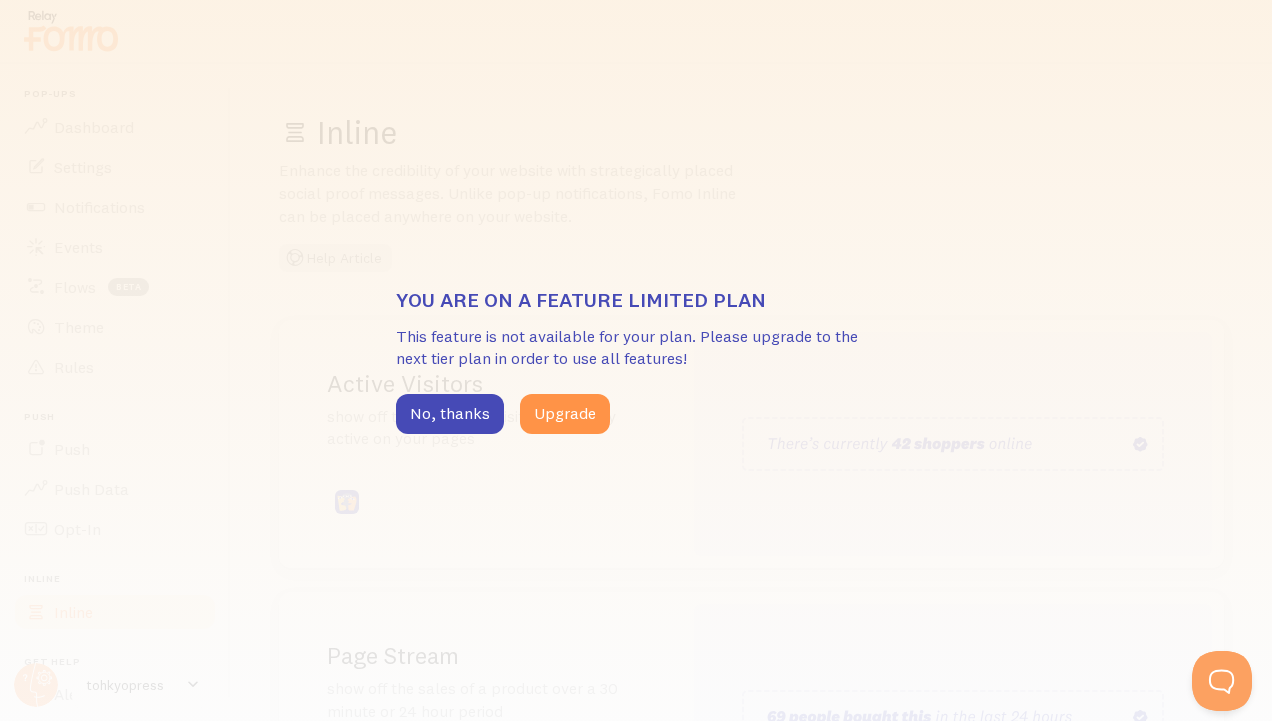 click on "You are on a feature limited plan   This feature is not available for your plan. Please upgrade to the next tier plan in order to use all features!   No, thanks
Upgrade" at bounding box center (636, 360) 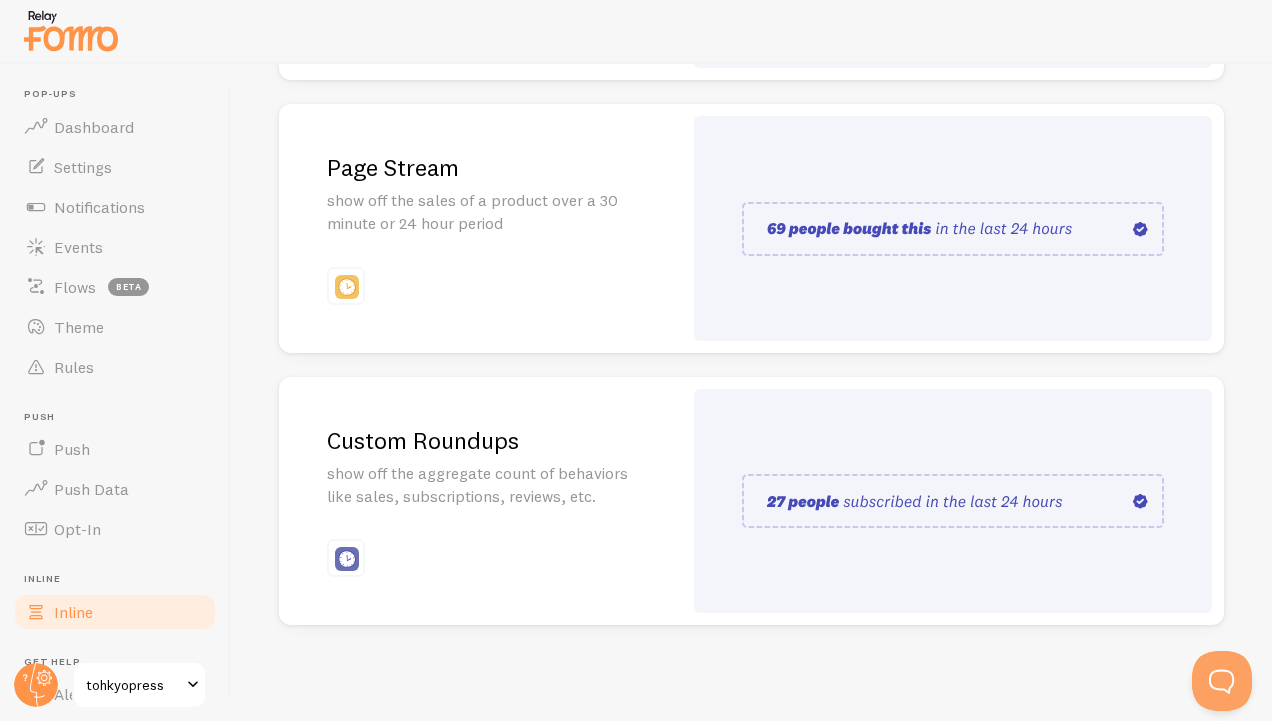 scroll, scrollTop: 511, scrollLeft: 0, axis: vertical 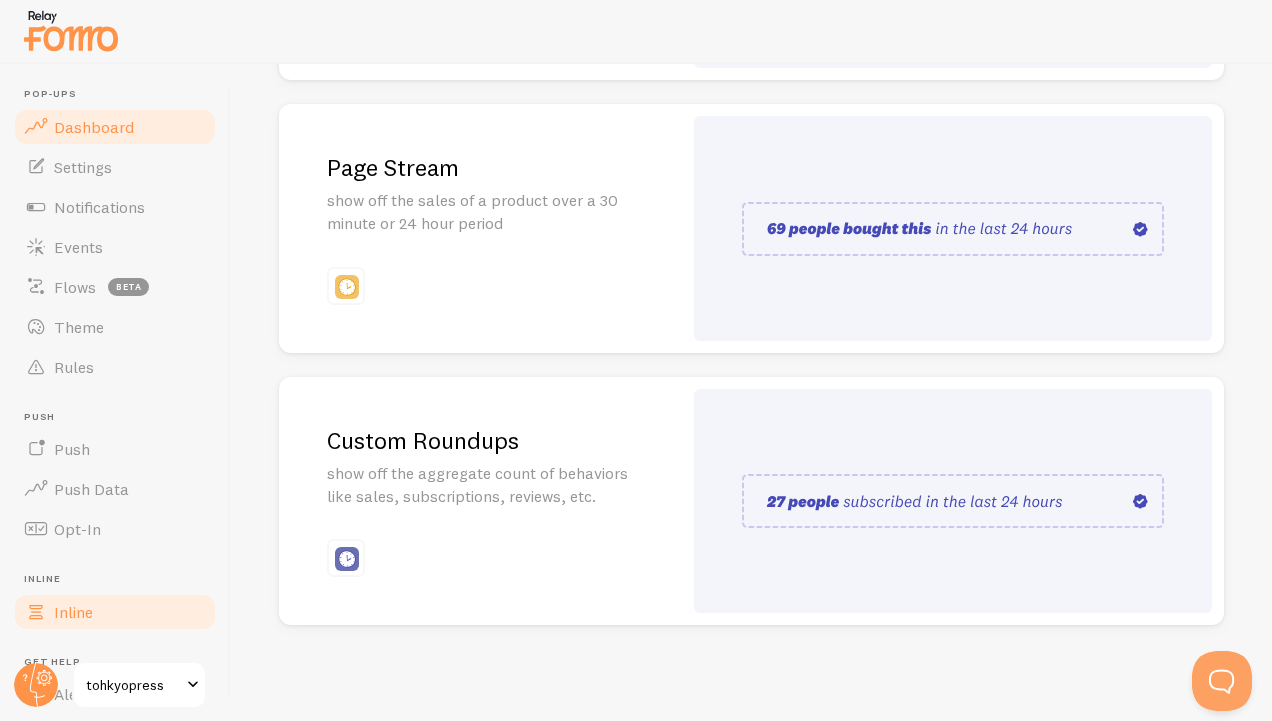 click on "Dashboard" at bounding box center (115, 127) 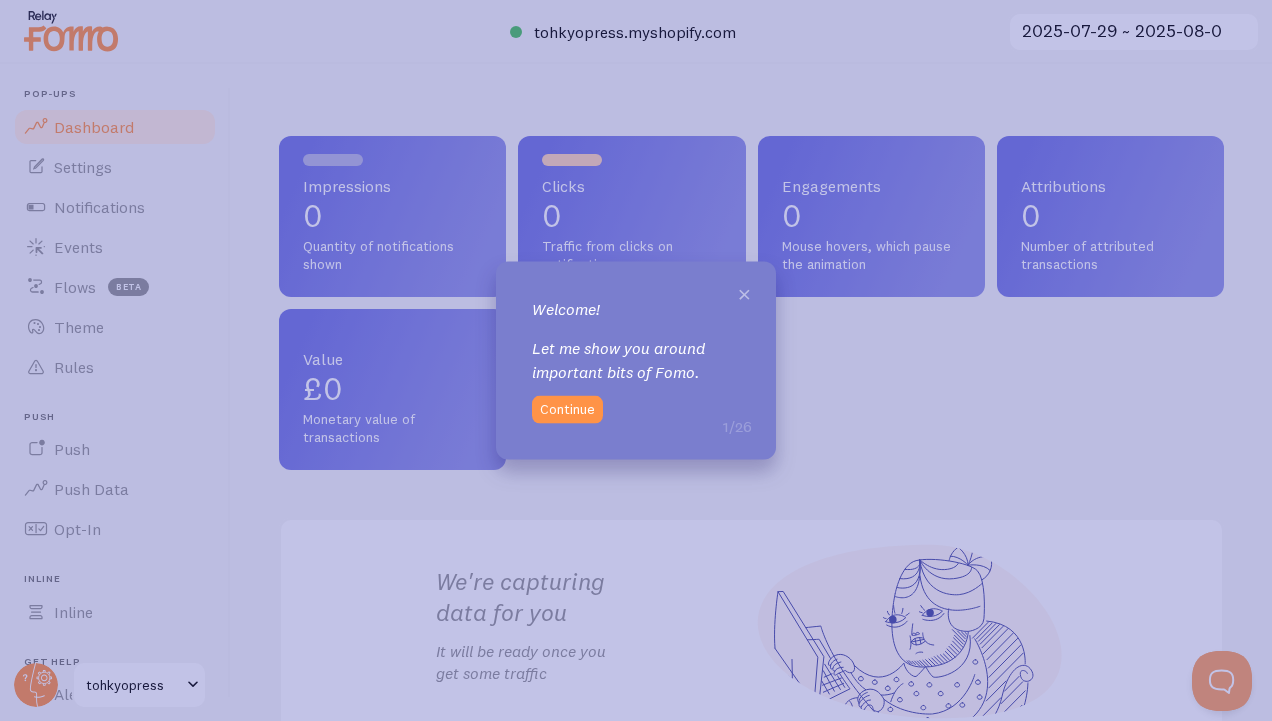 click on "×" at bounding box center [744, 292] 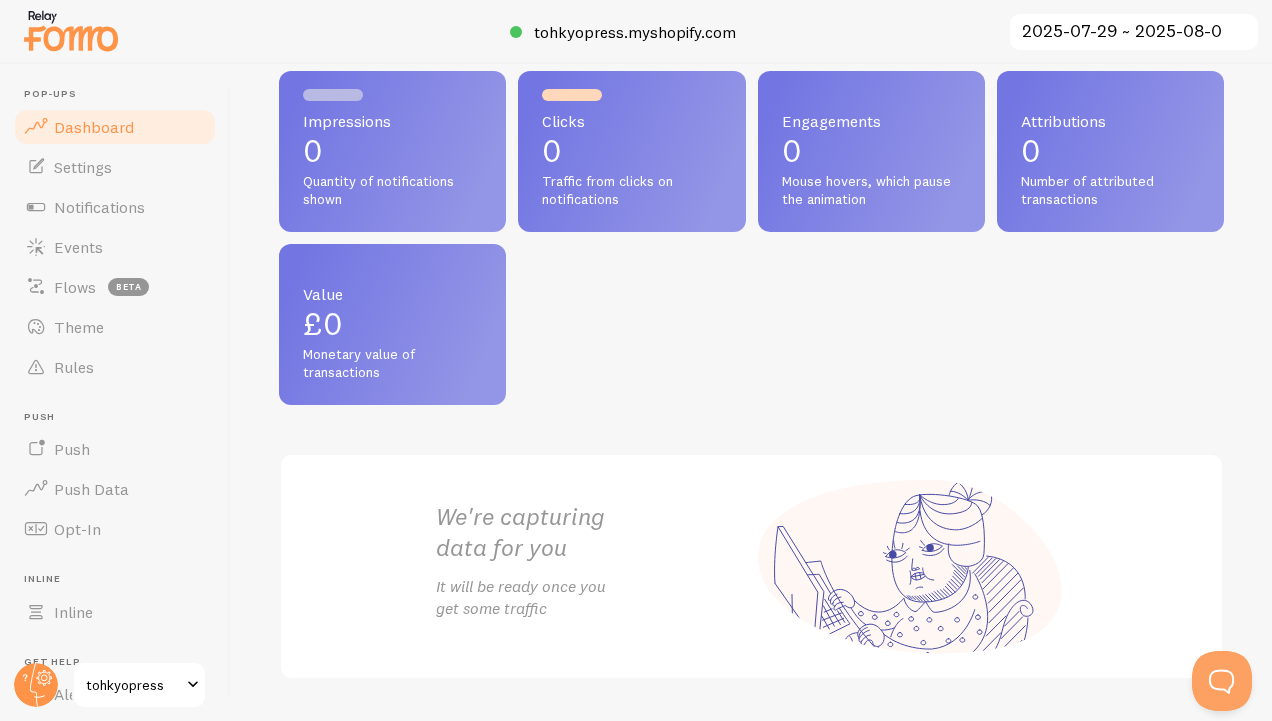 scroll, scrollTop: 0, scrollLeft: 0, axis: both 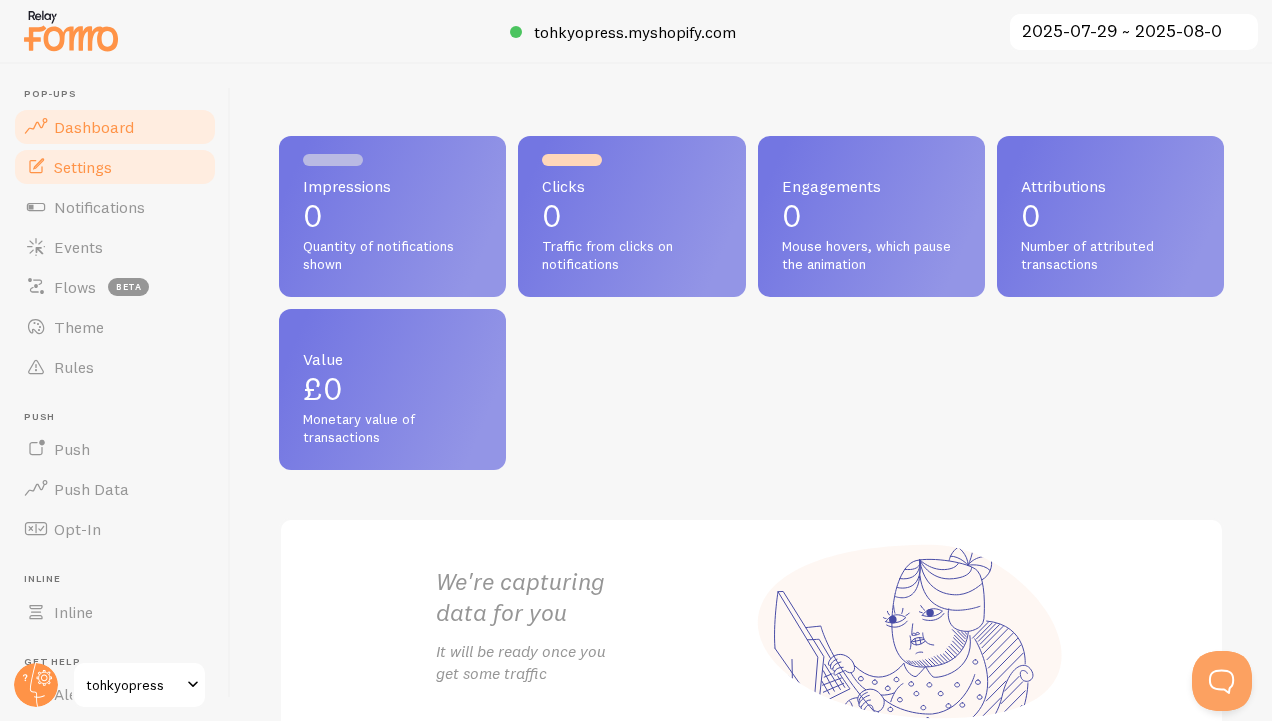 click on "Settings" at bounding box center [83, 167] 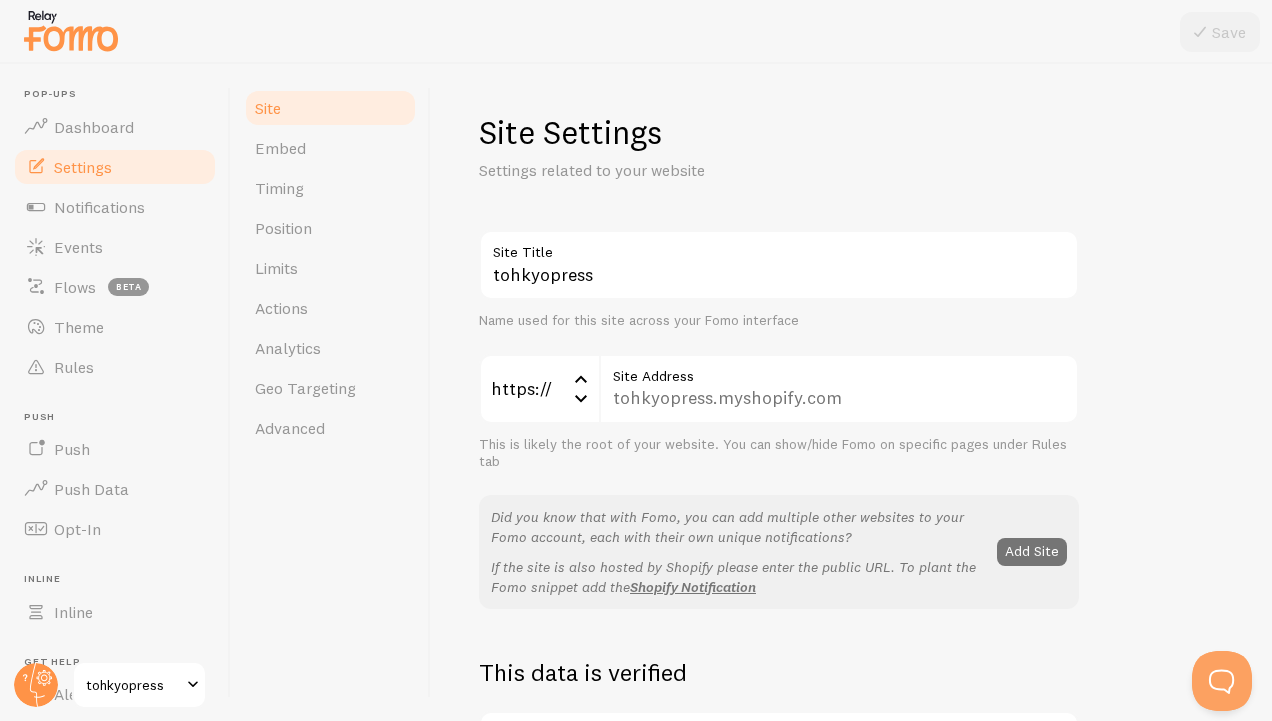 click on "tohkyopress.myshopify.com   Site Address" at bounding box center (839, 389) 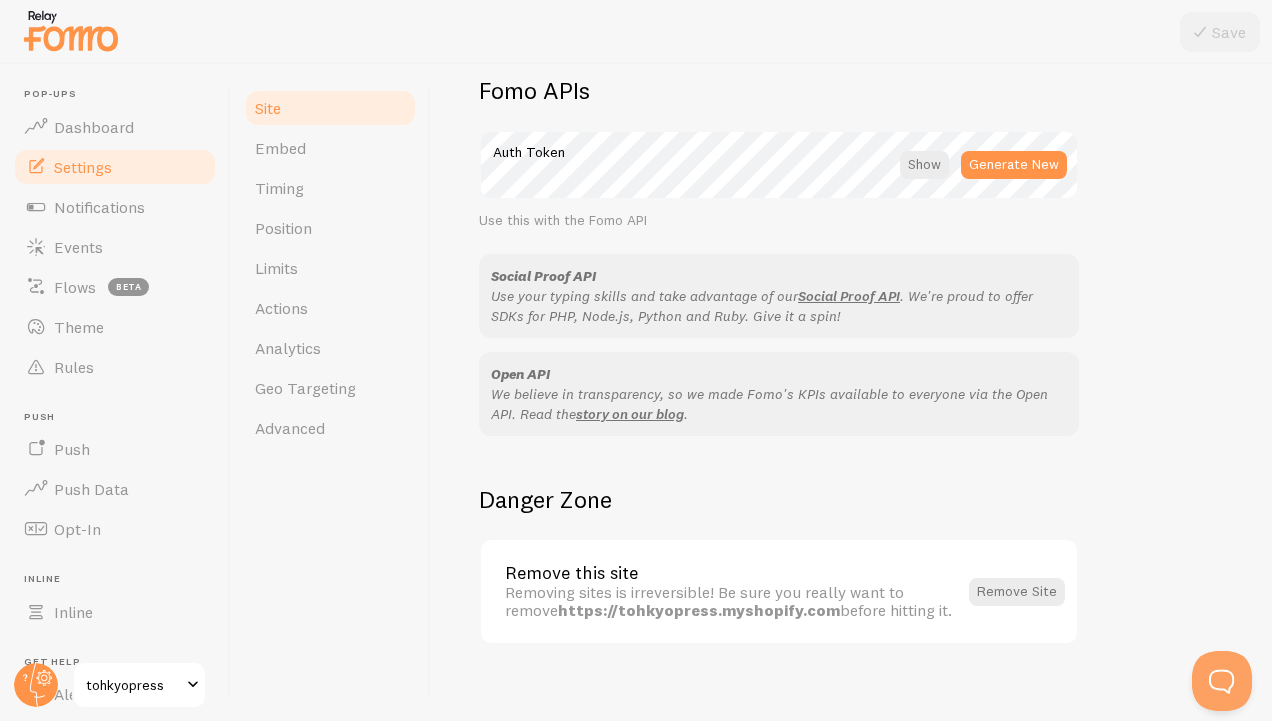 scroll, scrollTop: 1167, scrollLeft: 0, axis: vertical 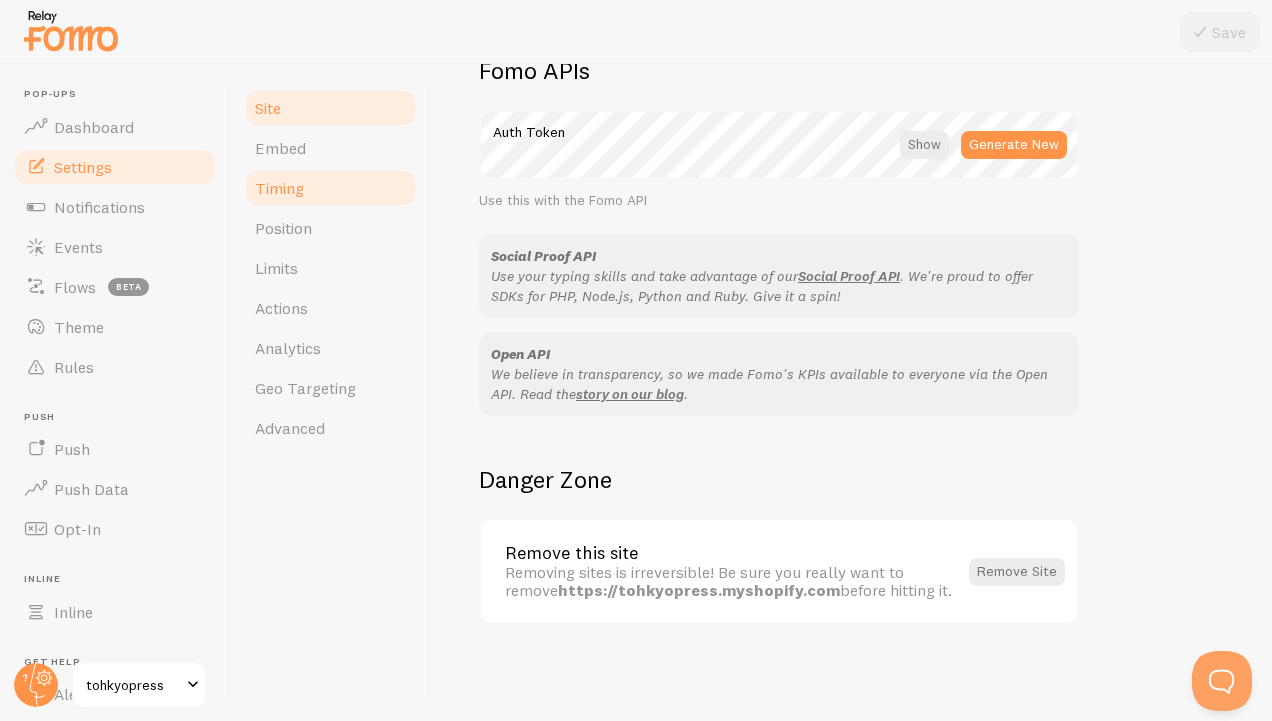 click on "Timing" at bounding box center (330, 188) 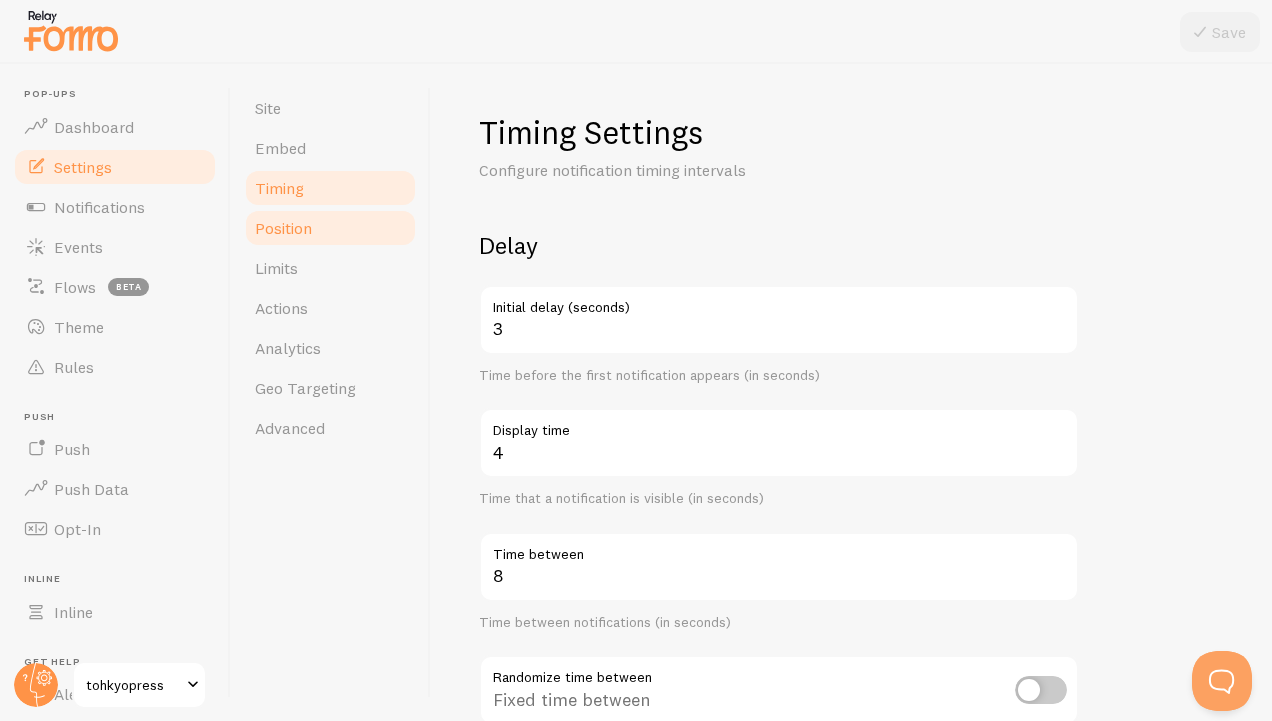 click on "Position" at bounding box center [330, 228] 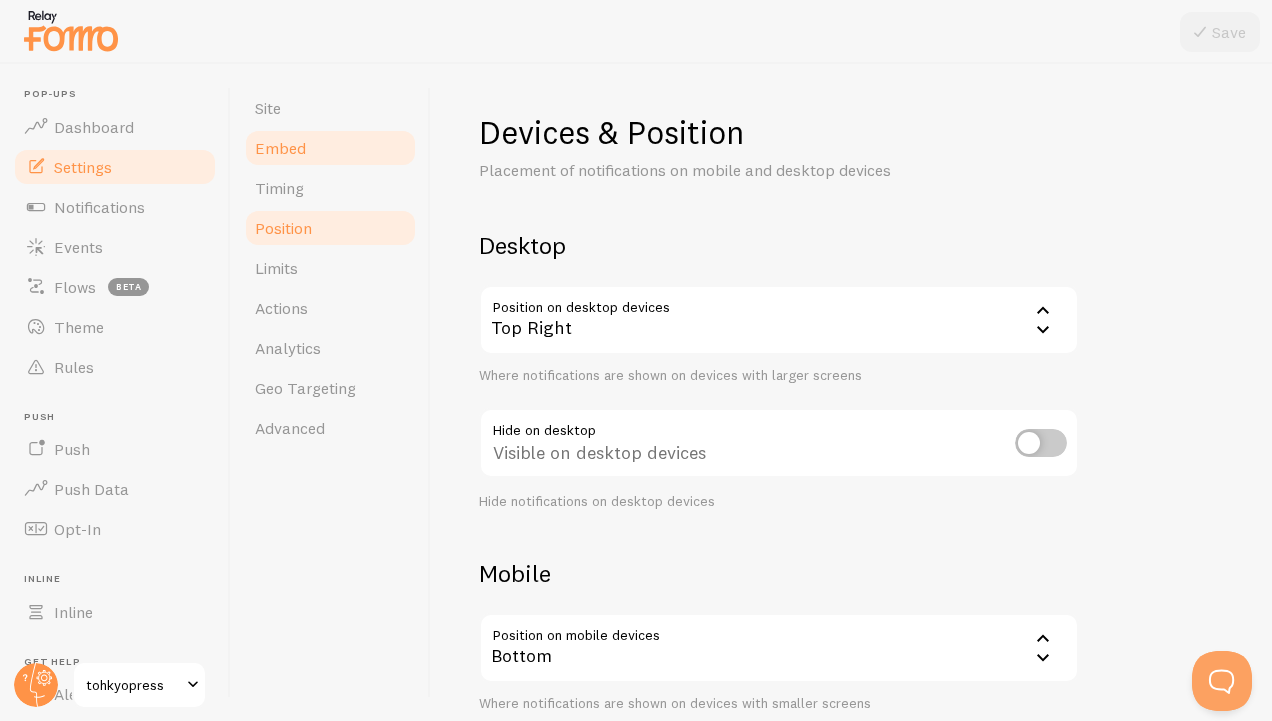 click on "Embed" at bounding box center (280, 148) 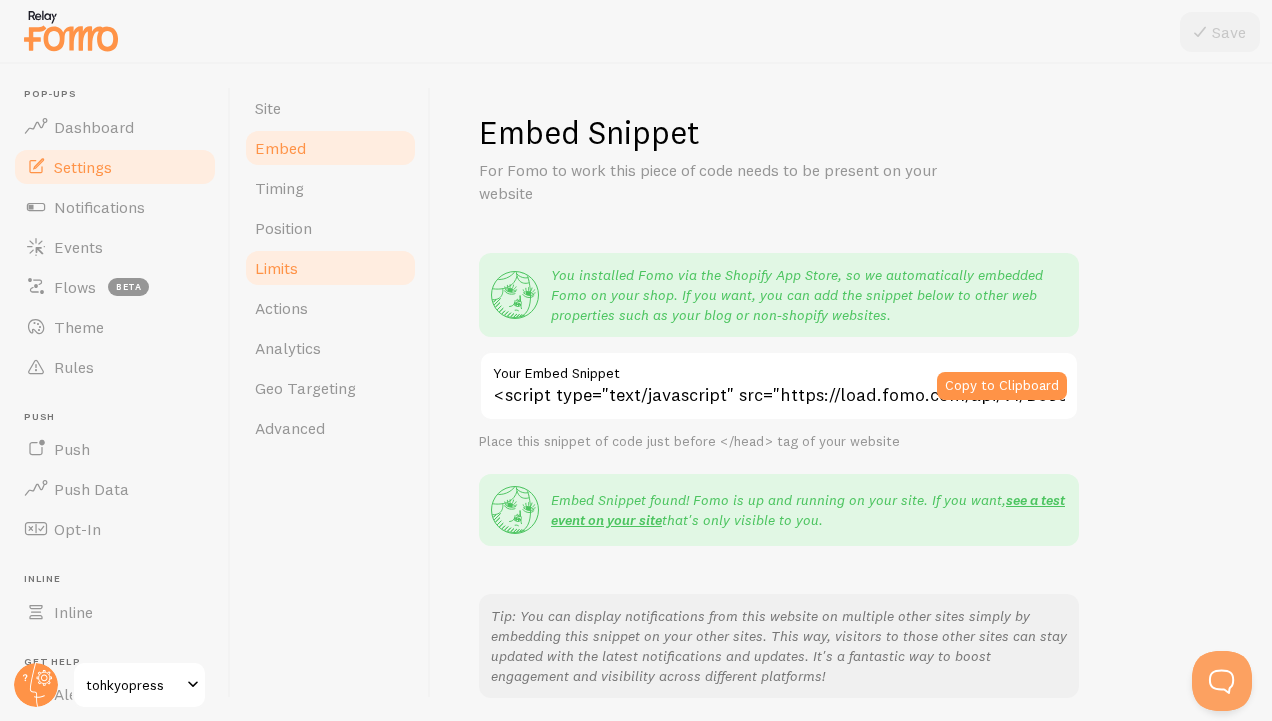 click on "Limits" at bounding box center (330, 268) 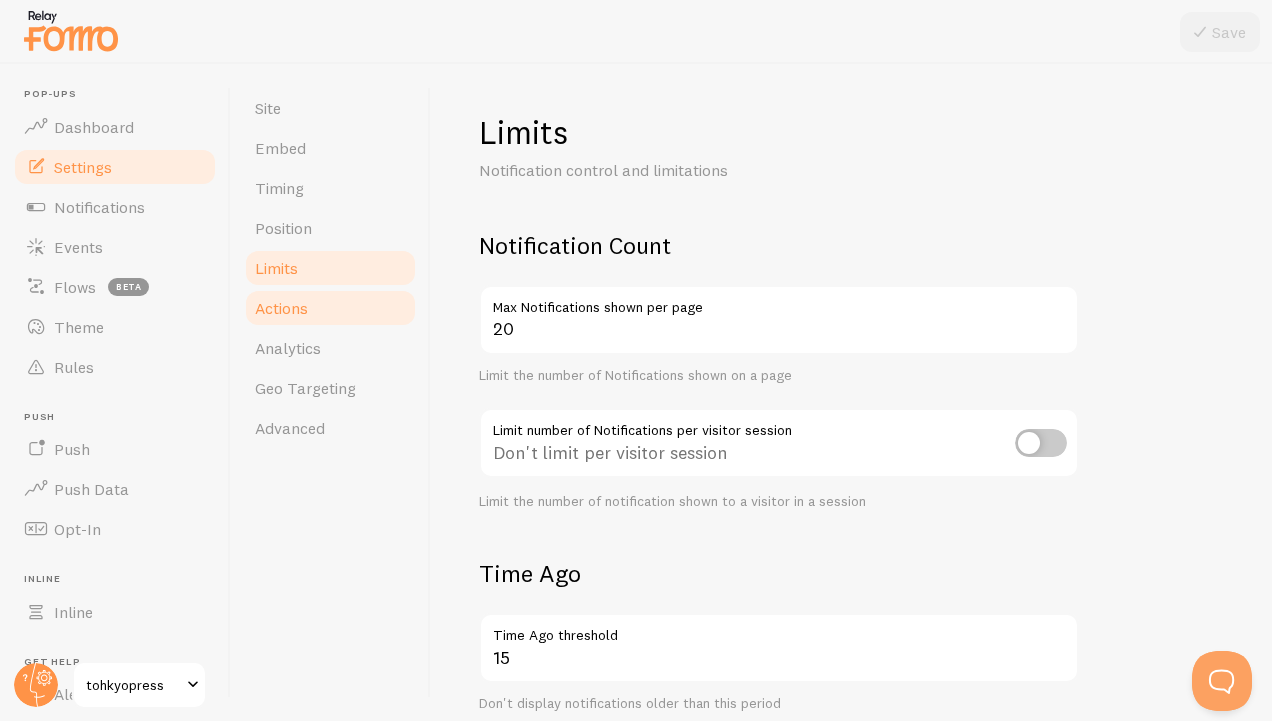 click on "Actions" at bounding box center (330, 308) 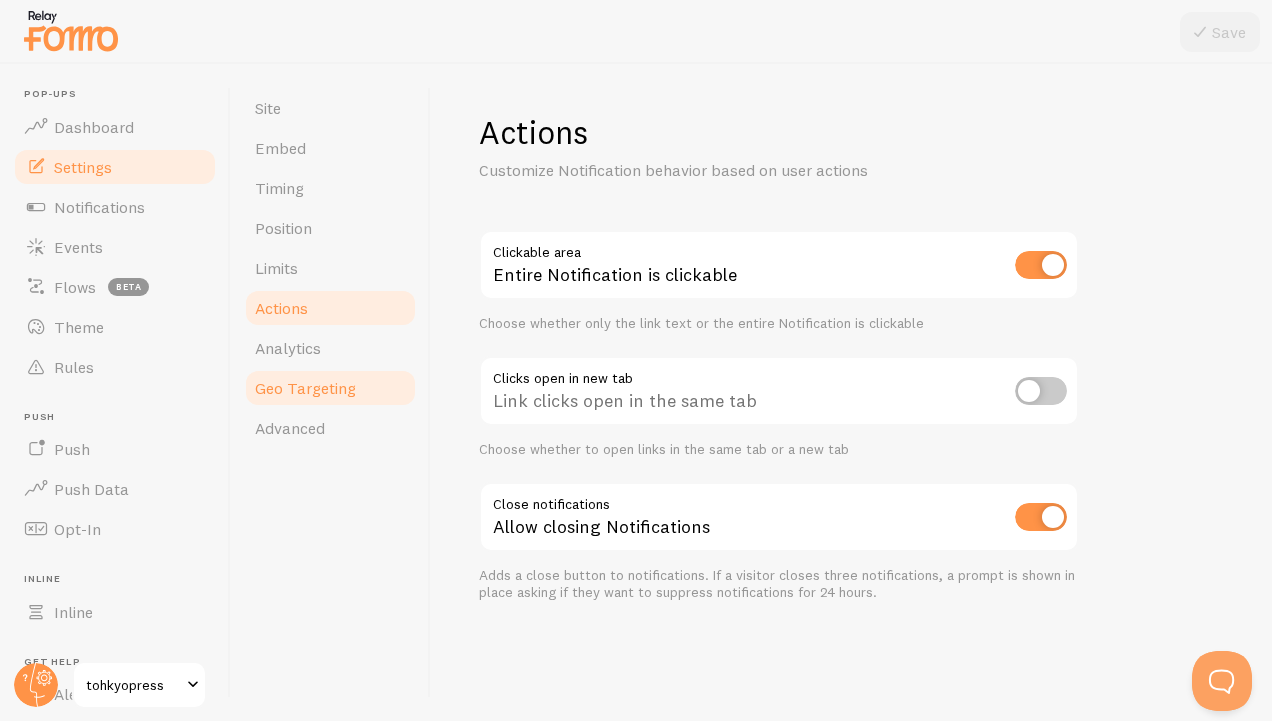 click on "Geo Targeting" at bounding box center [305, 388] 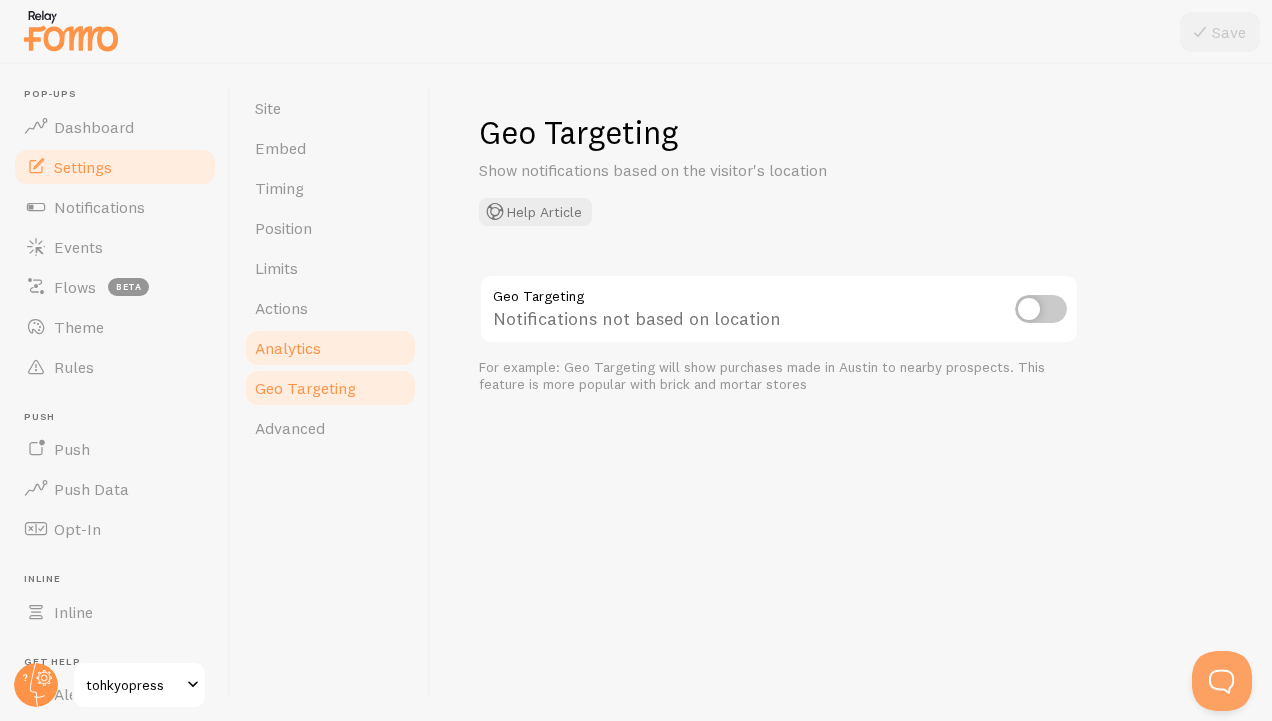 click on "Analytics" at bounding box center [288, 348] 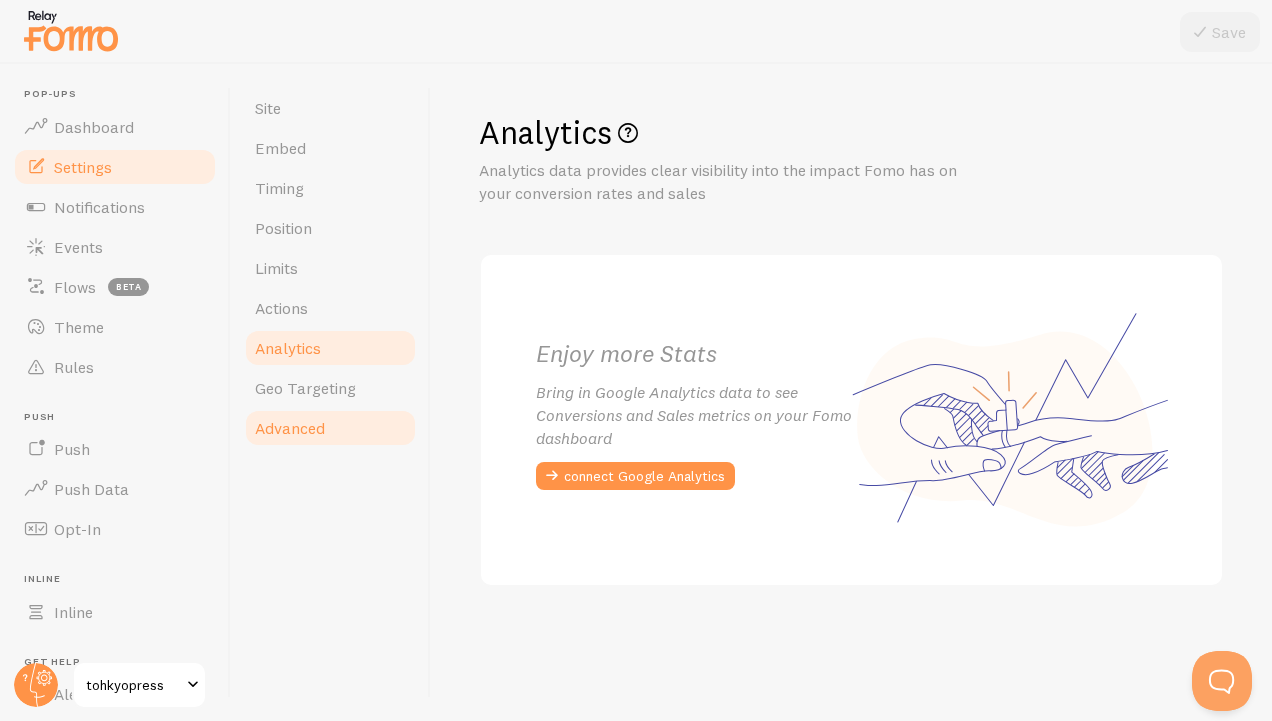 click on "Advanced" at bounding box center [330, 428] 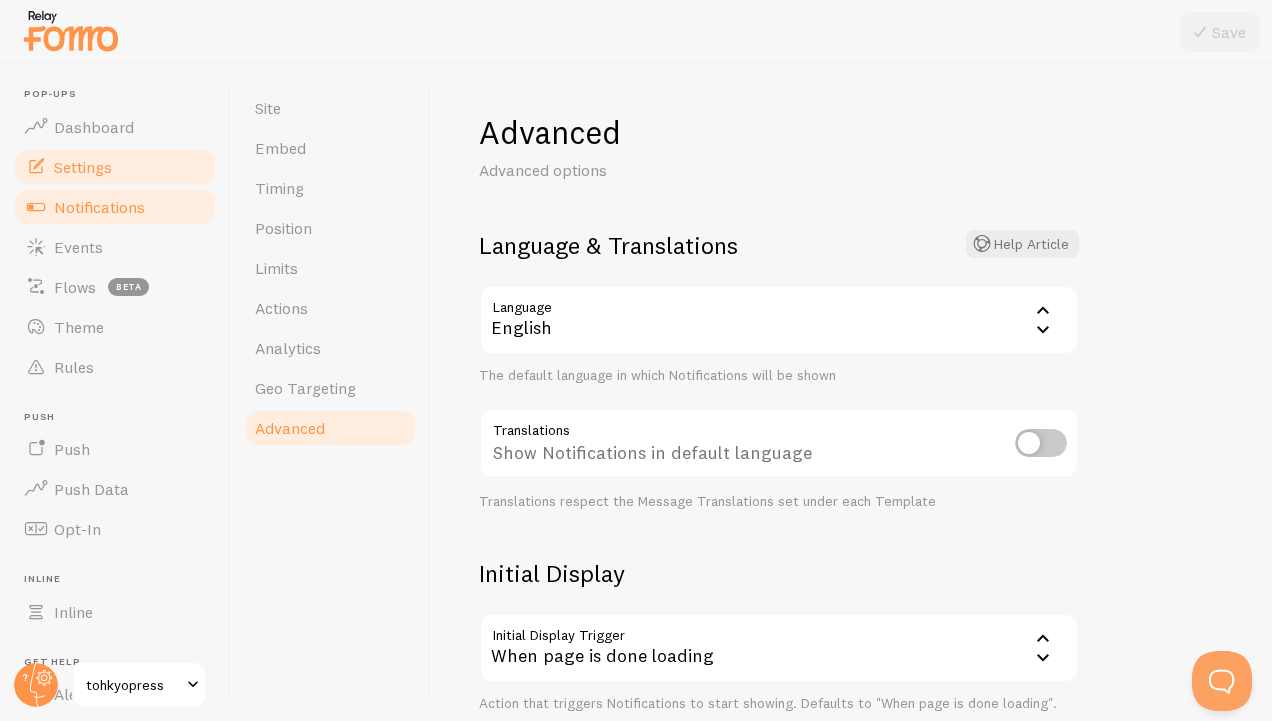 click on "Notifications" at bounding box center [99, 207] 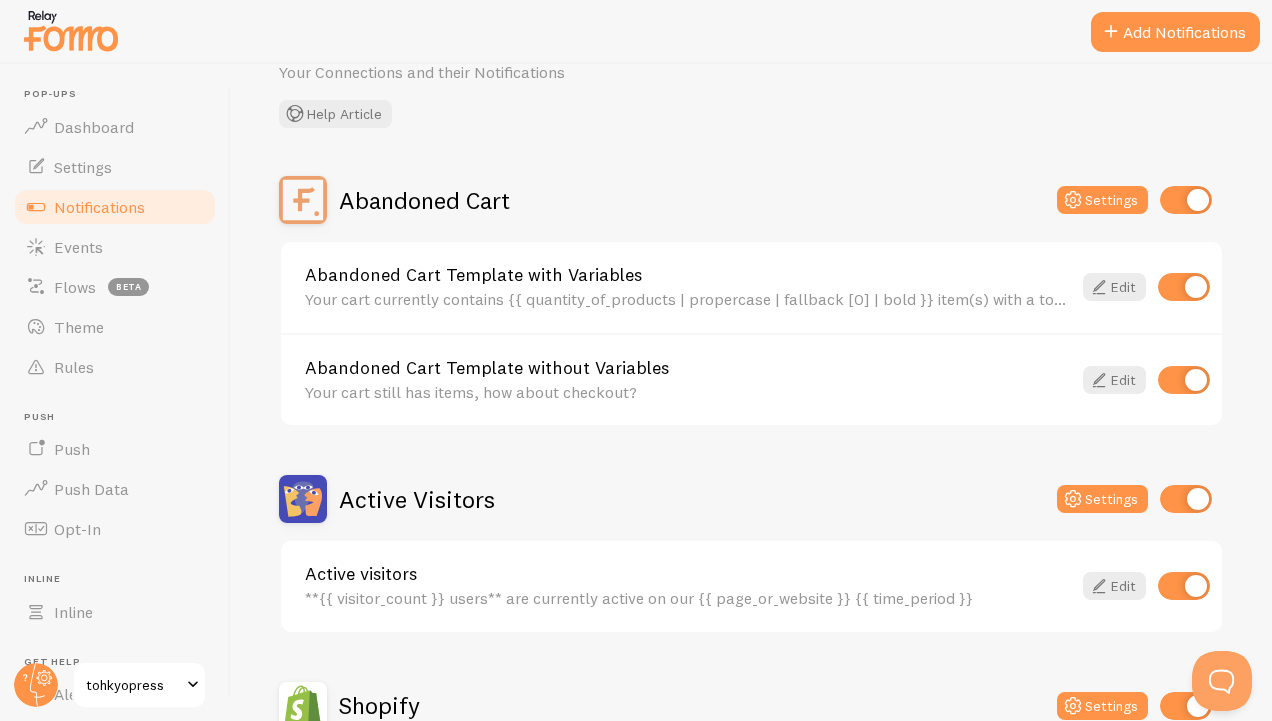 scroll, scrollTop: 176, scrollLeft: 0, axis: vertical 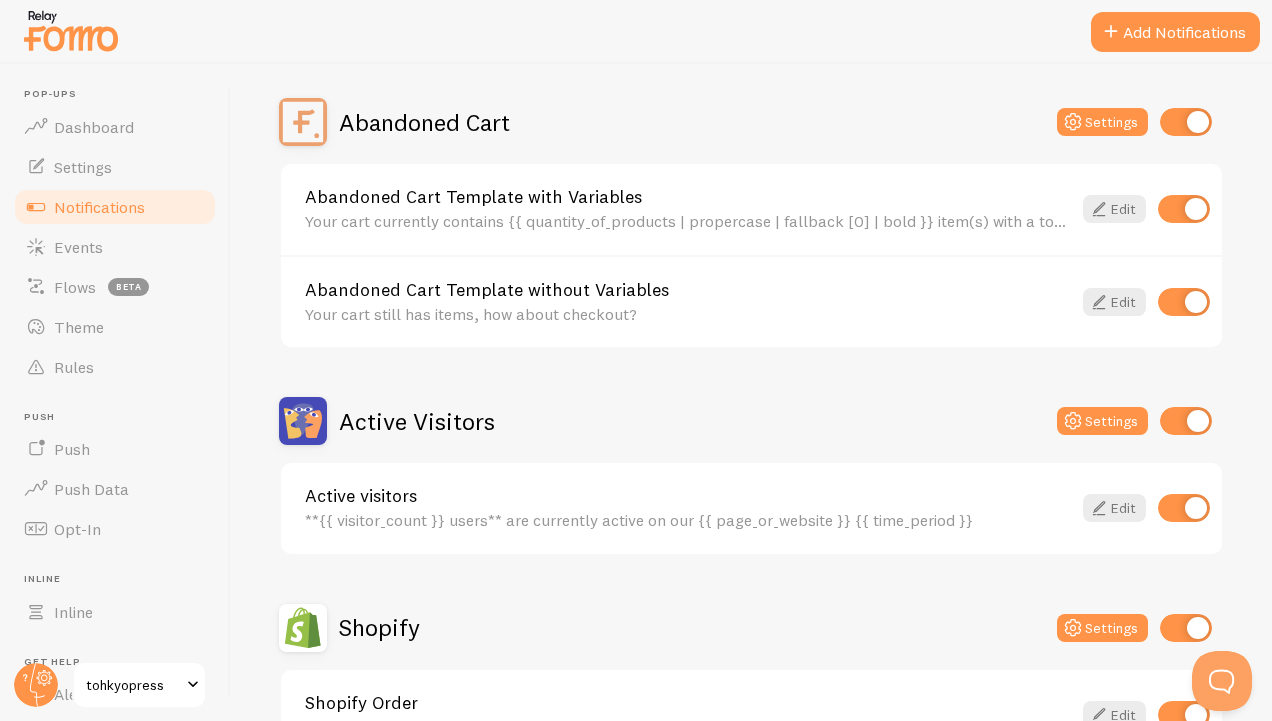 click at bounding box center (1186, 421) 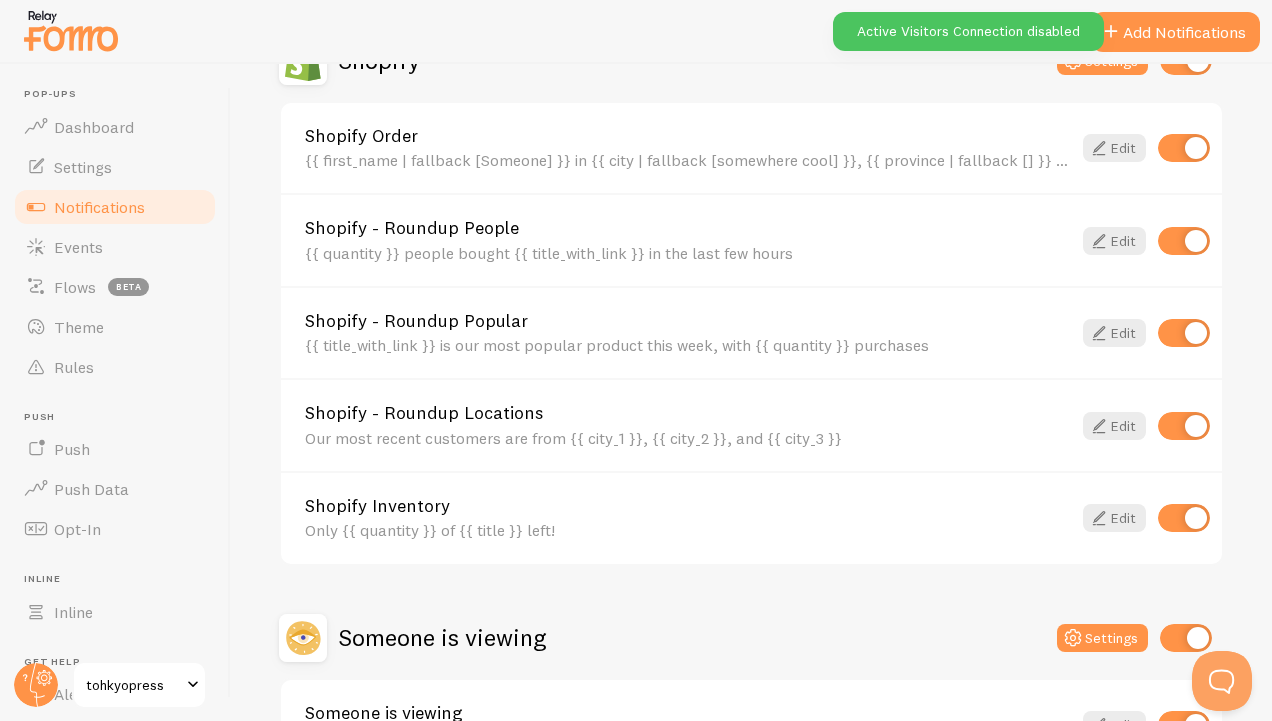 scroll, scrollTop: 890, scrollLeft: 0, axis: vertical 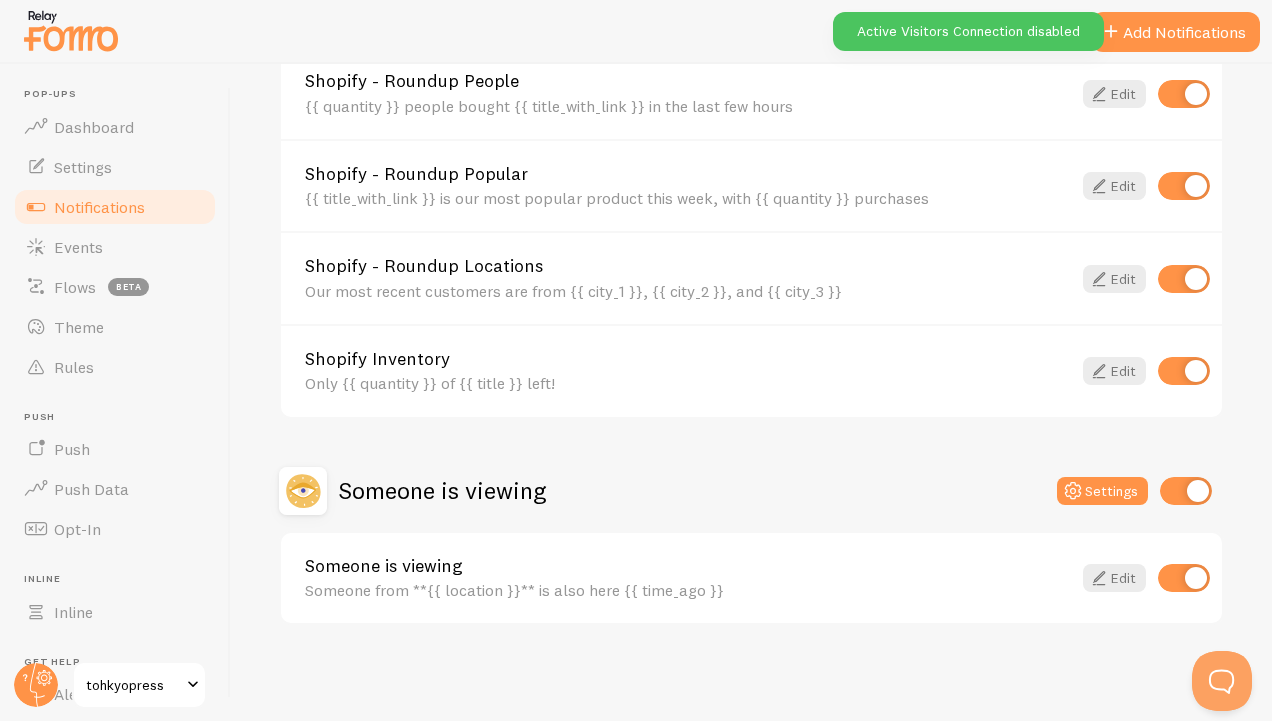 click at bounding box center [1186, 491] 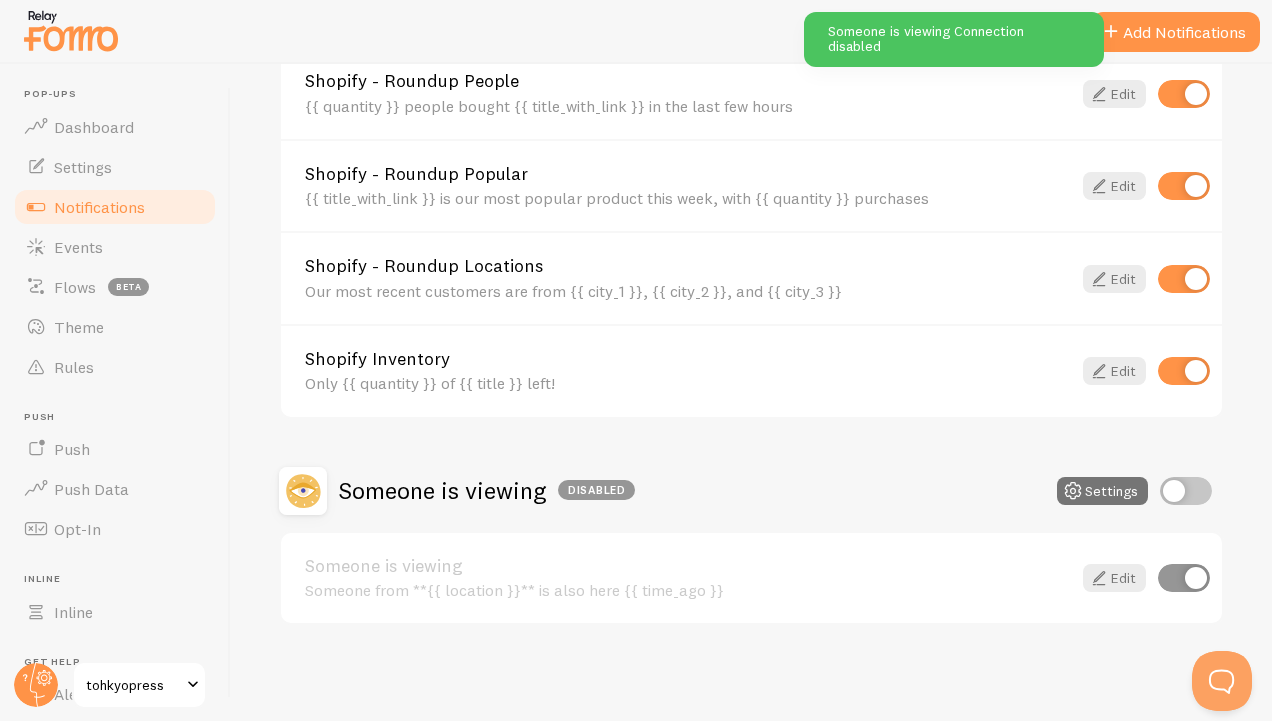 click at bounding box center [1186, 491] 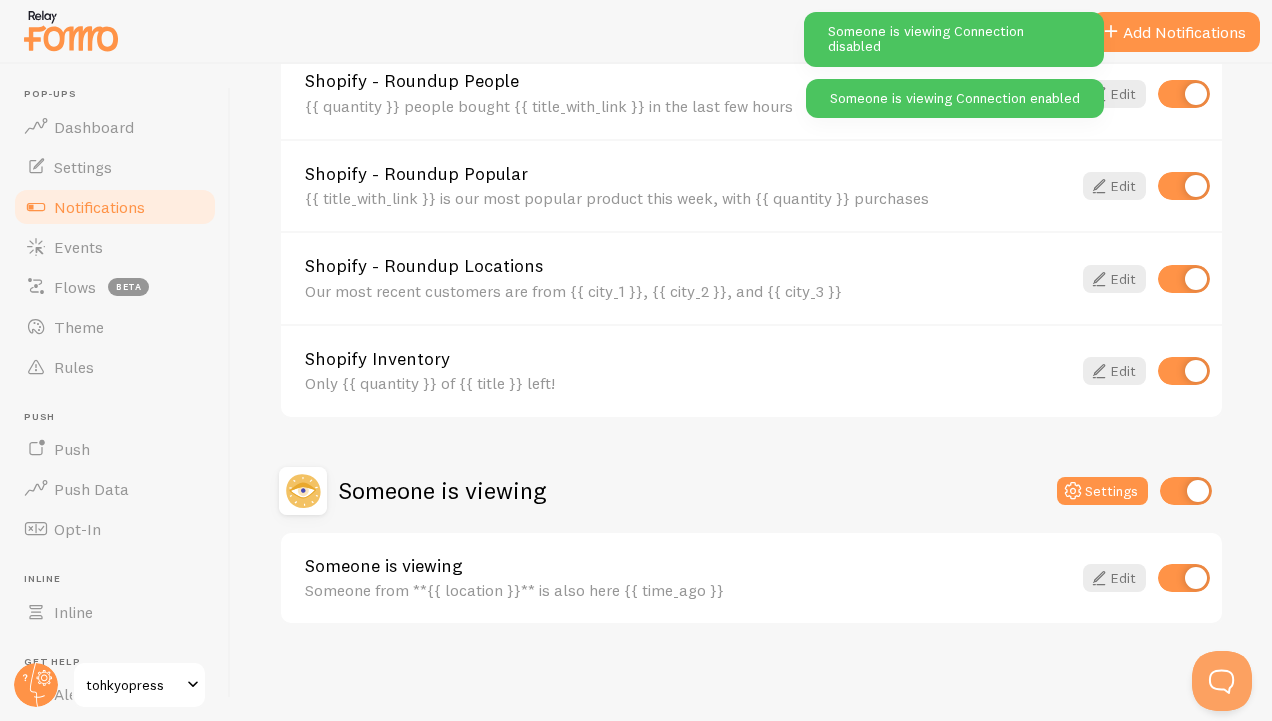 click on "Someone is viewing
Settings" at bounding box center (751, 491) 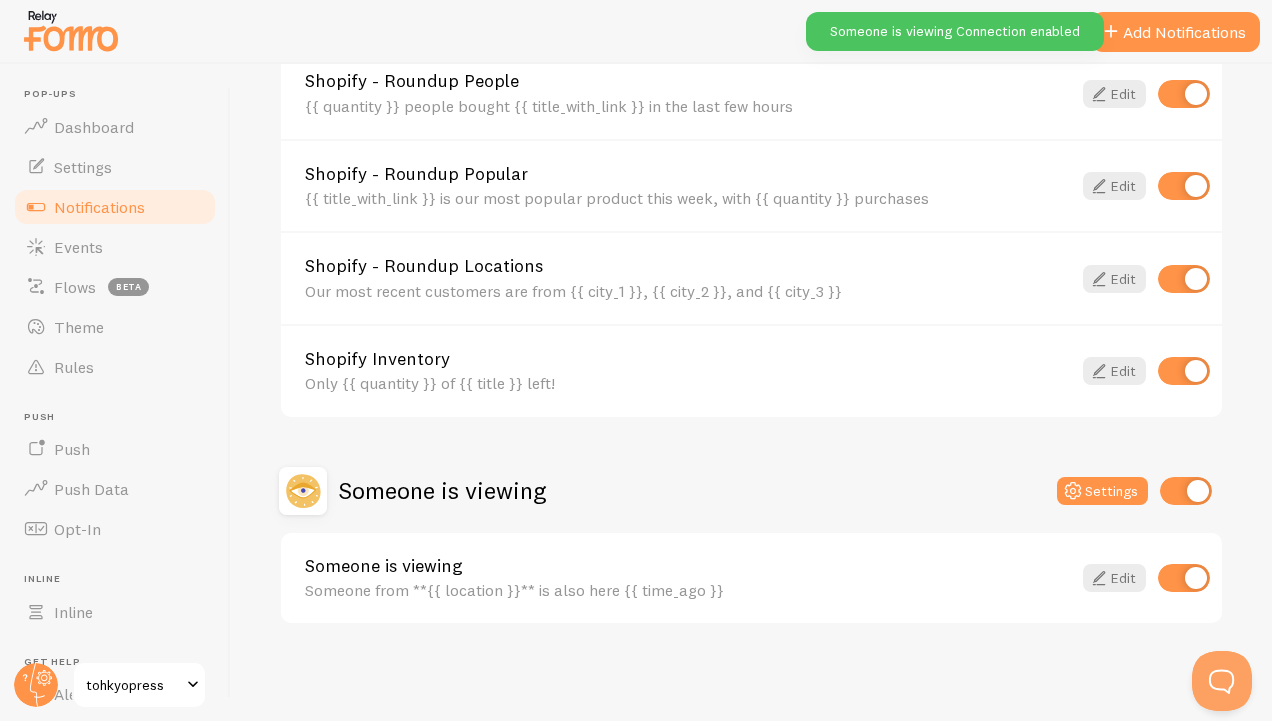 click on "Someone is viewing
Settings" at bounding box center (751, 491) 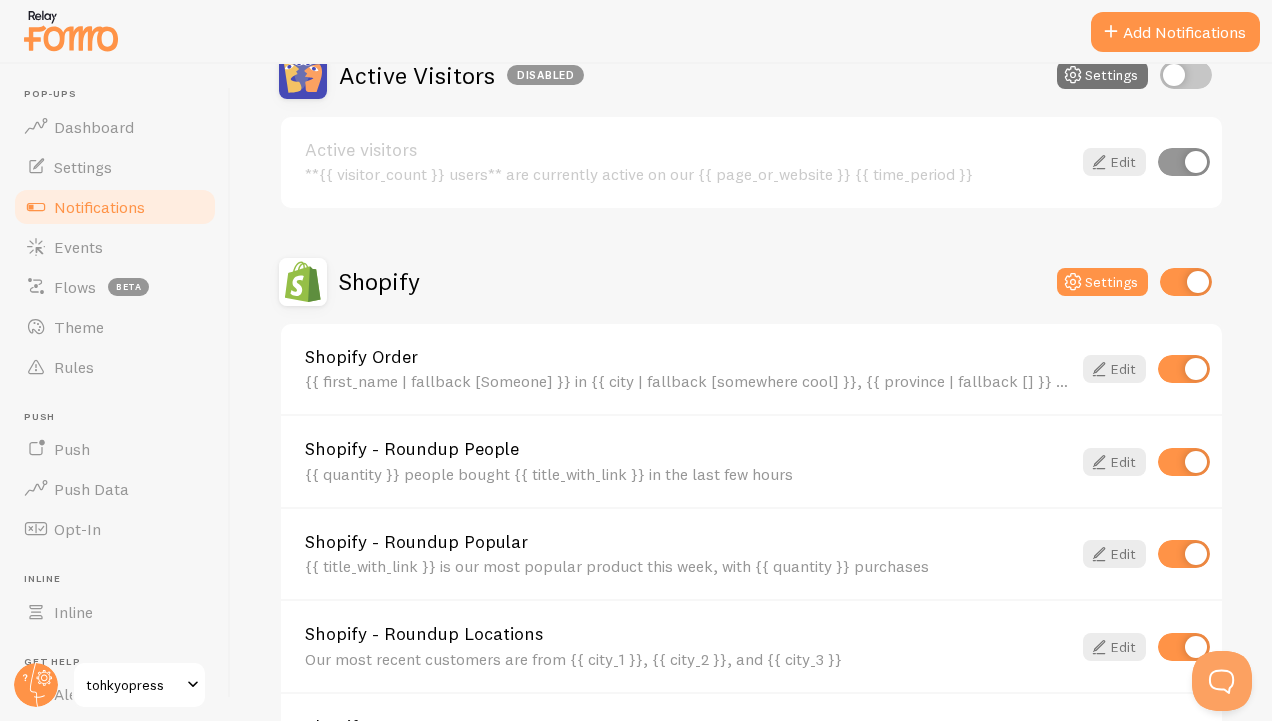 scroll, scrollTop: 0, scrollLeft: 0, axis: both 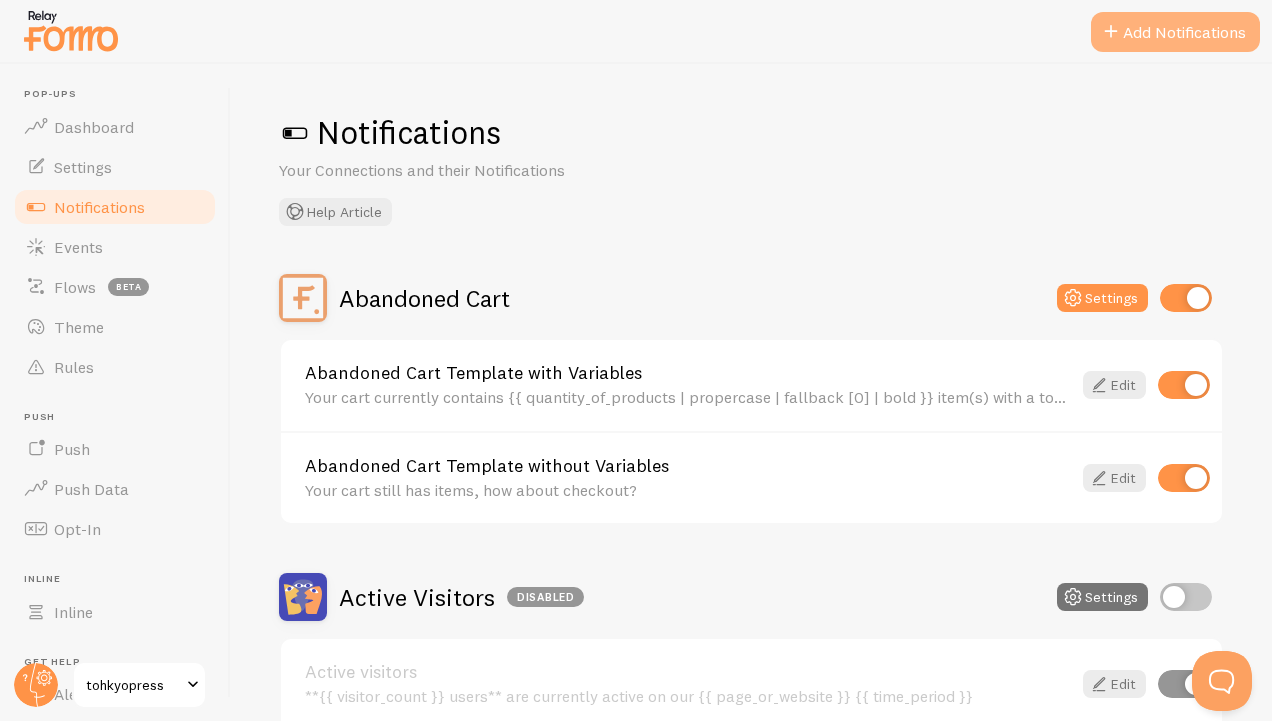click on "Add Notifications" at bounding box center [1175, 32] 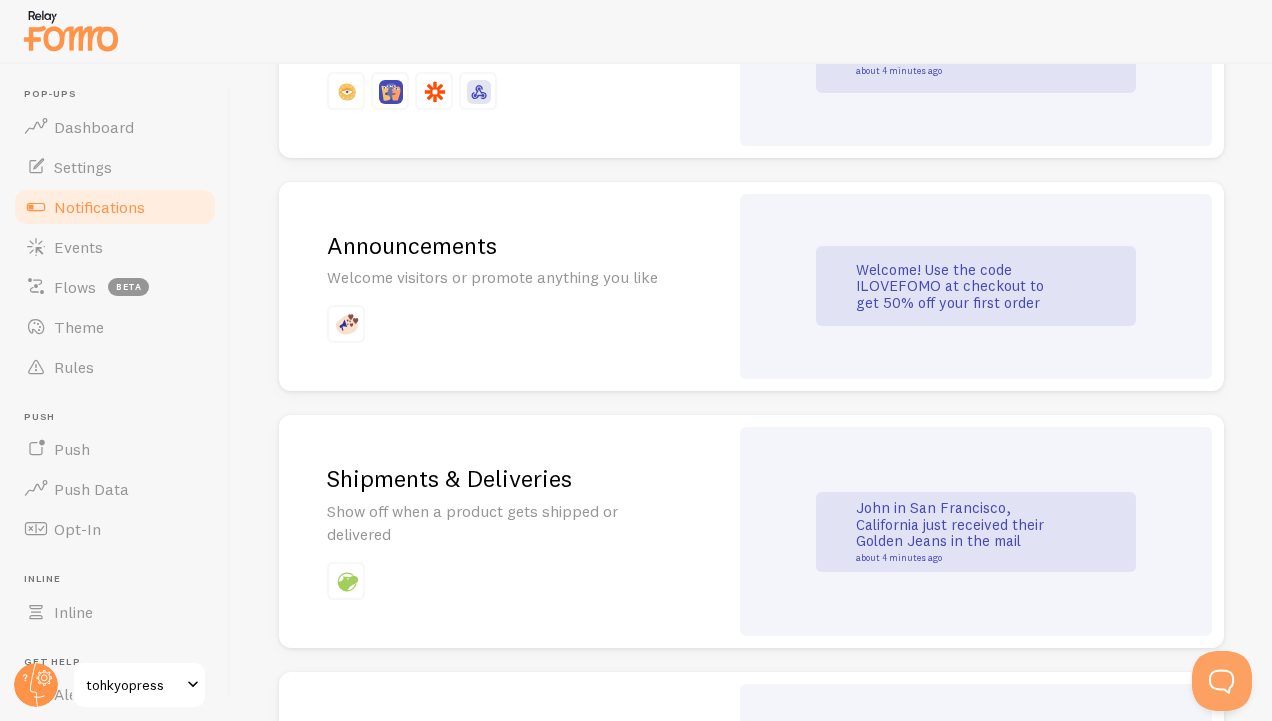 scroll, scrollTop: 1328, scrollLeft: 0, axis: vertical 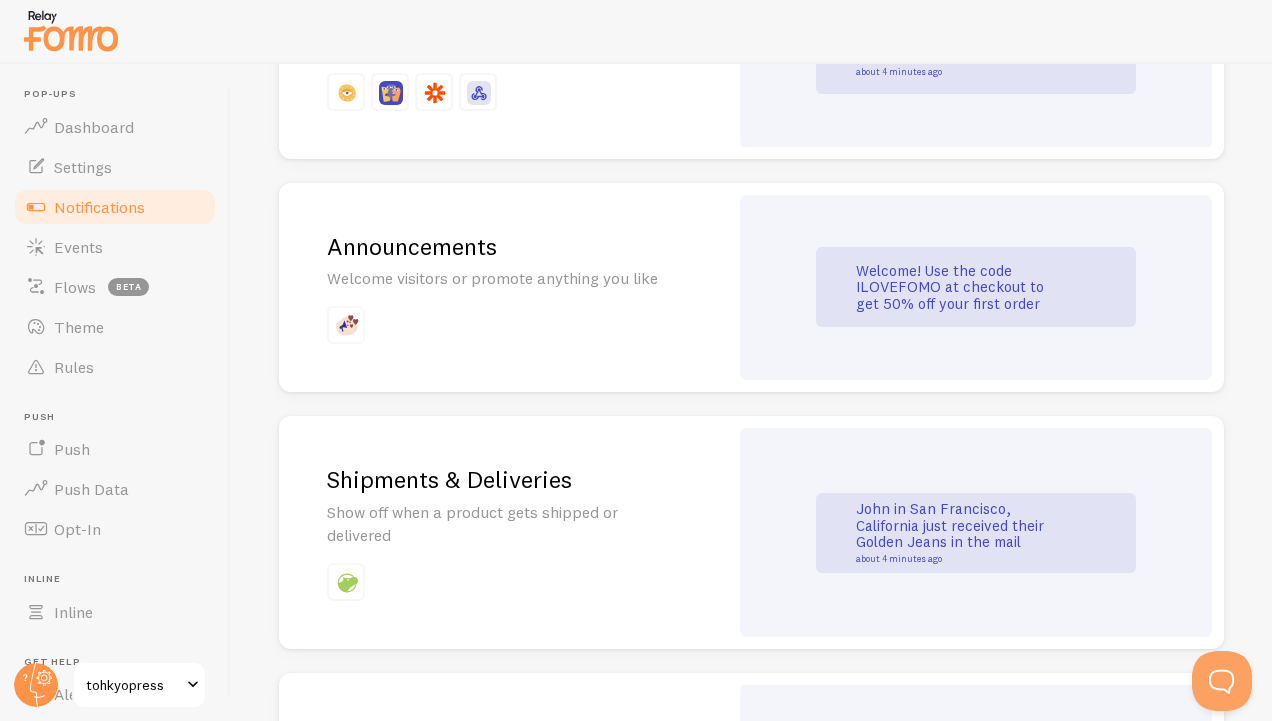 click at bounding box center (503, 325) 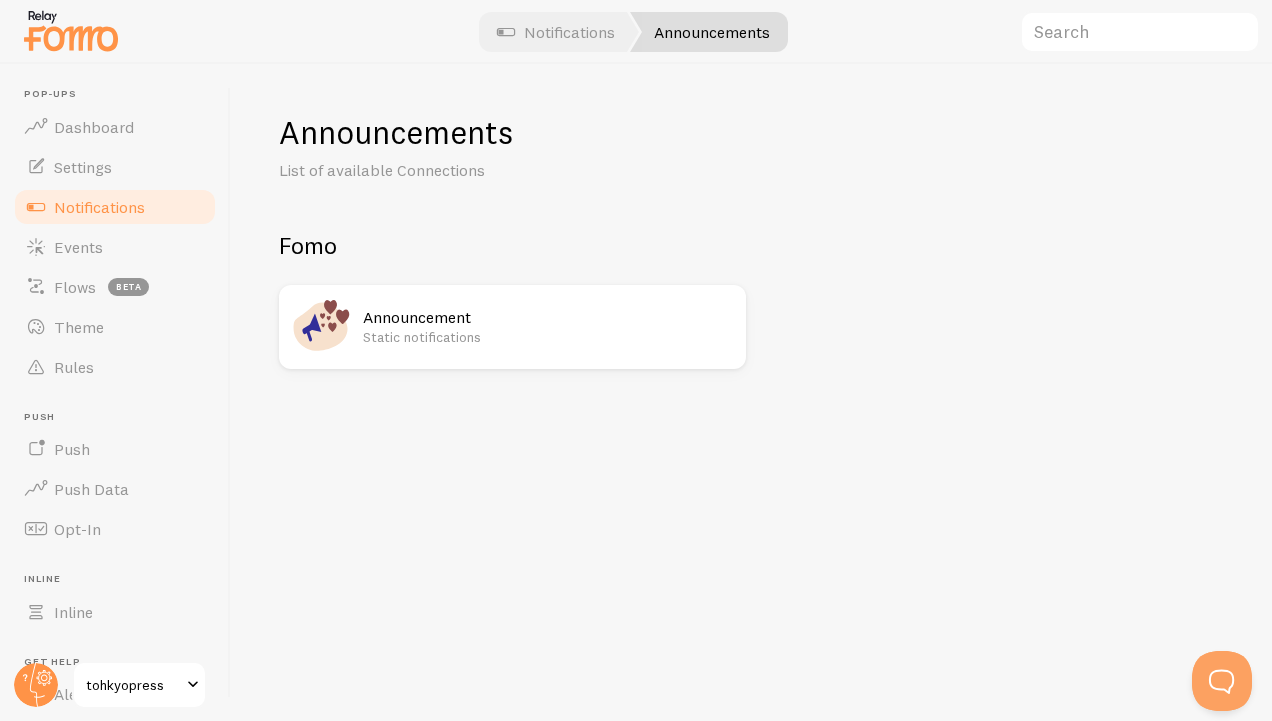 click on "Static notifications" at bounding box center [548, 337] 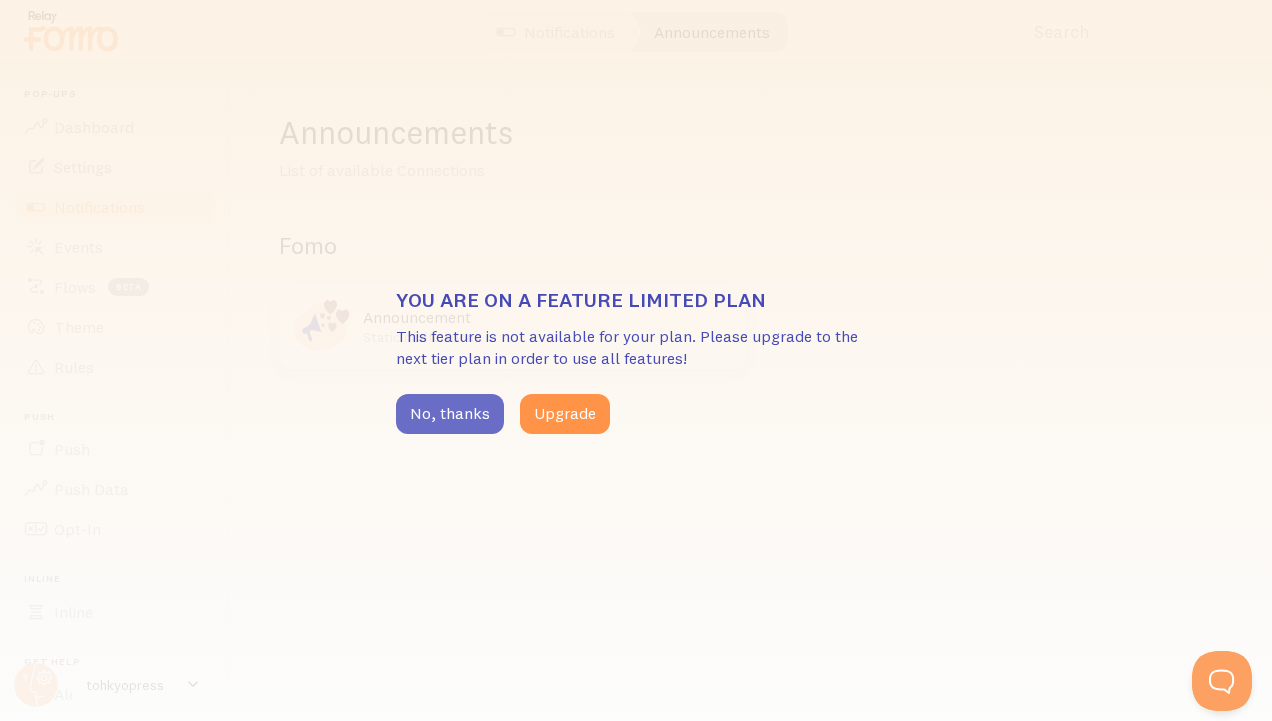 click on "No, thanks" at bounding box center (450, 414) 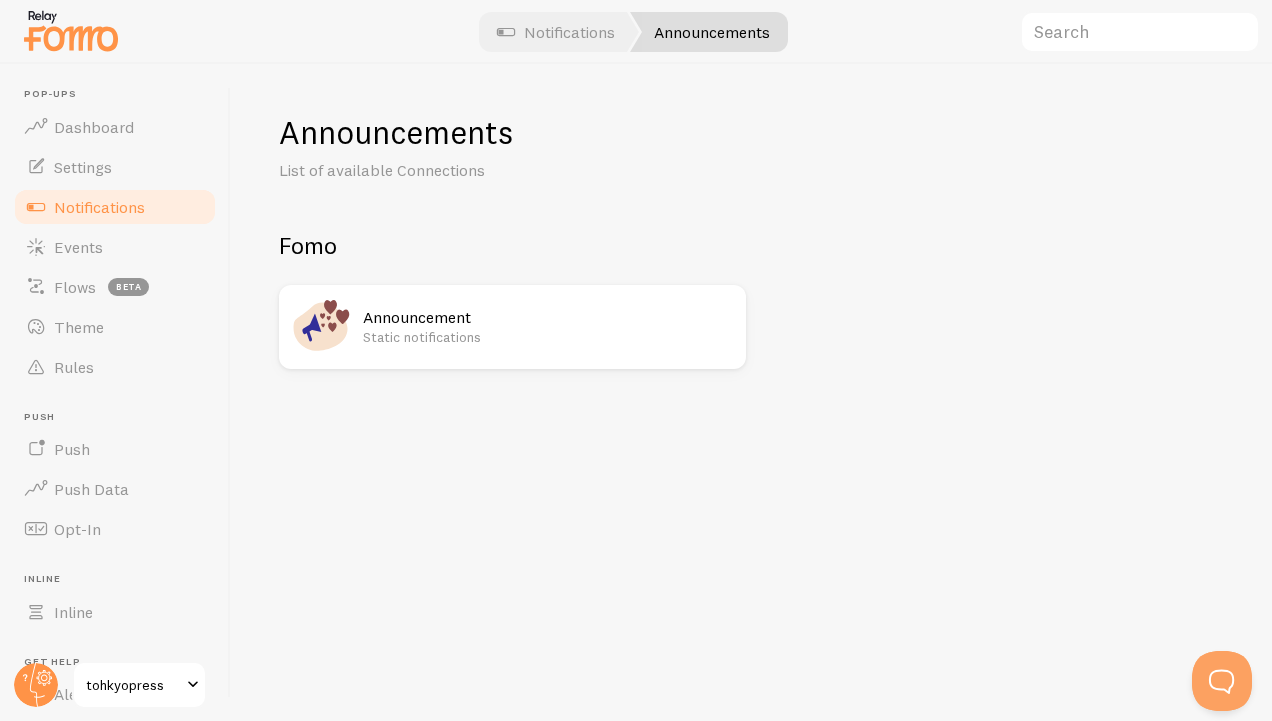 click on "Notifications" at bounding box center [99, 207] 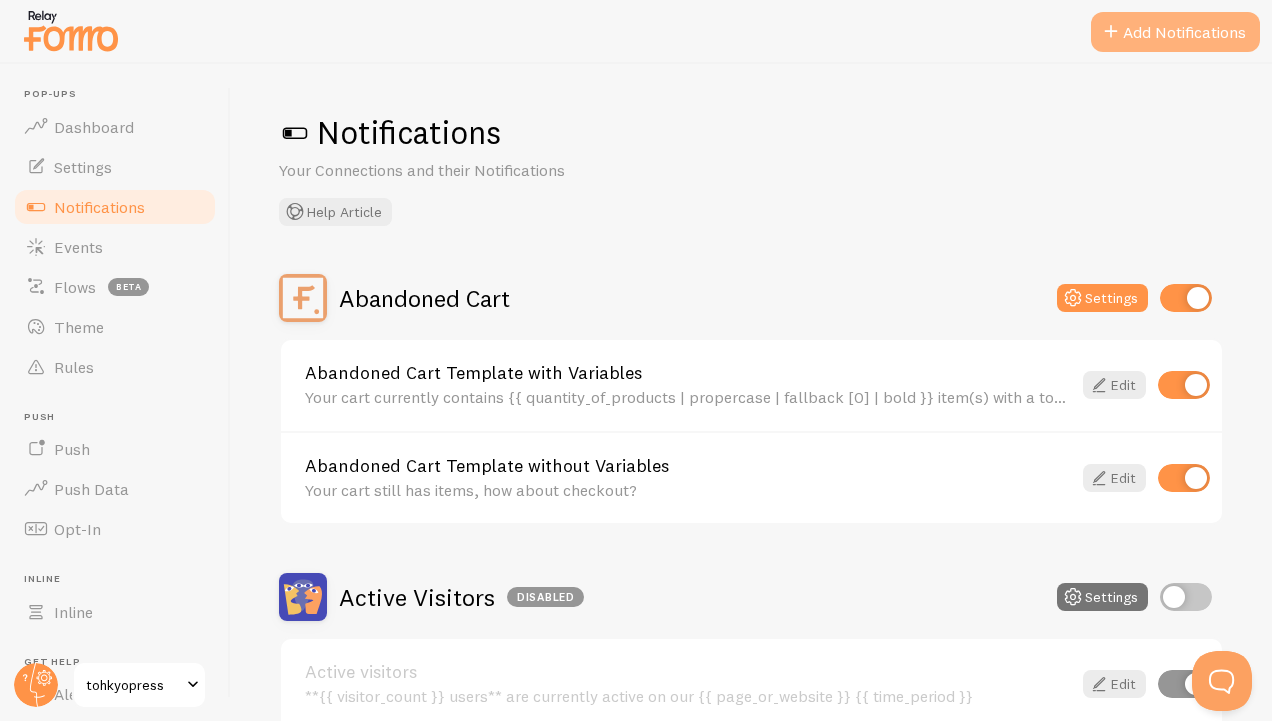 click on "Add Notifications" at bounding box center (1175, 32) 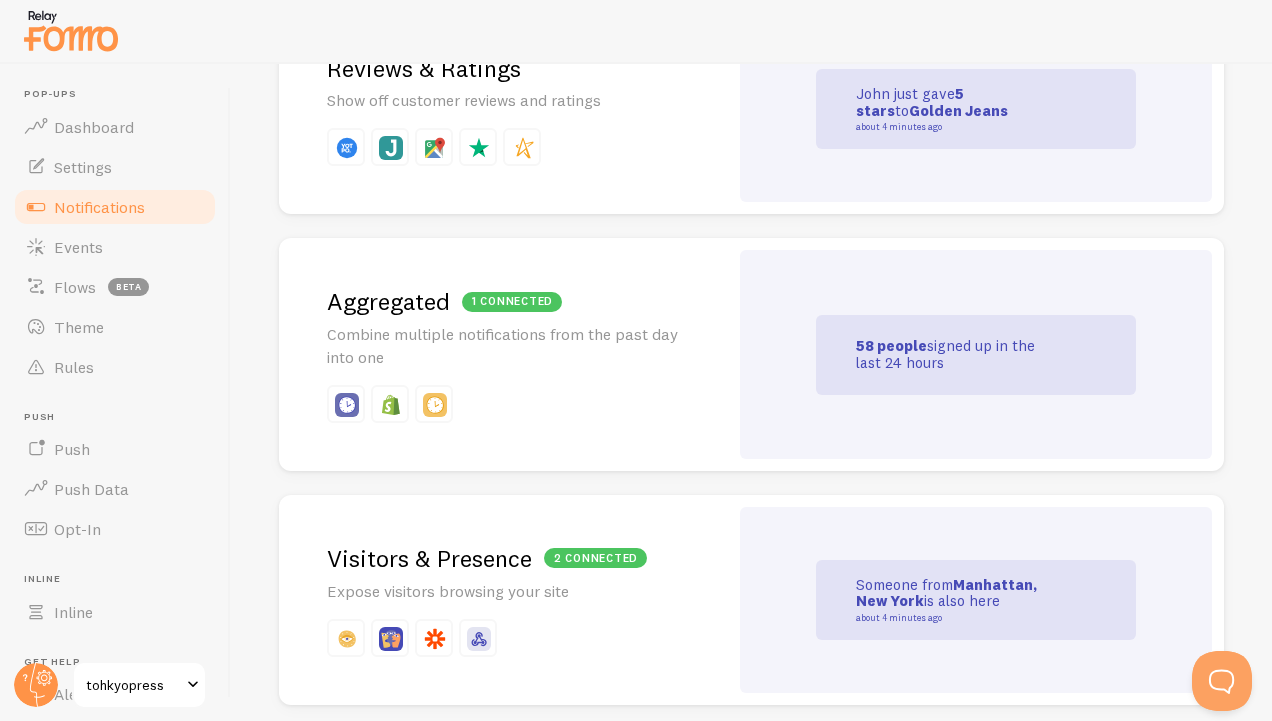 scroll, scrollTop: 782, scrollLeft: 0, axis: vertical 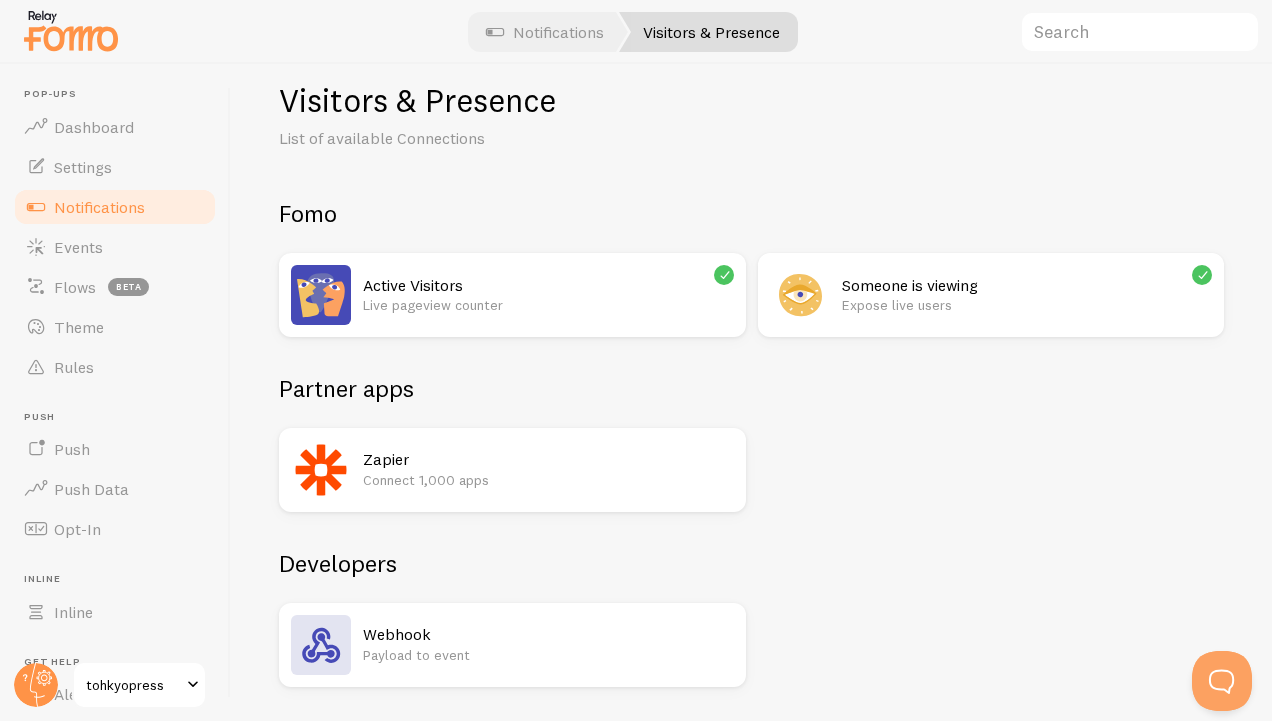 click on "Notifications" at bounding box center (99, 207) 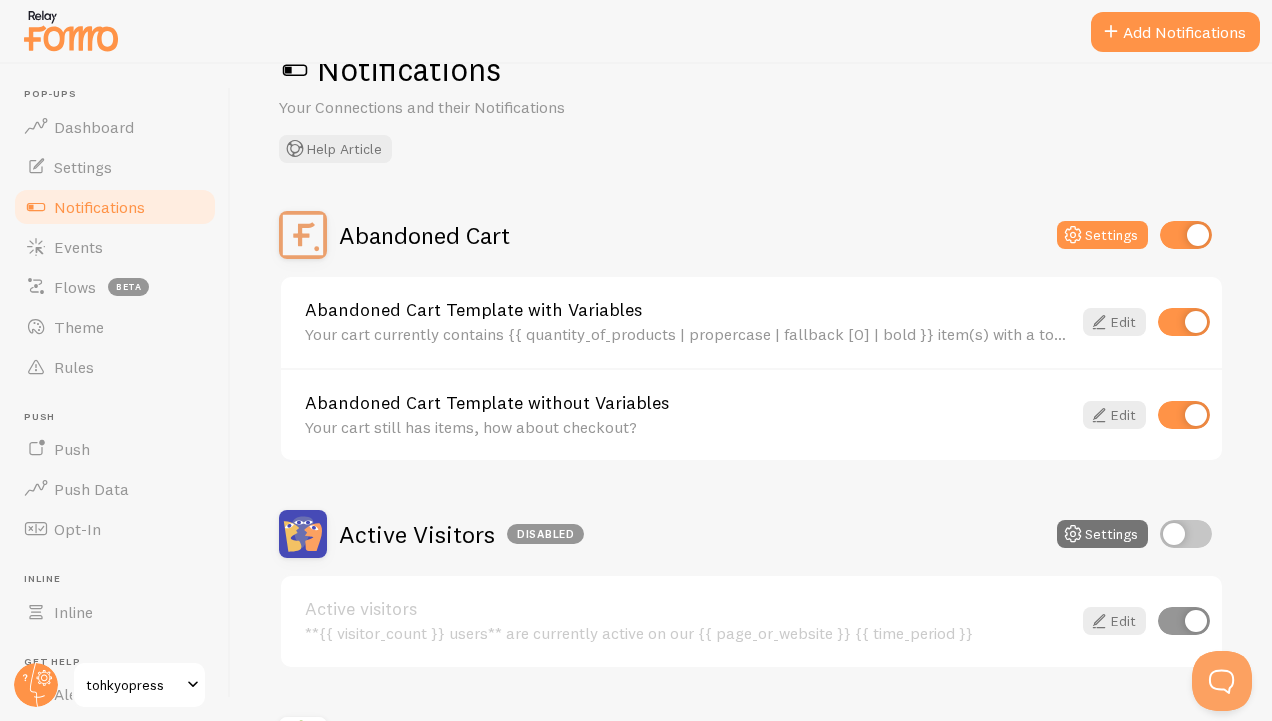 scroll, scrollTop: 64, scrollLeft: 0, axis: vertical 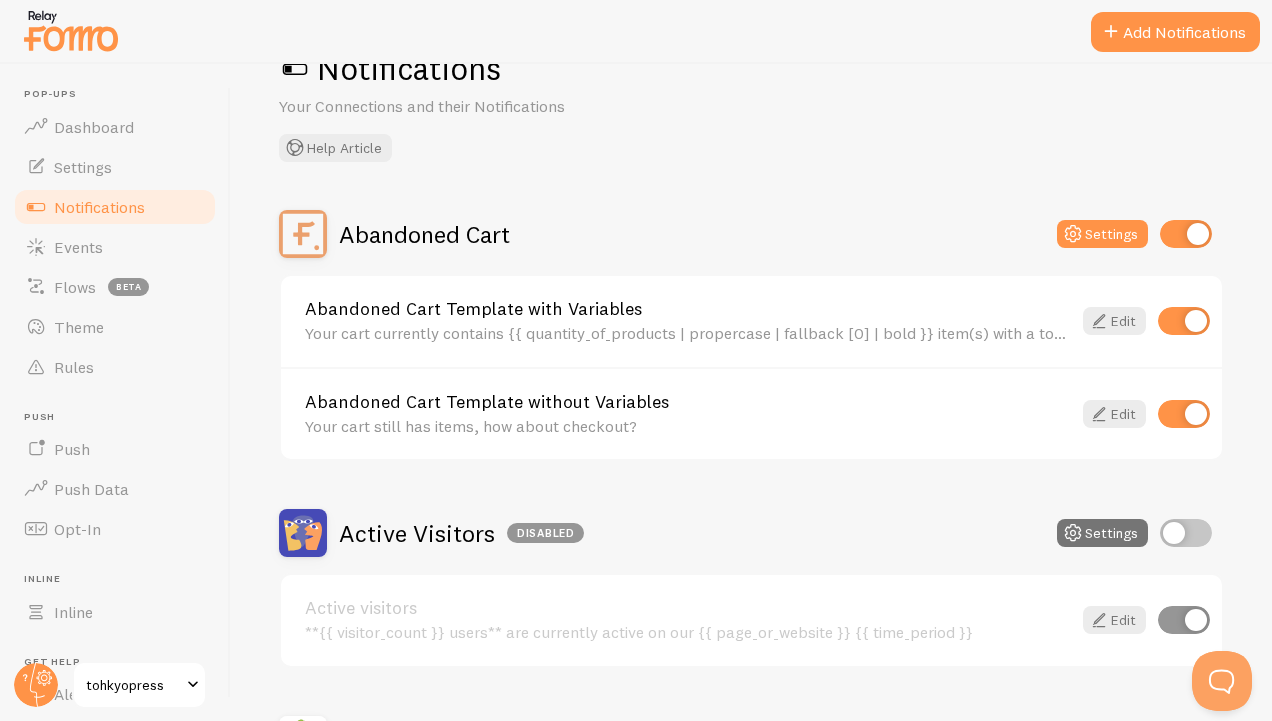 click on "Abandoned Cart" at bounding box center (424, 234) 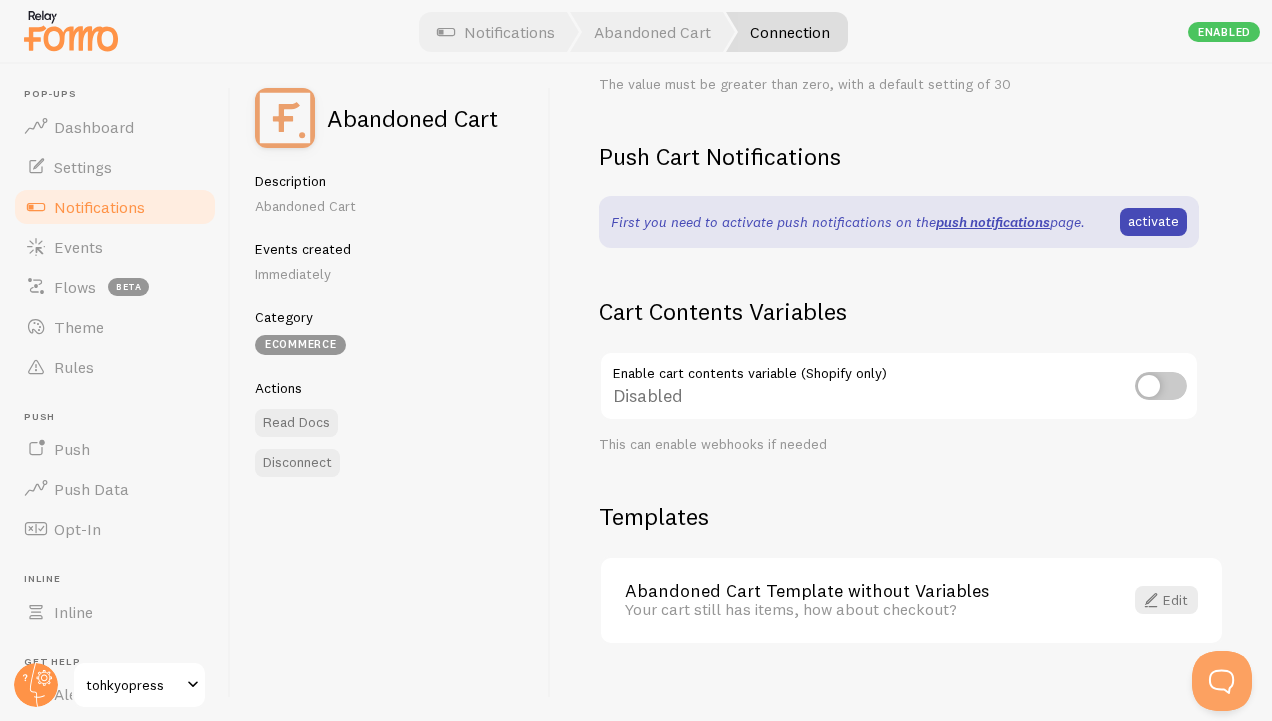 scroll, scrollTop: 565, scrollLeft: 0, axis: vertical 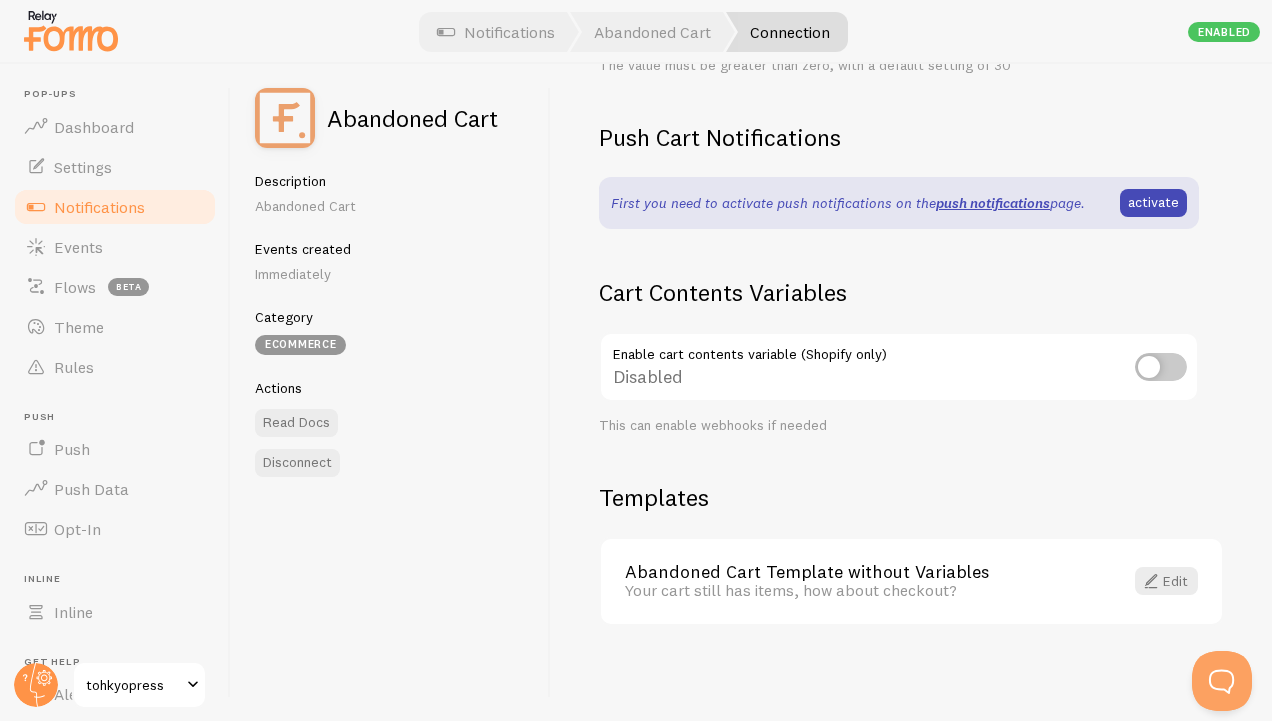 click on "Notifications" at bounding box center (99, 207) 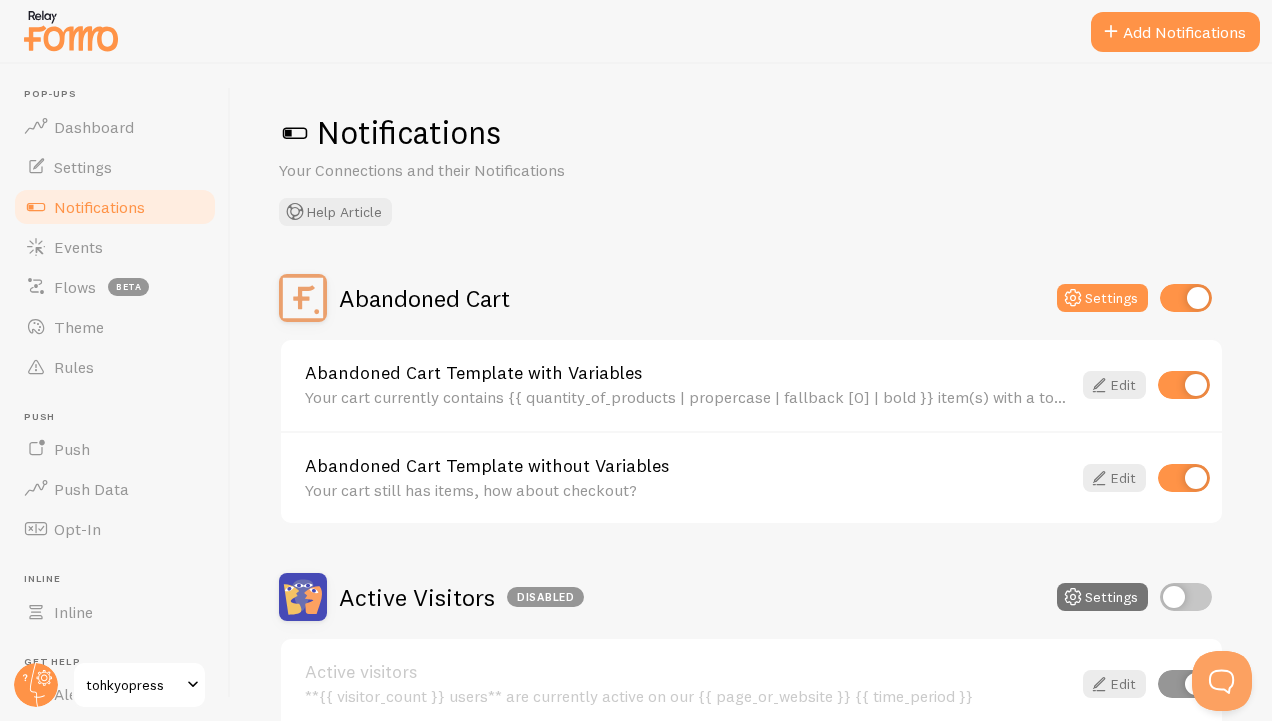 scroll, scrollTop: 190, scrollLeft: 0, axis: vertical 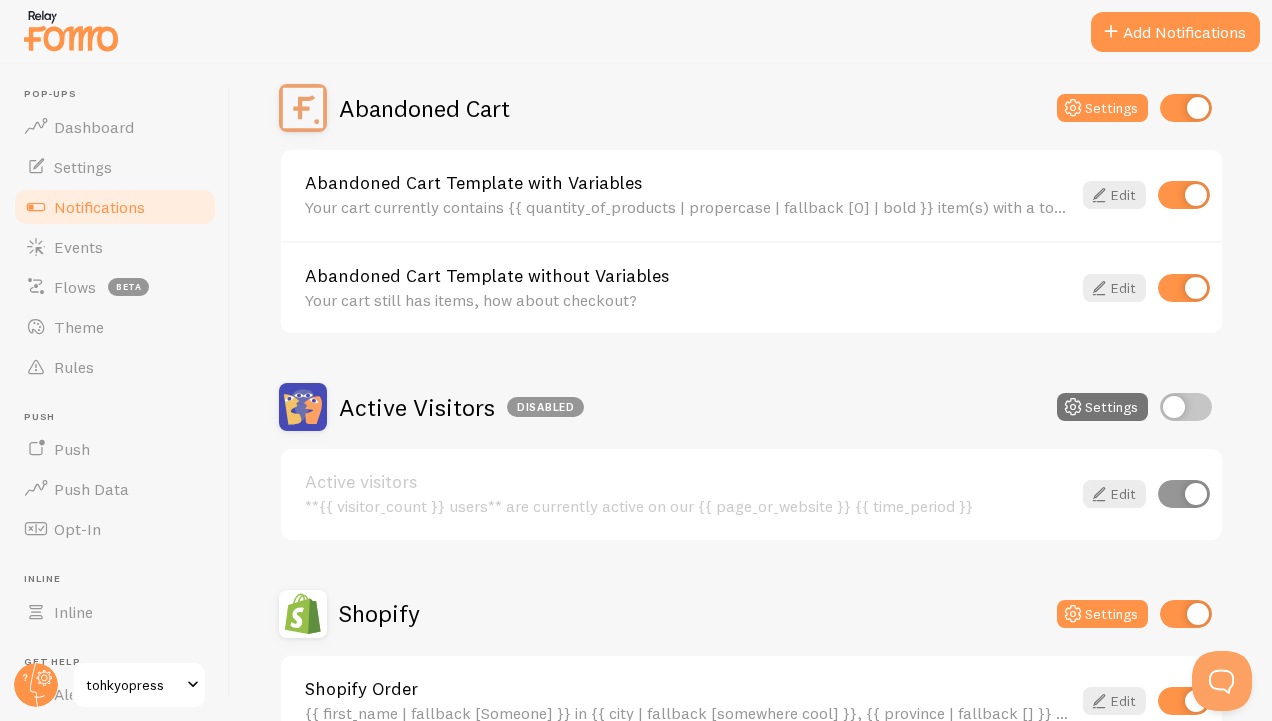 click on "Notifications" at bounding box center (99, 207) 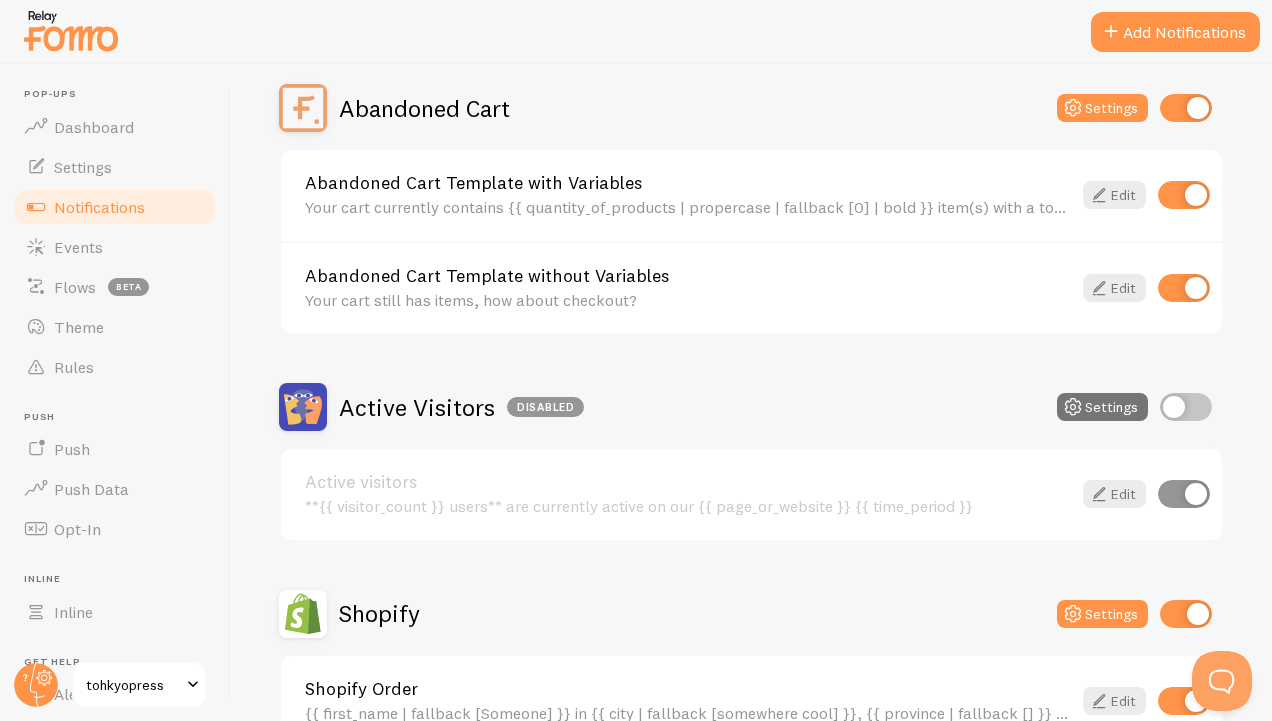click on "Abandoned Cart" at bounding box center (424, 108) 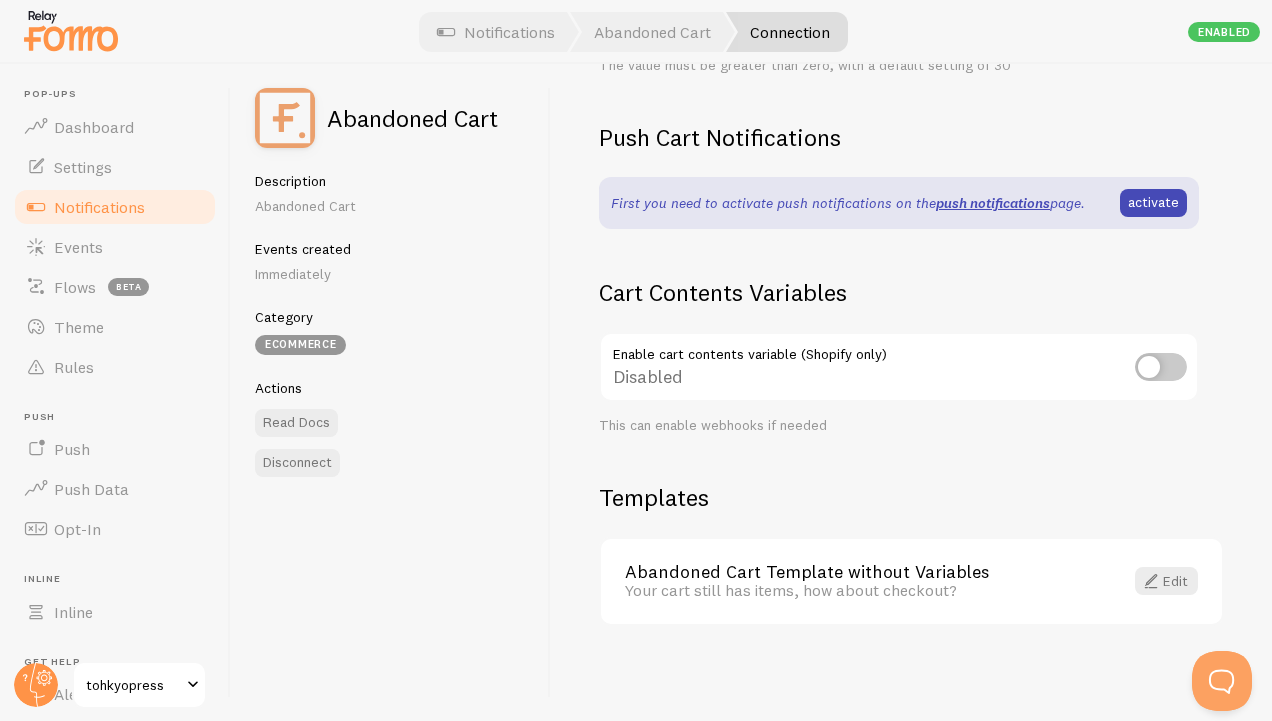 scroll, scrollTop: 564, scrollLeft: 0, axis: vertical 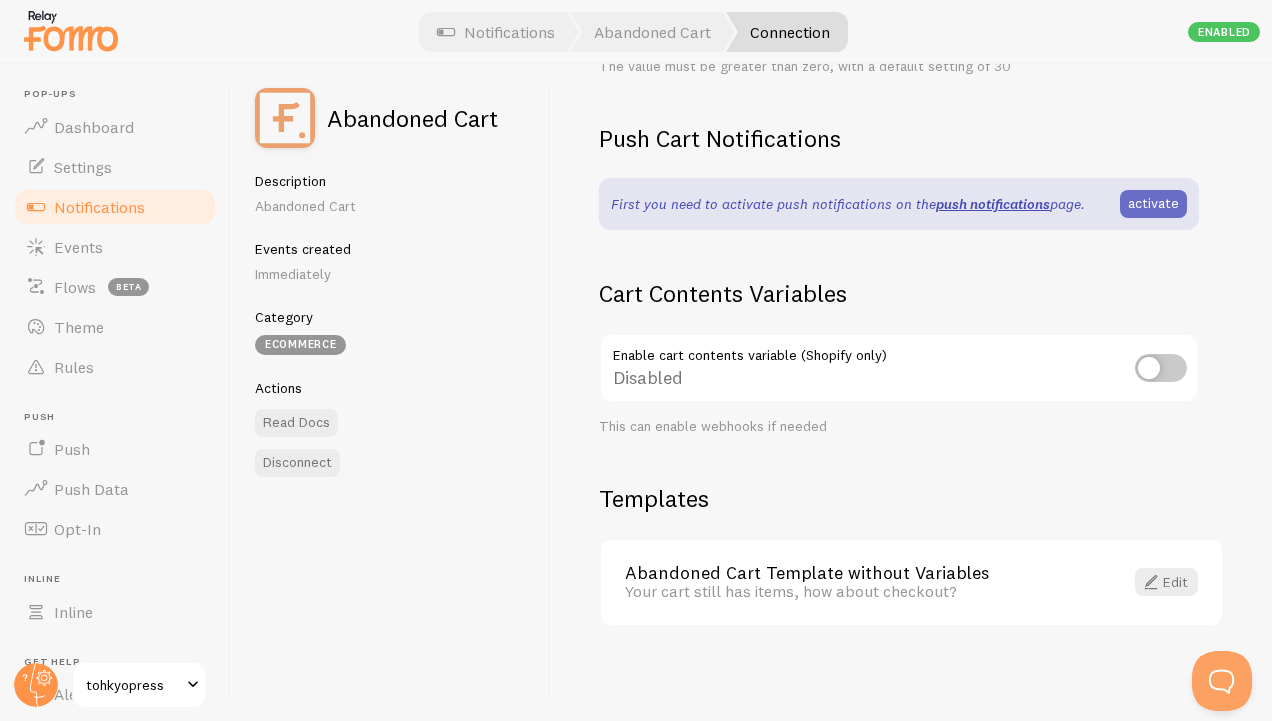 click on "activate" at bounding box center [1153, 204] 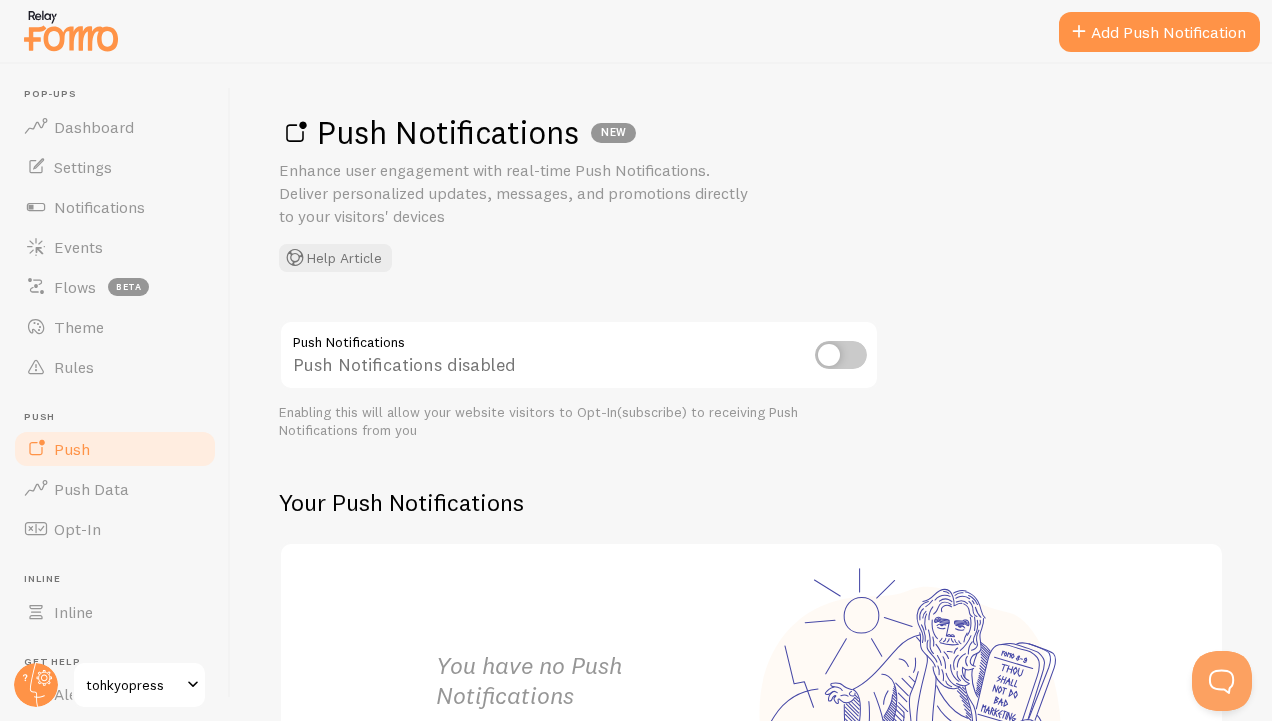 click at bounding box center [841, 355] 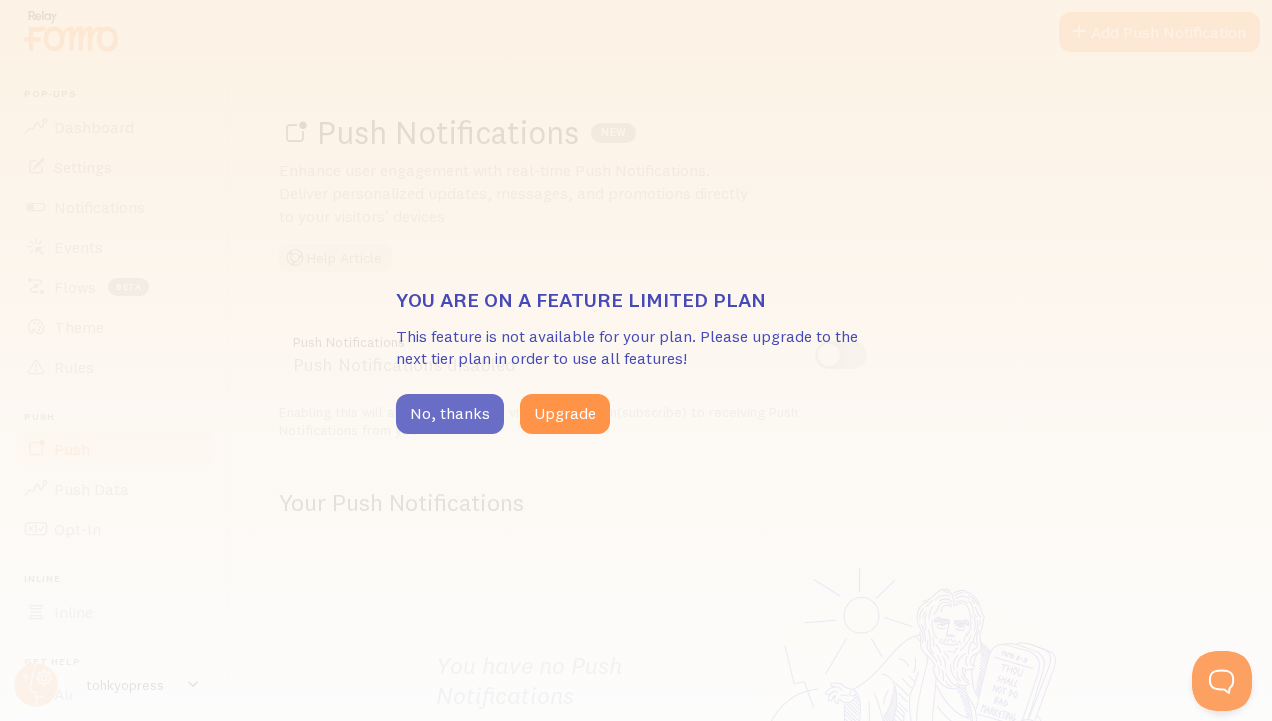 click on "No, thanks" at bounding box center (450, 414) 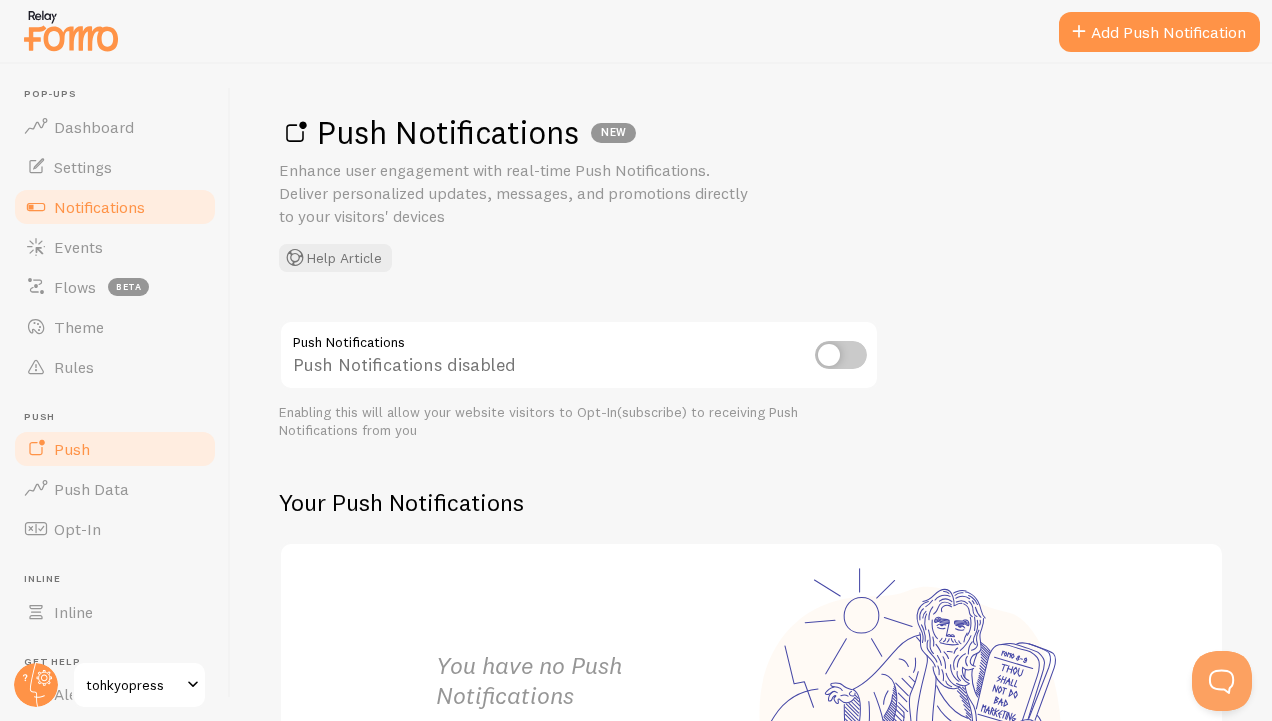 click on "Notifications" at bounding box center [99, 207] 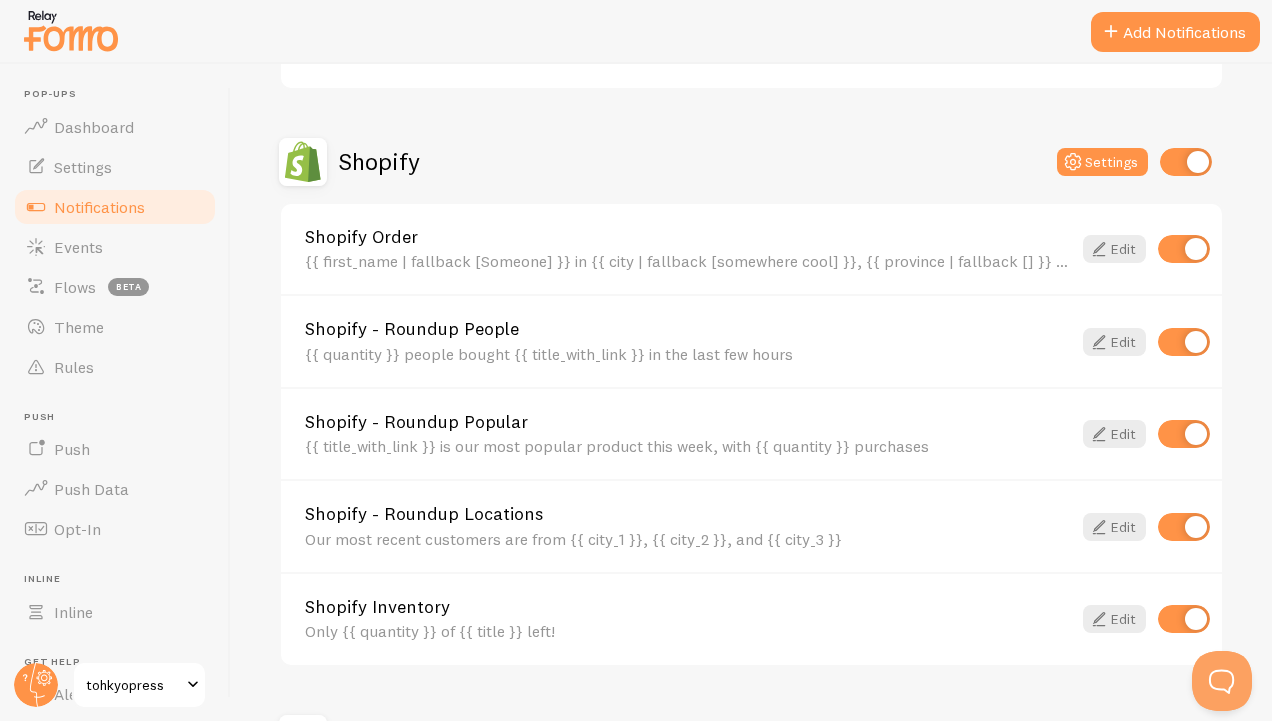 scroll, scrollTop: 647, scrollLeft: 0, axis: vertical 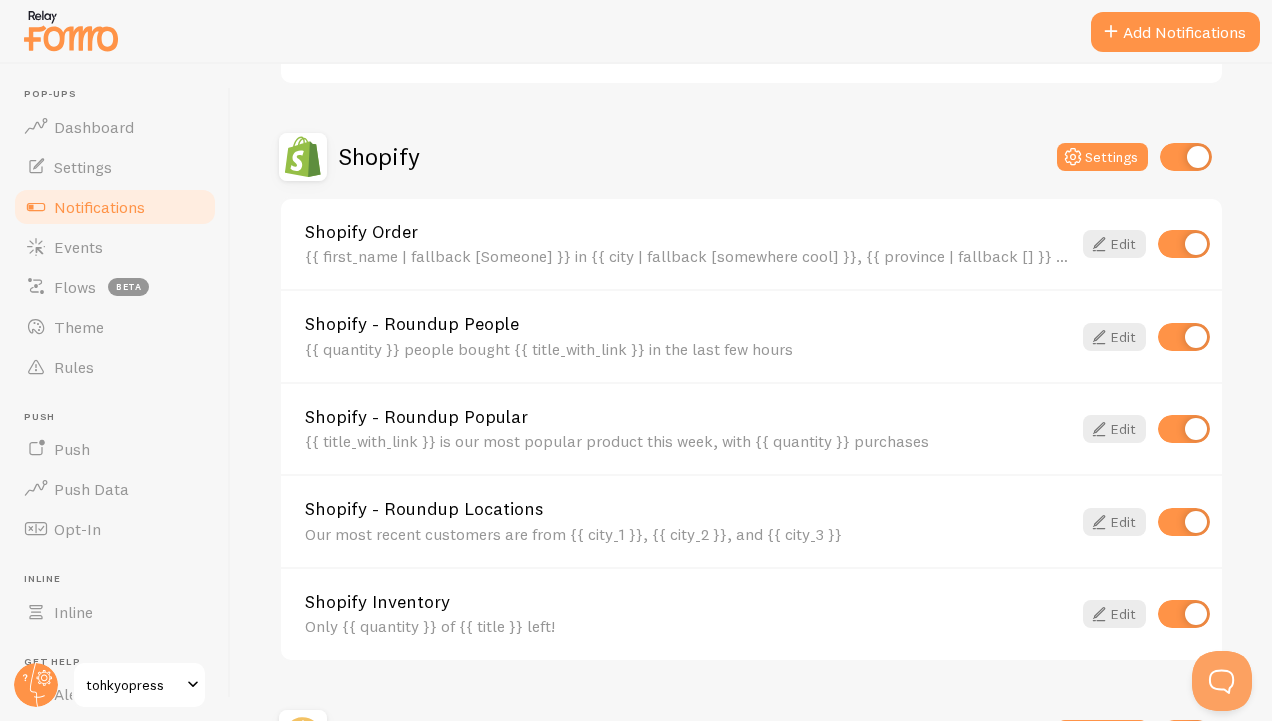 click on "Shopify" at bounding box center (379, 156) 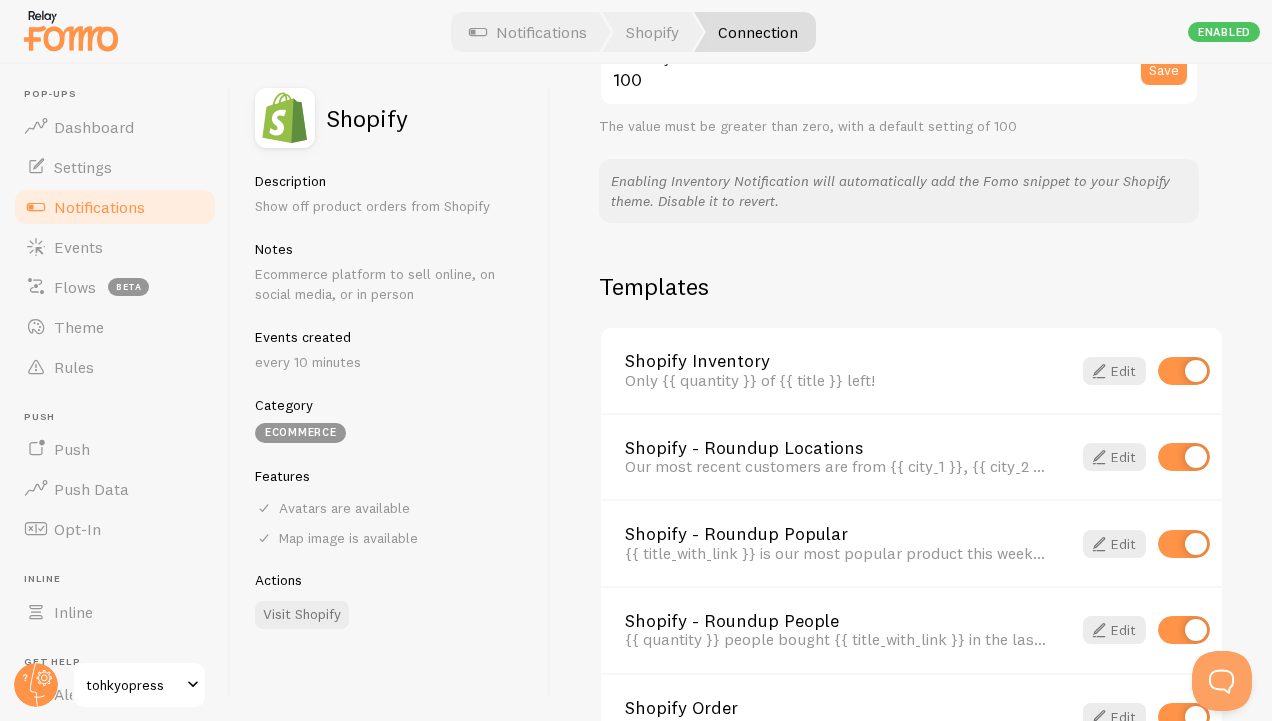 scroll, scrollTop: 1383, scrollLeft: 0, axis: vertical 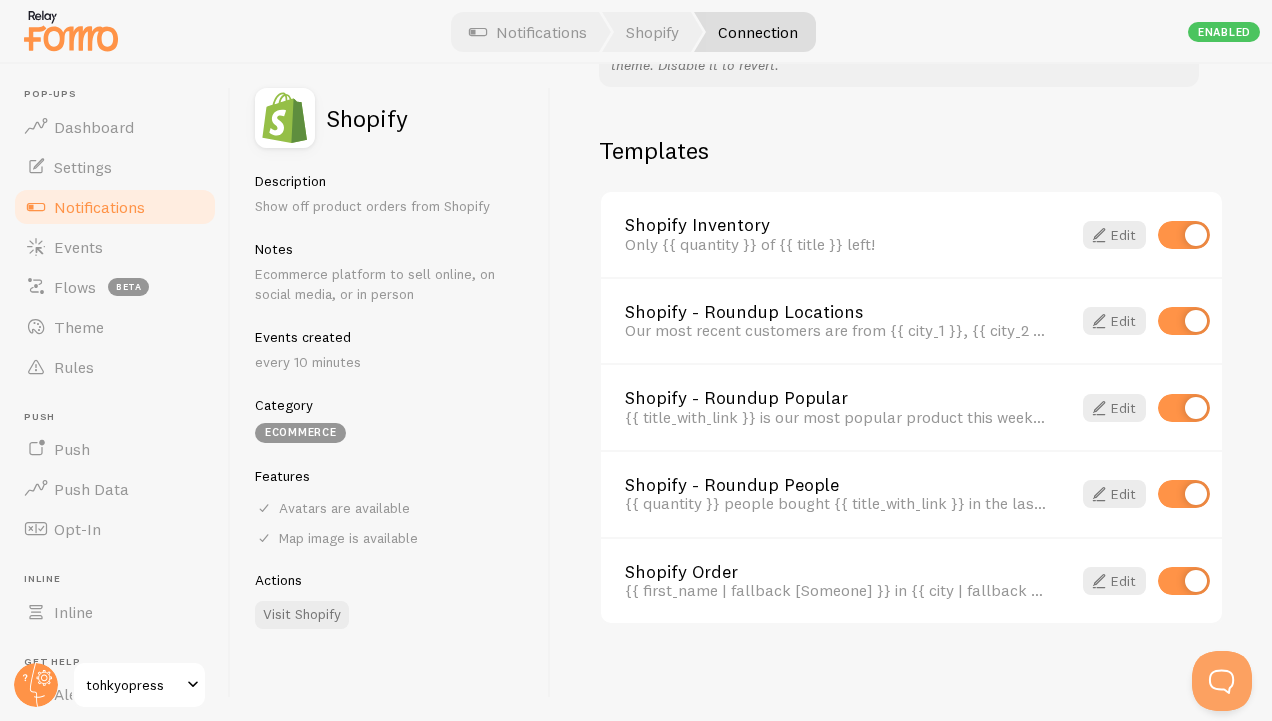 click at bounding box center (1184, 235) 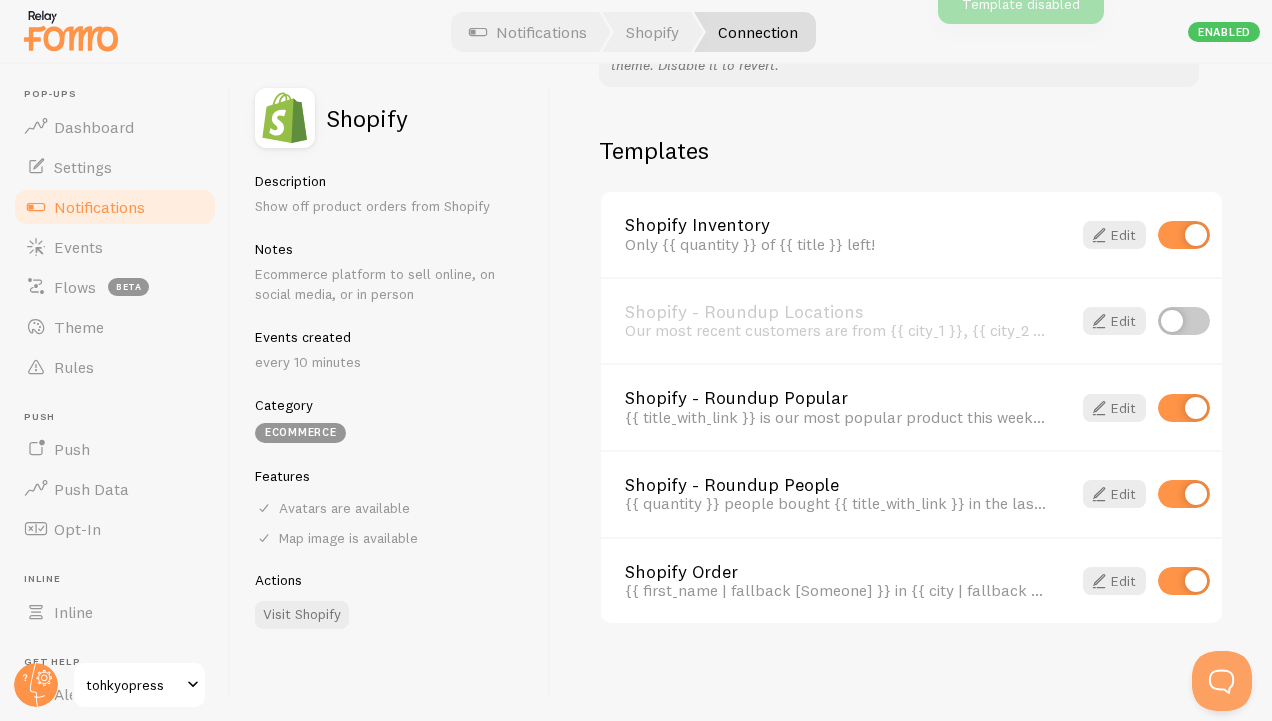 click at bounding box center (1184, 235) 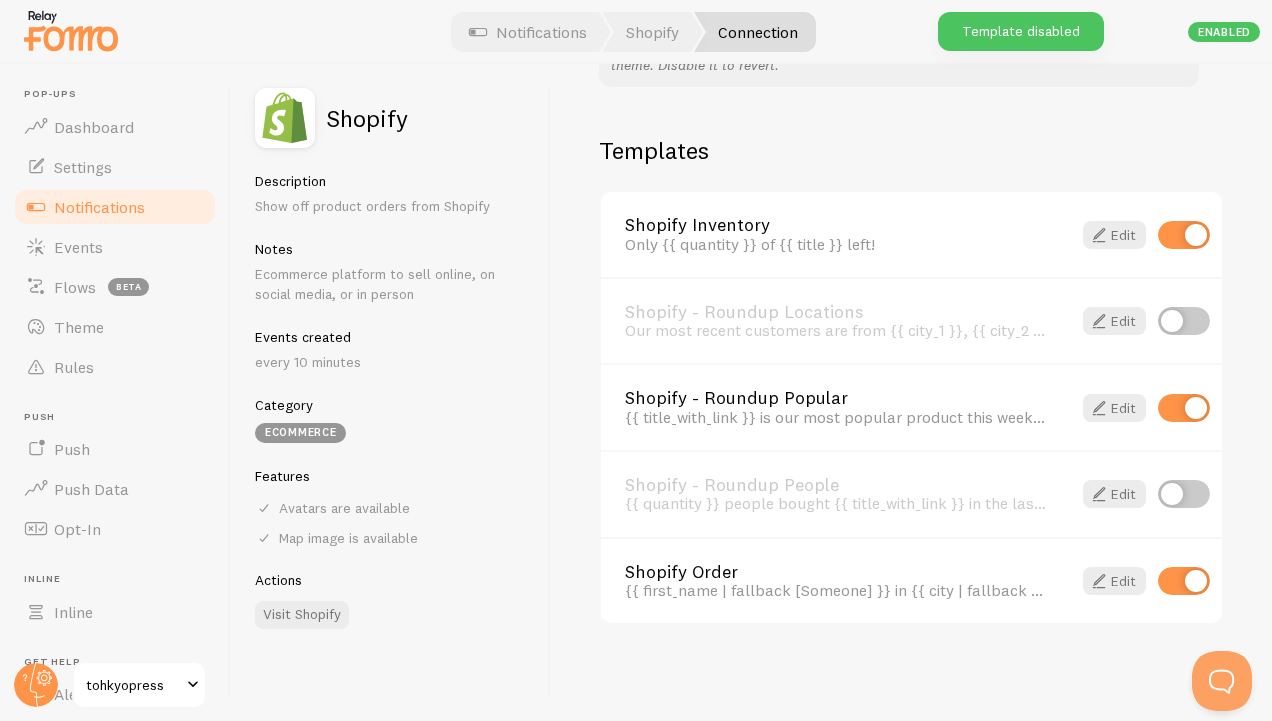 click at bounding box center [1184, 235] 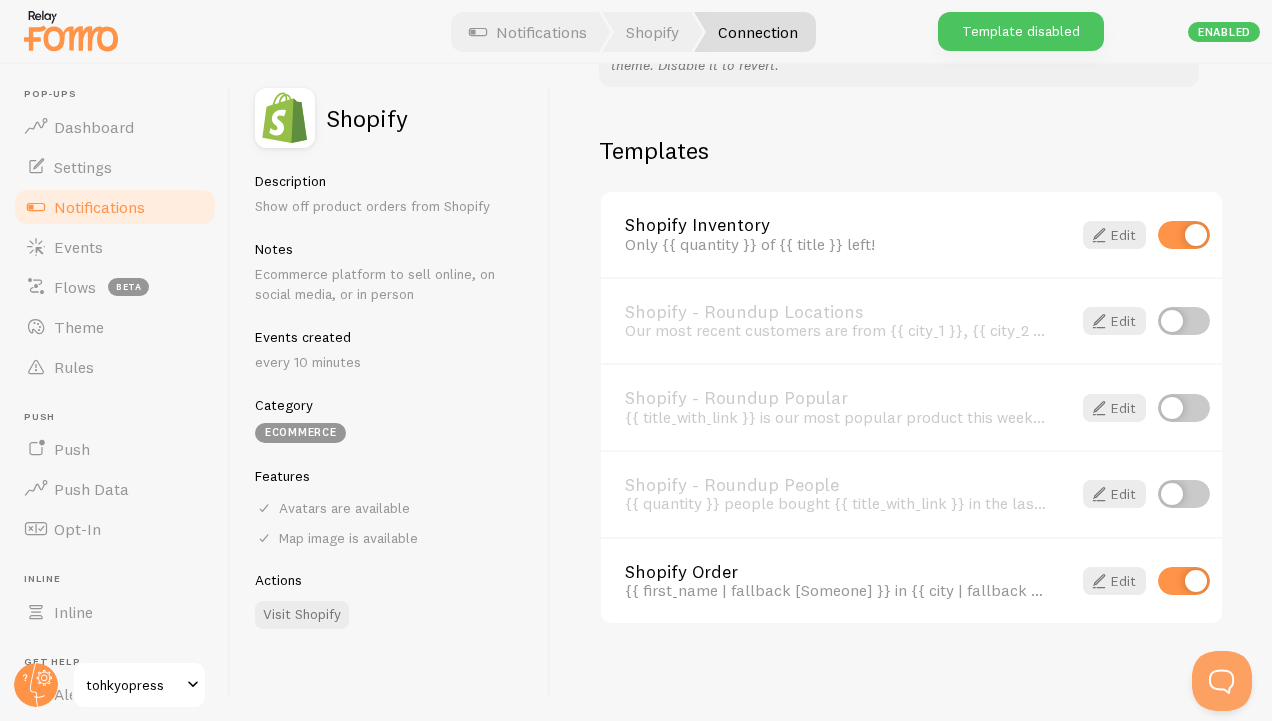 click at bounding box center (1184, 235) 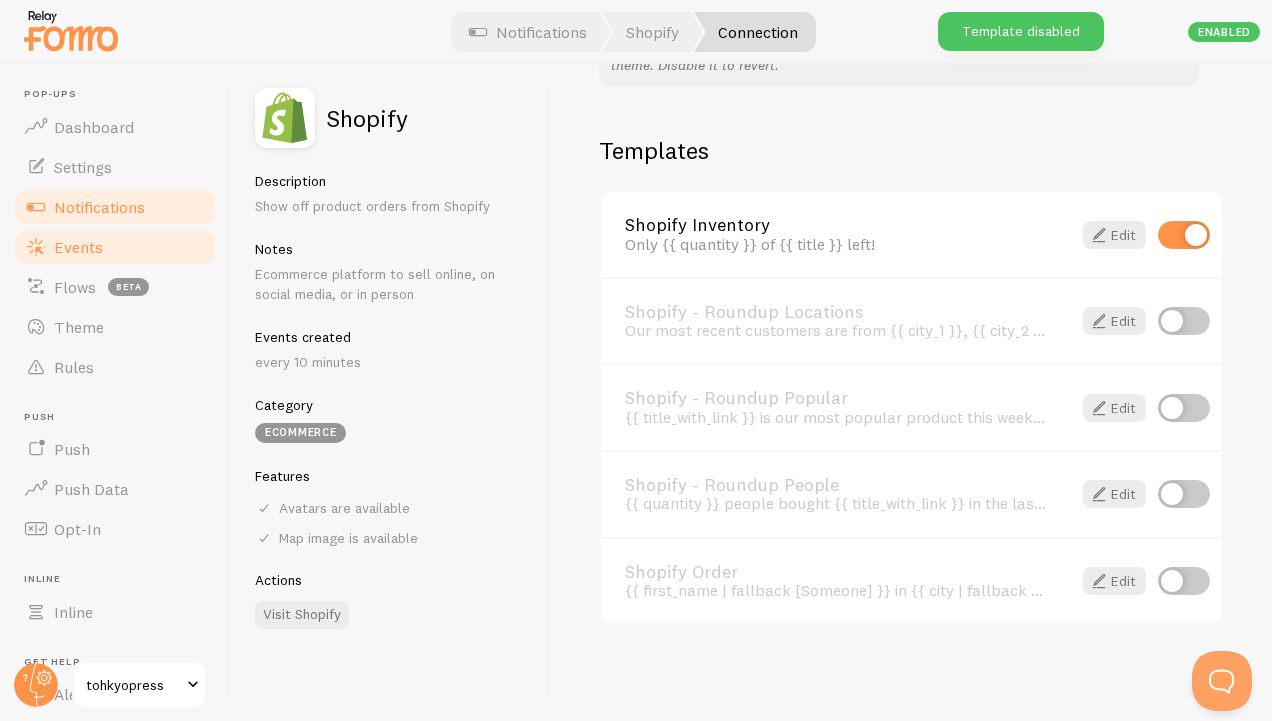 click on "Events" at bounding box center (115, 247) 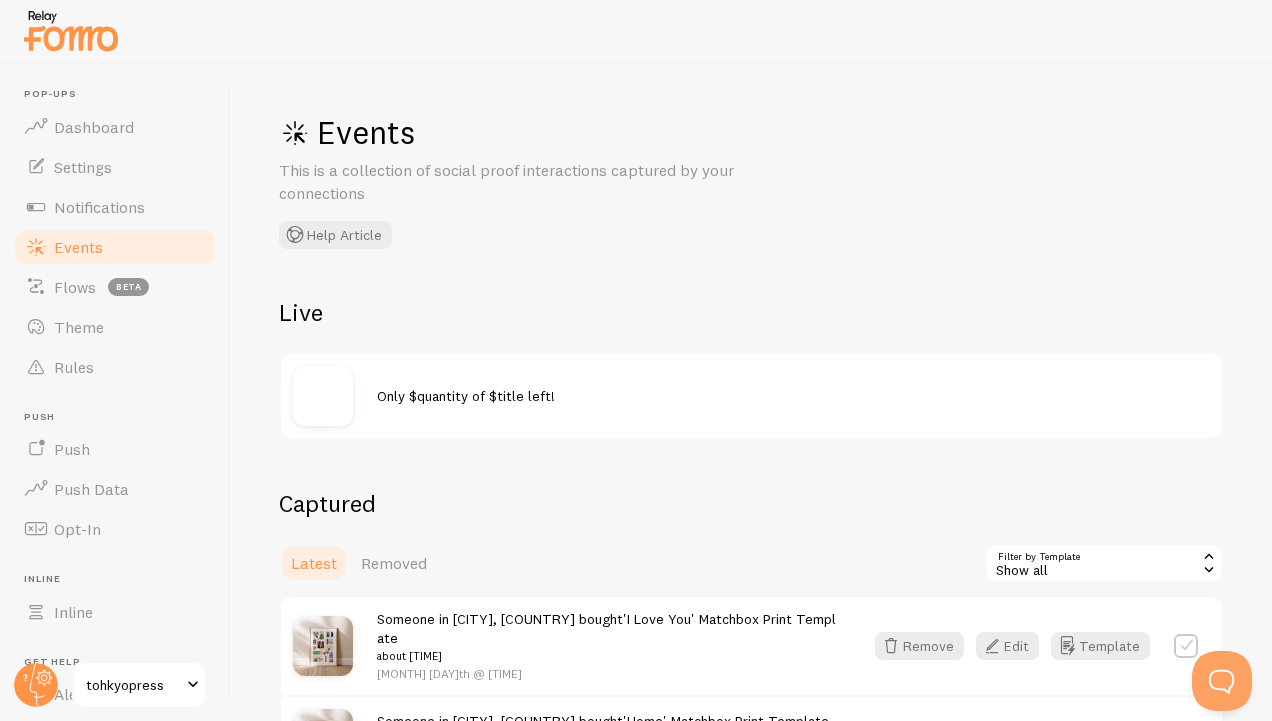 scroll, scrollTop: 158, scrollLeft: 0, axis: vertical 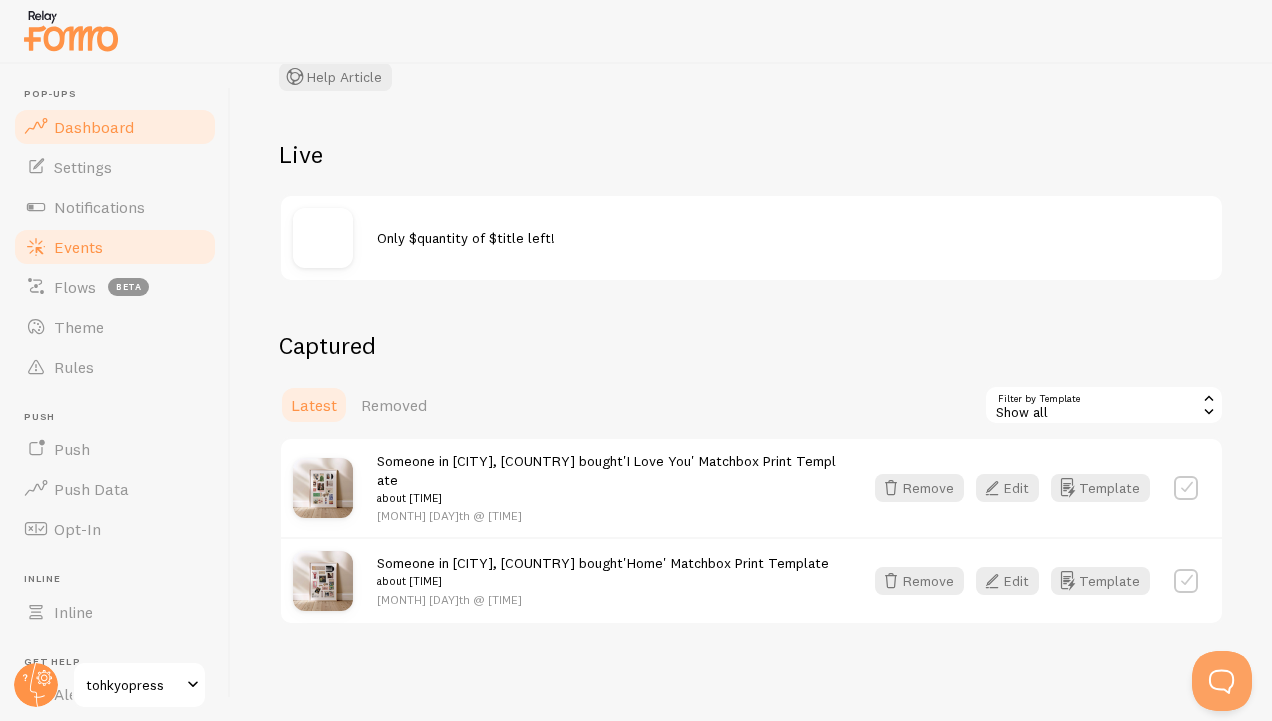 click on "Dashboard" at bounding box center [94, 127] 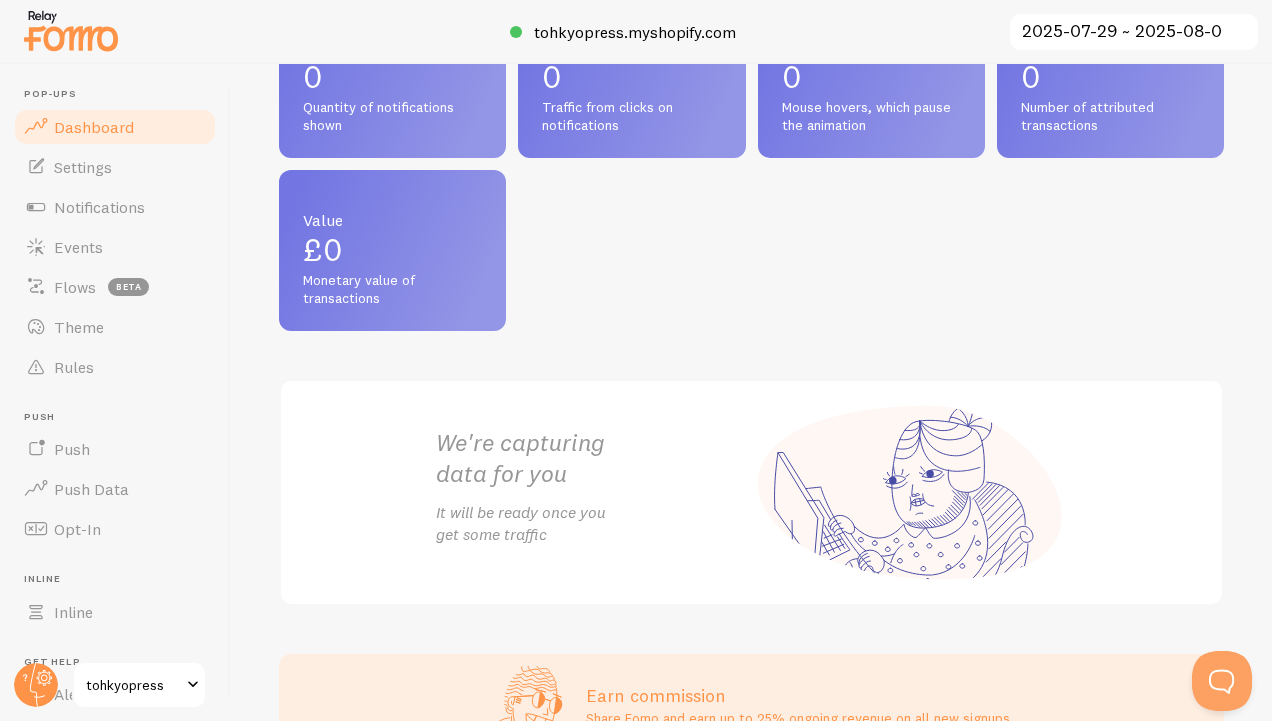 scroll, scrollTop: 0, scrollLeft: 0, axis: both 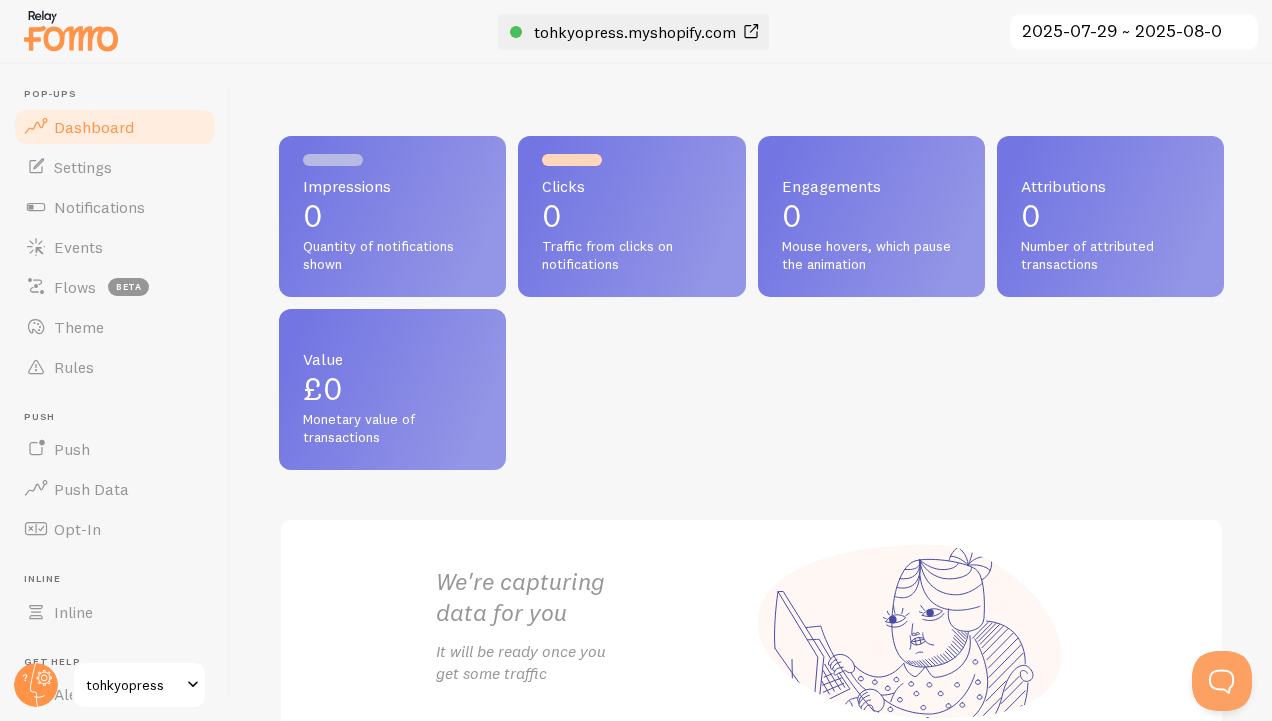 click on "tohkyopress.myshopify.com" at bounding box center [635, 32] 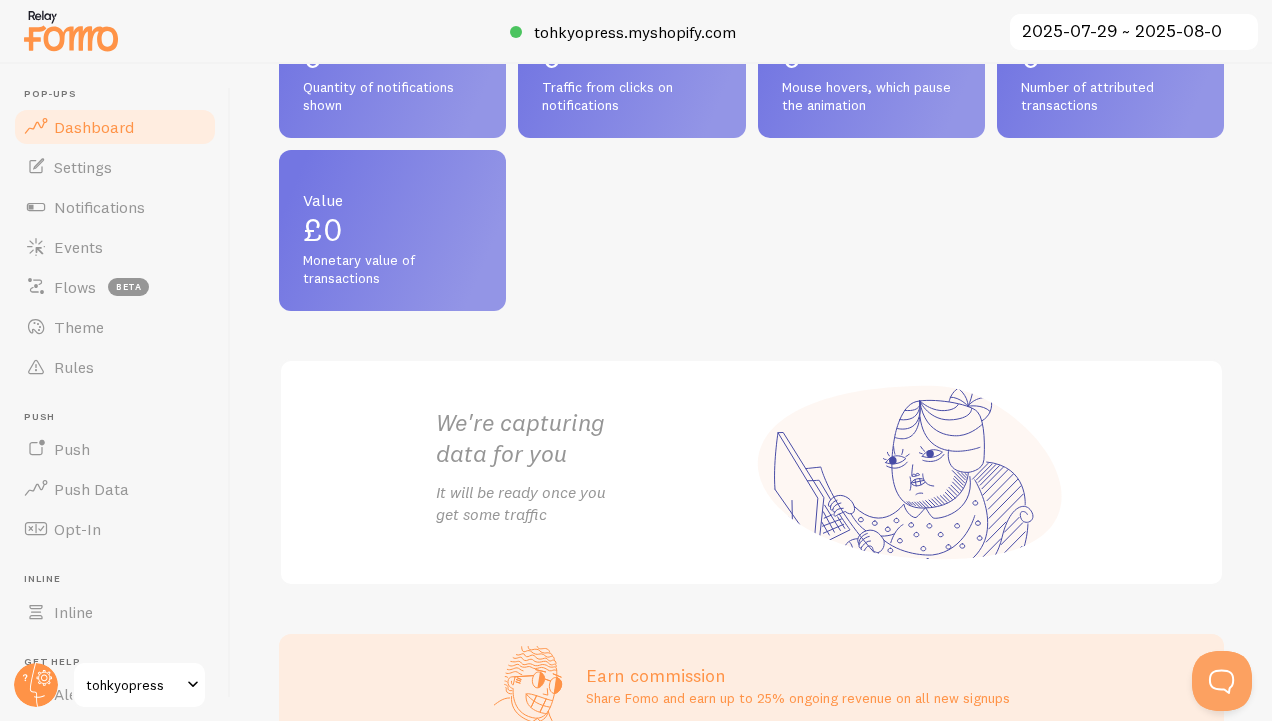 scroll, scrollTop: 0, scrollLeft: 0, axis: both 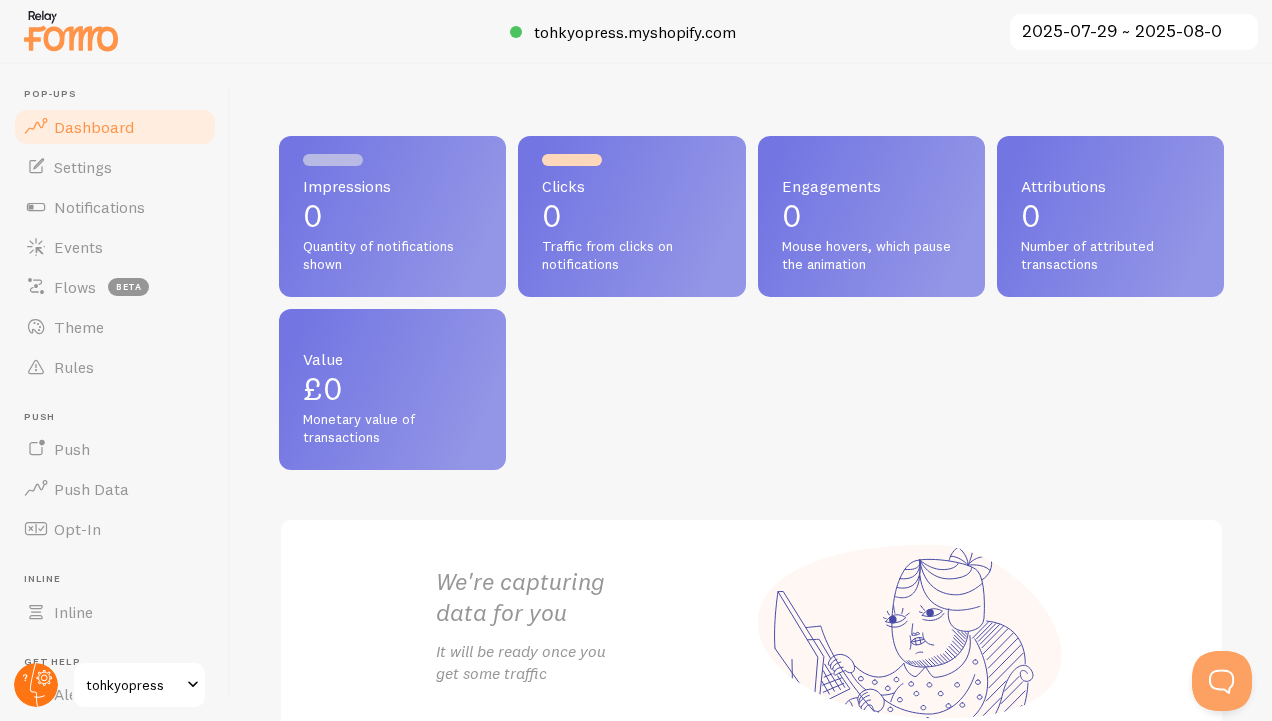 click 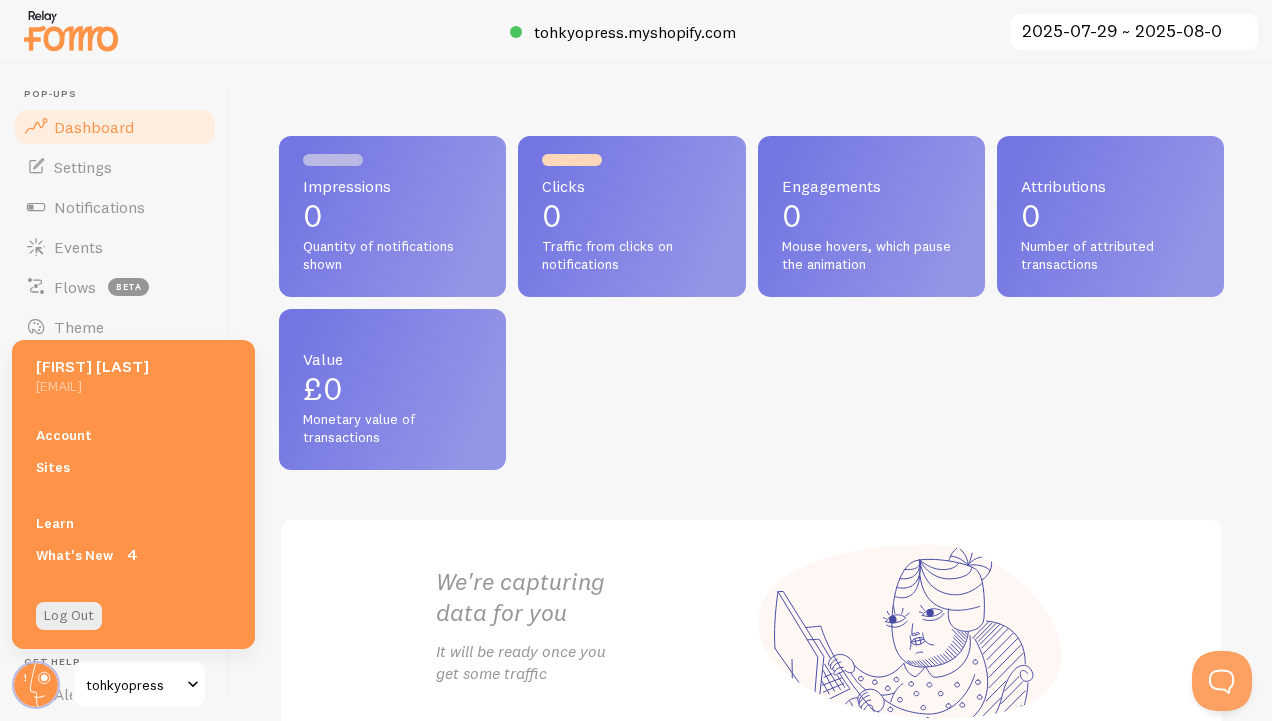 click on "[EMAIL]" at bounding box center [113, 386] 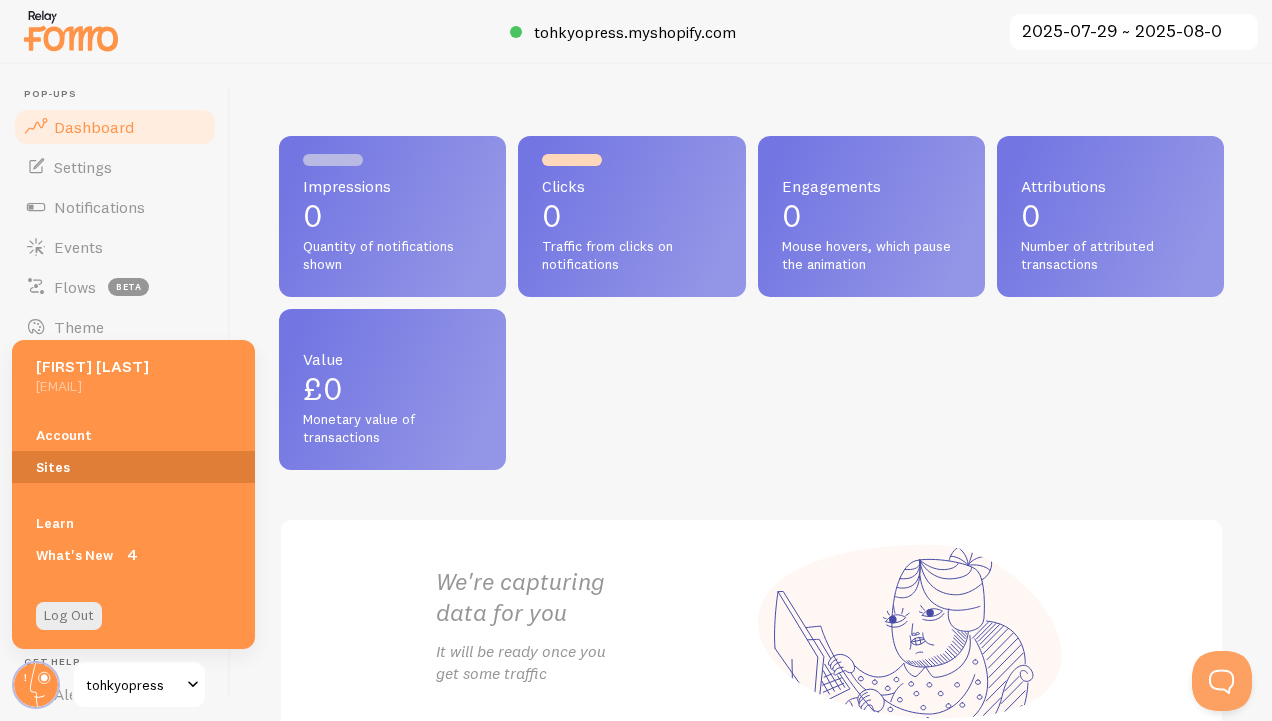 click on "Sites" at bounding box center (133, 467) 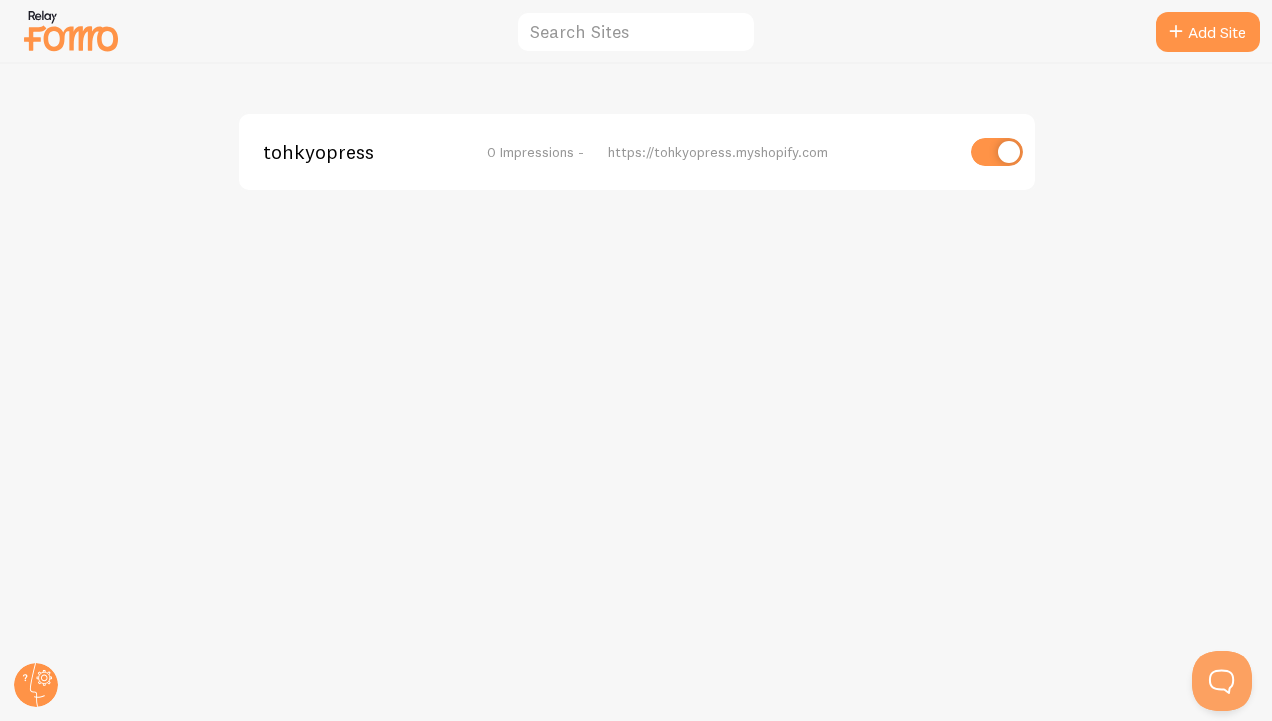 click on "tohkyopress" at bounding box center [343, 152] 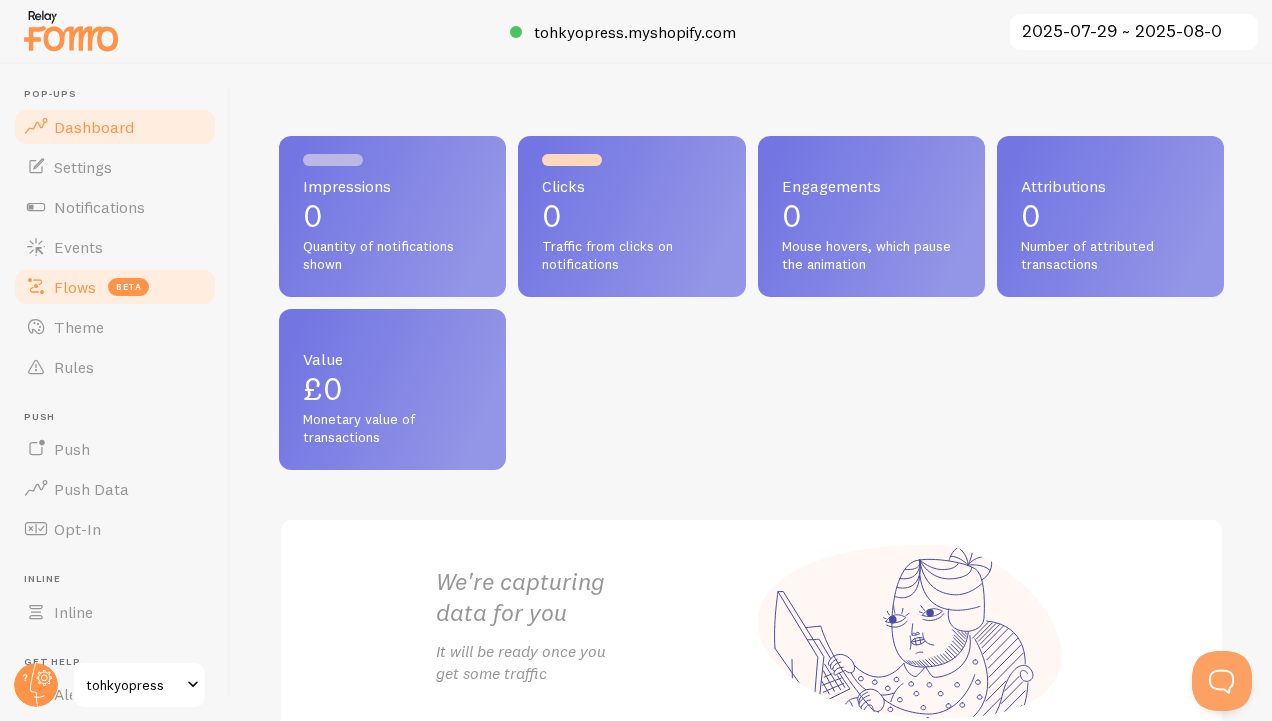 click on "Flows
beta" at bounding box center (115, 287) 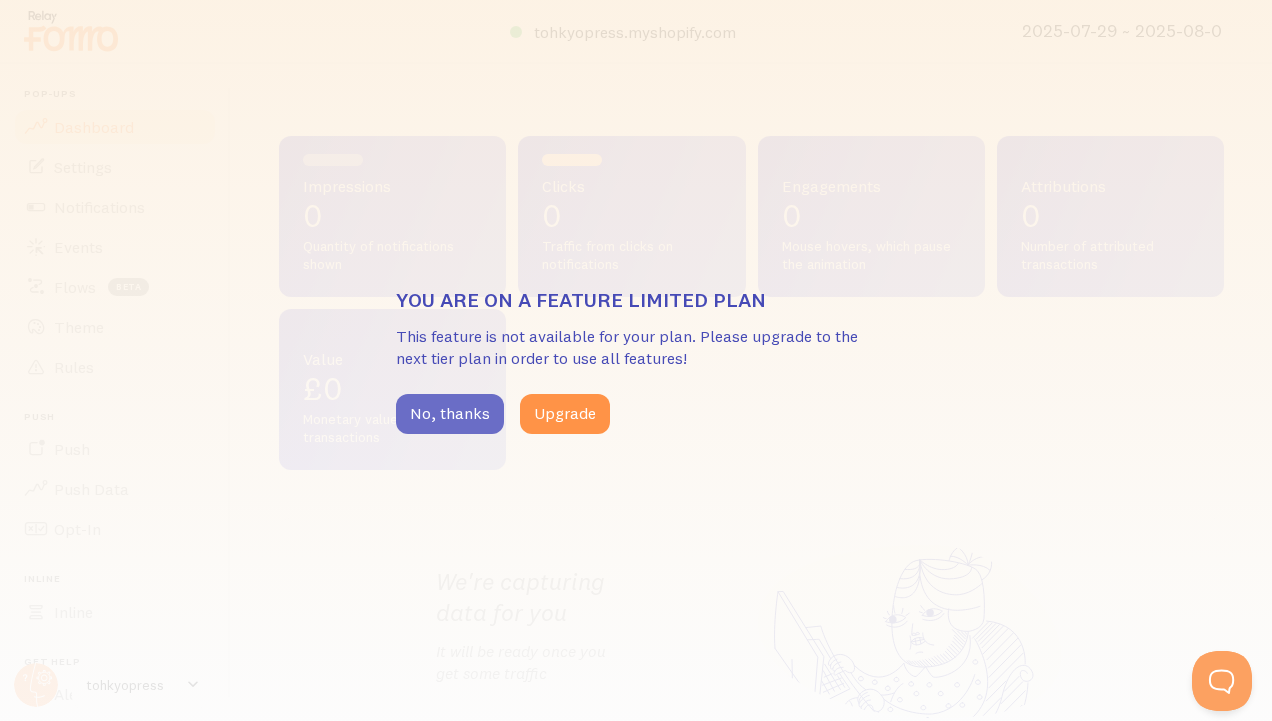 click on "No, thanks" at bounding box center (450, 414) 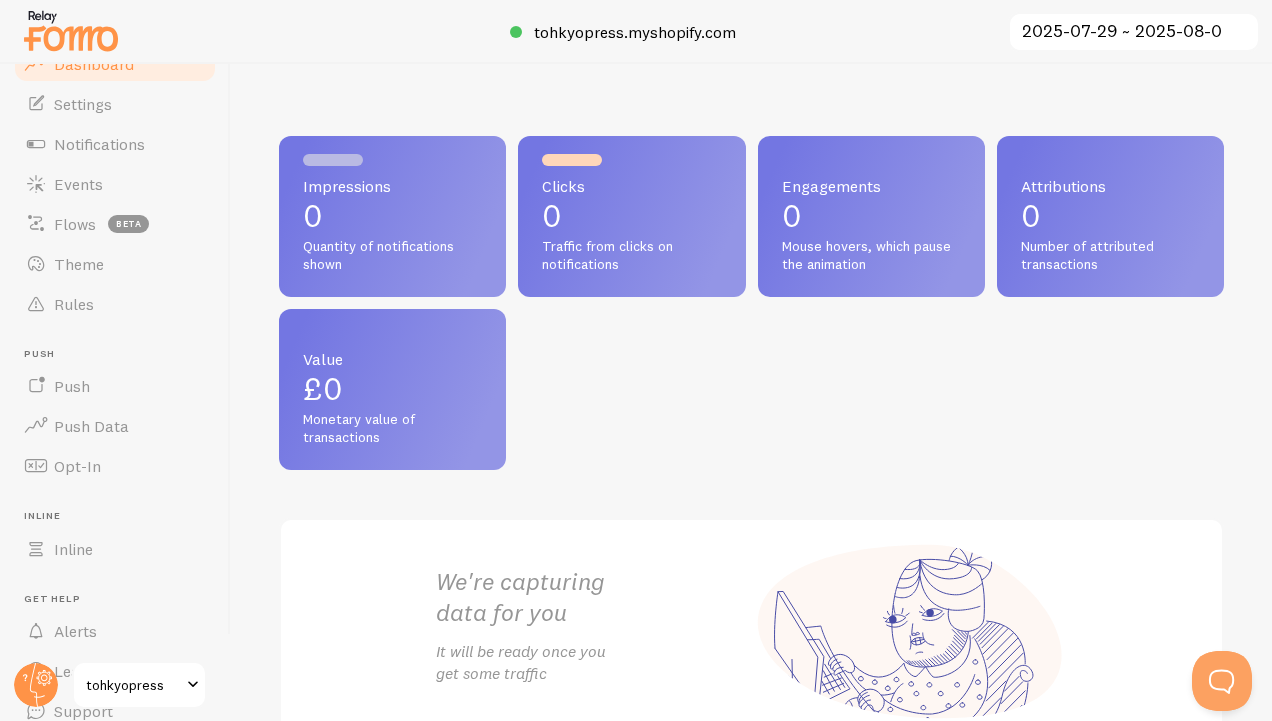 scroll, scrollTop: 145, scrollLeft: 0, axis: vertical 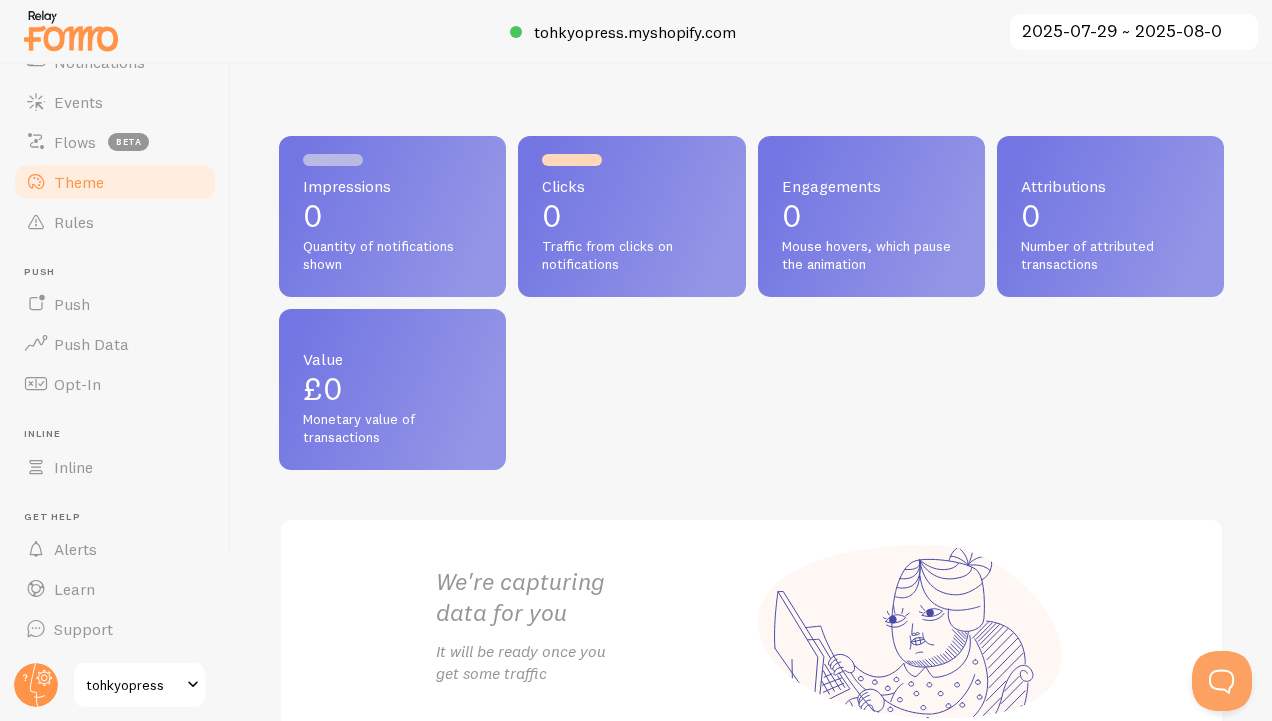 click on "Theme" at bounding box center (79, 182) 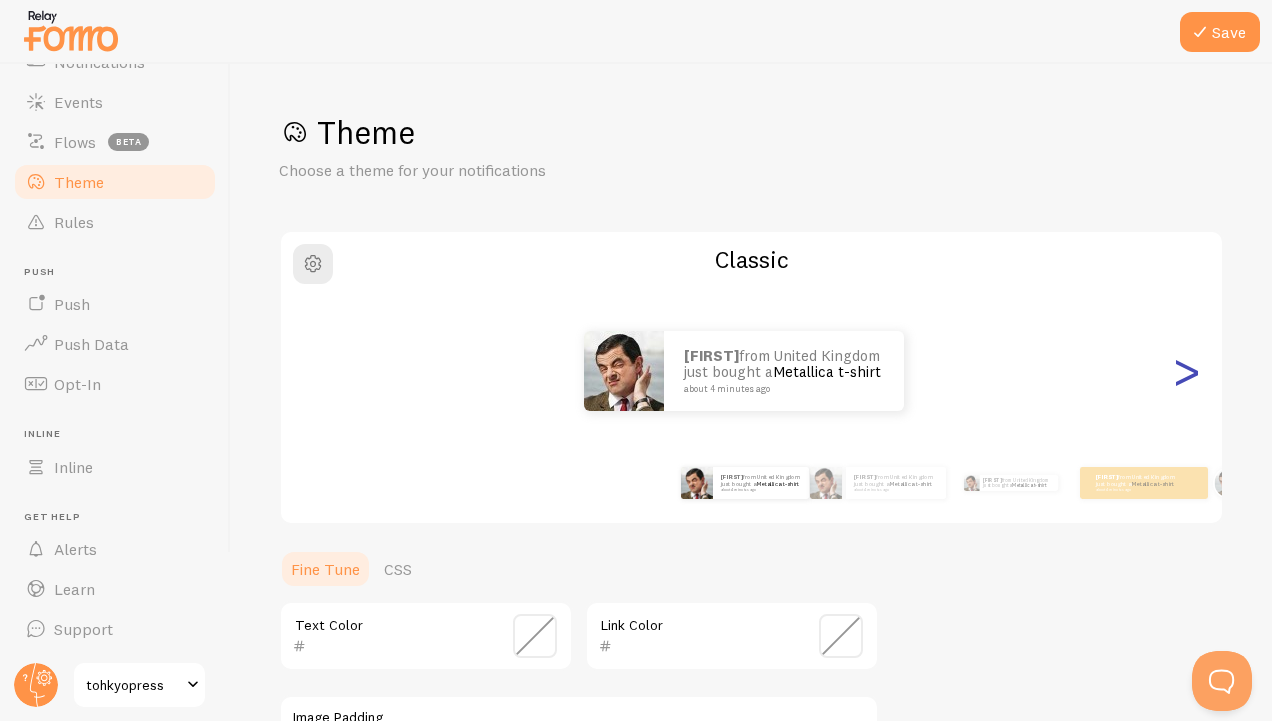 click on ">" at bounding box center (1186, 371) 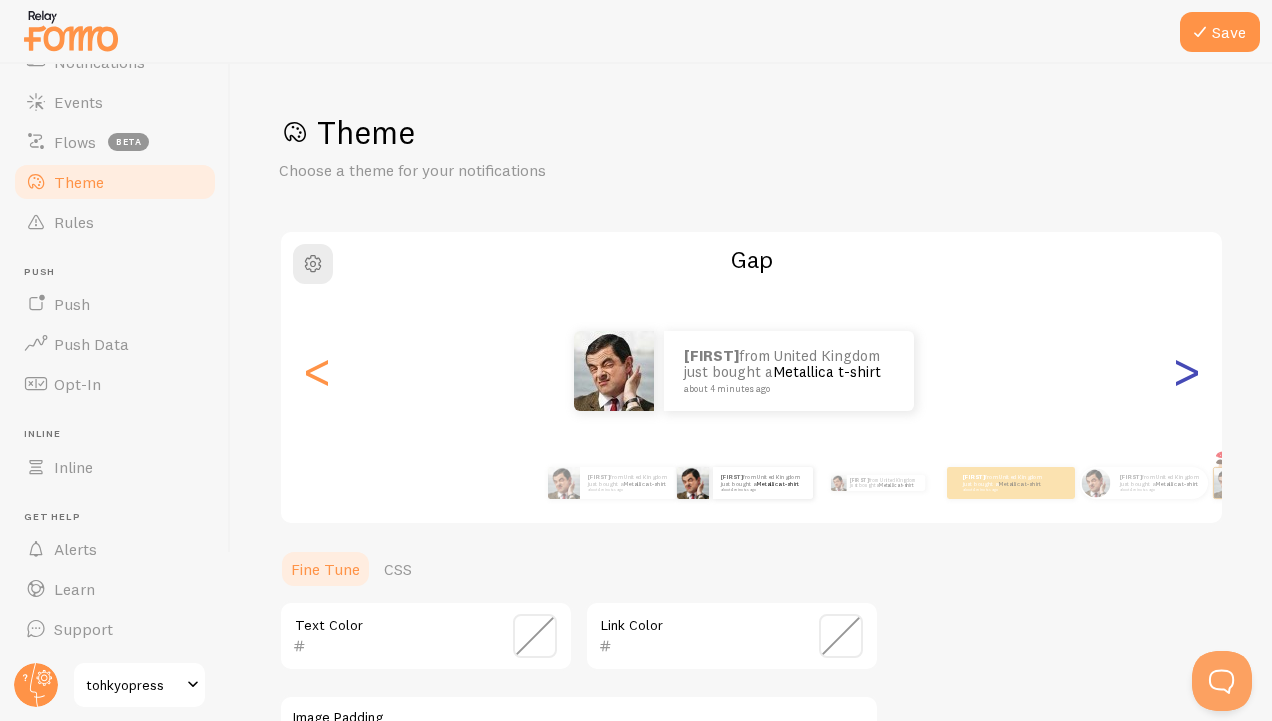 click on ">" at bounding box center (1186, 371) 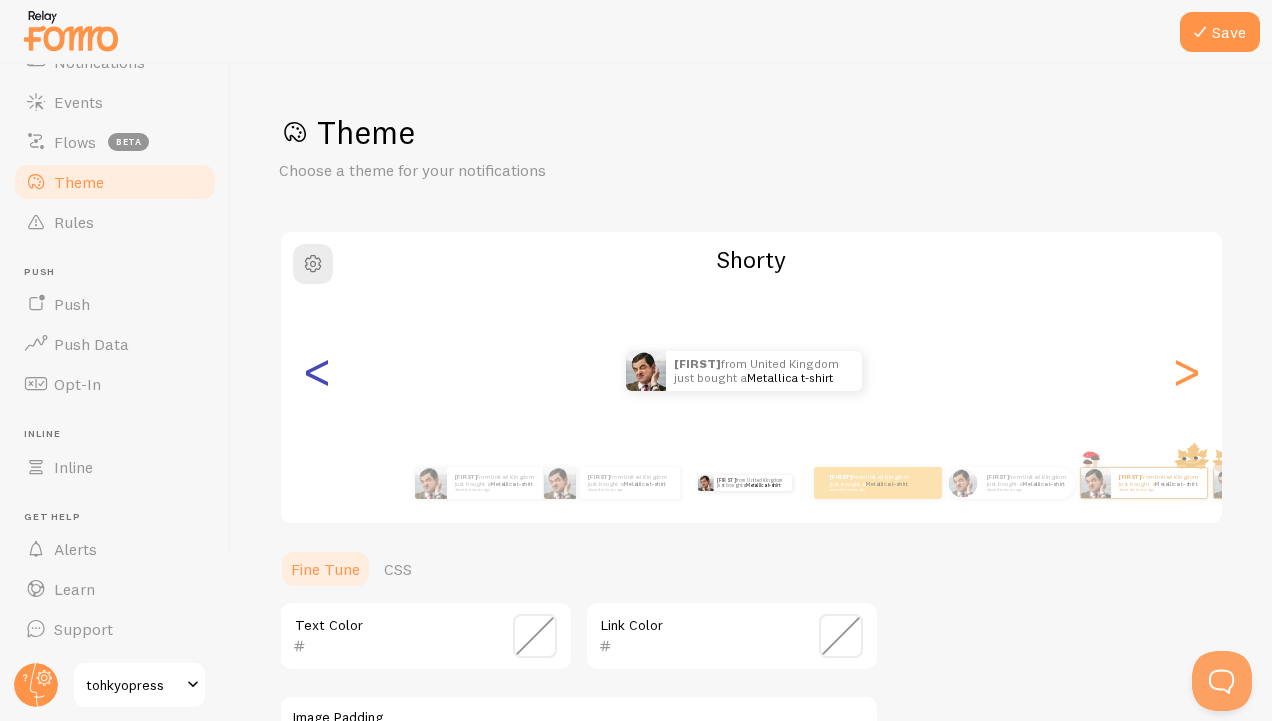 click on "<" at bounding box center (317, 371) 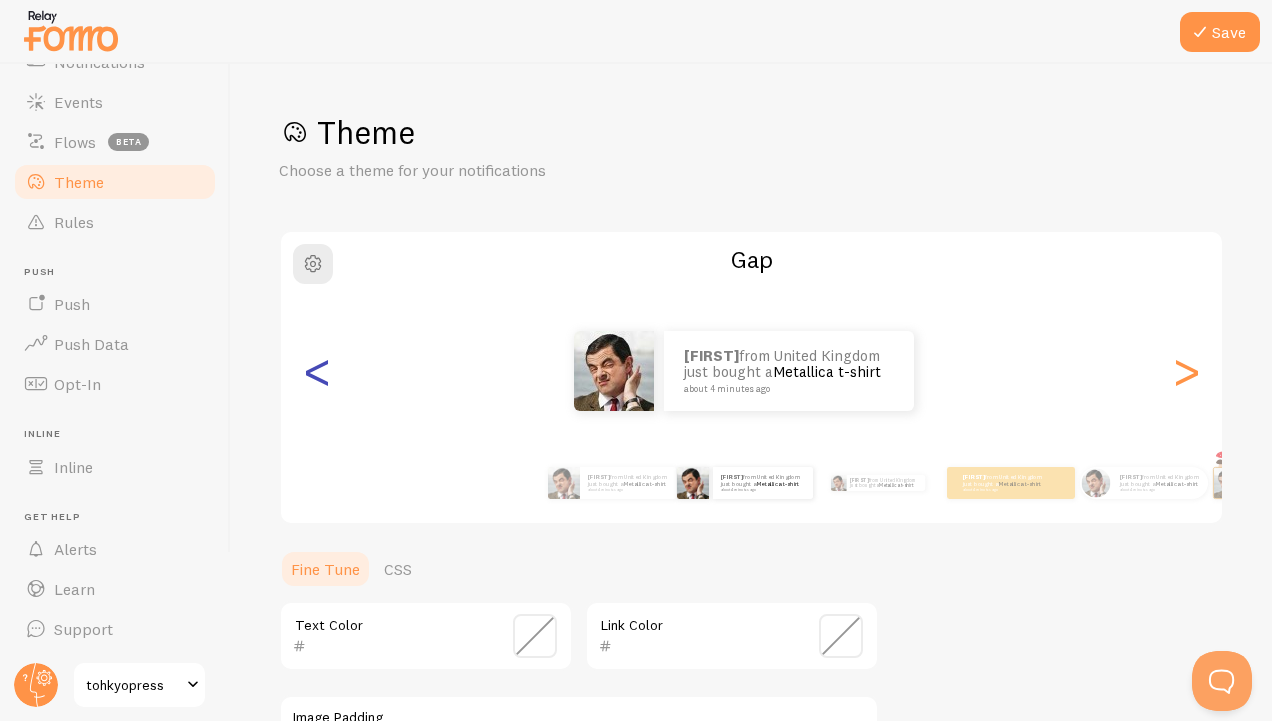 click on "<" at bounding box center (317, 371) 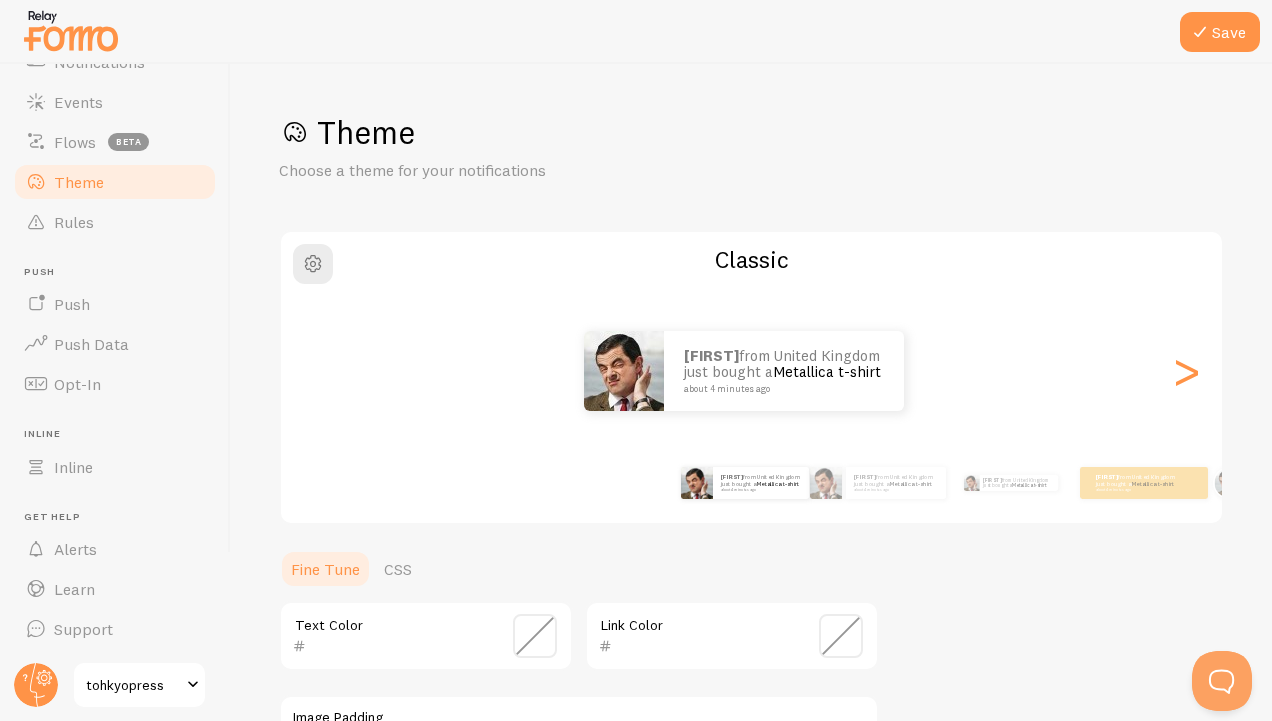 click at bounding box center [636, 32] 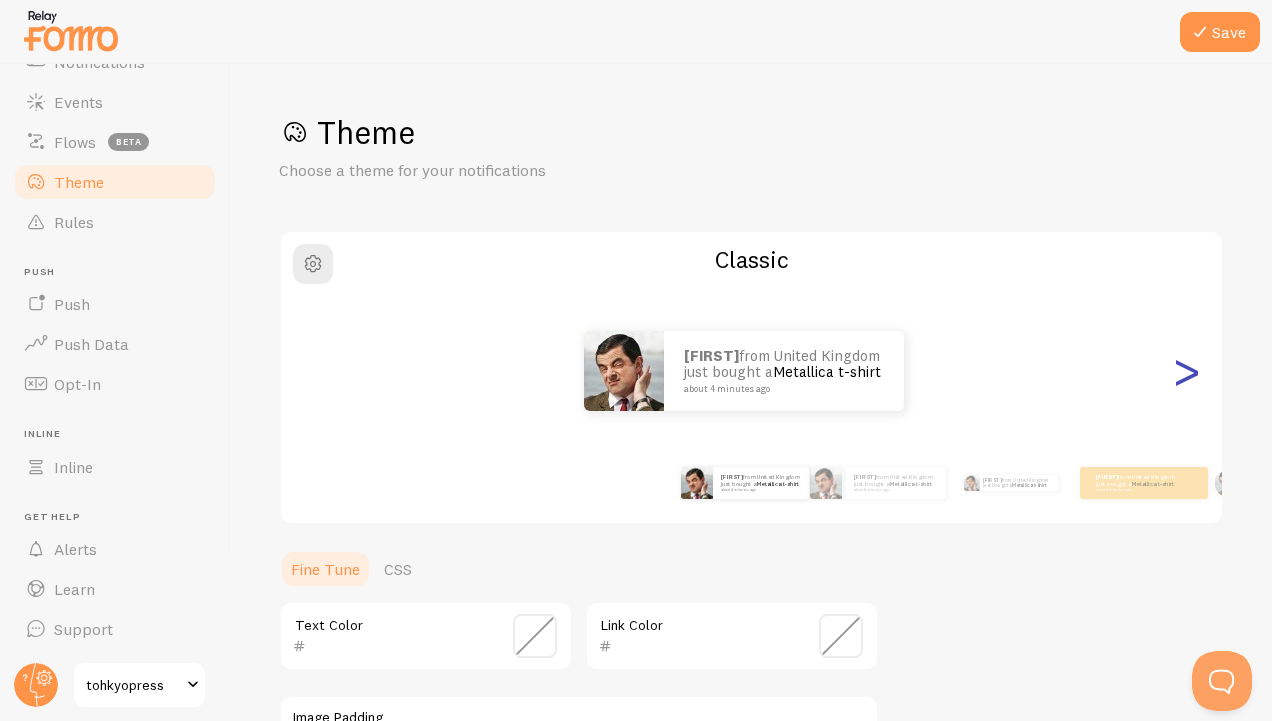click on ">" at bounding box center [1186, 371] 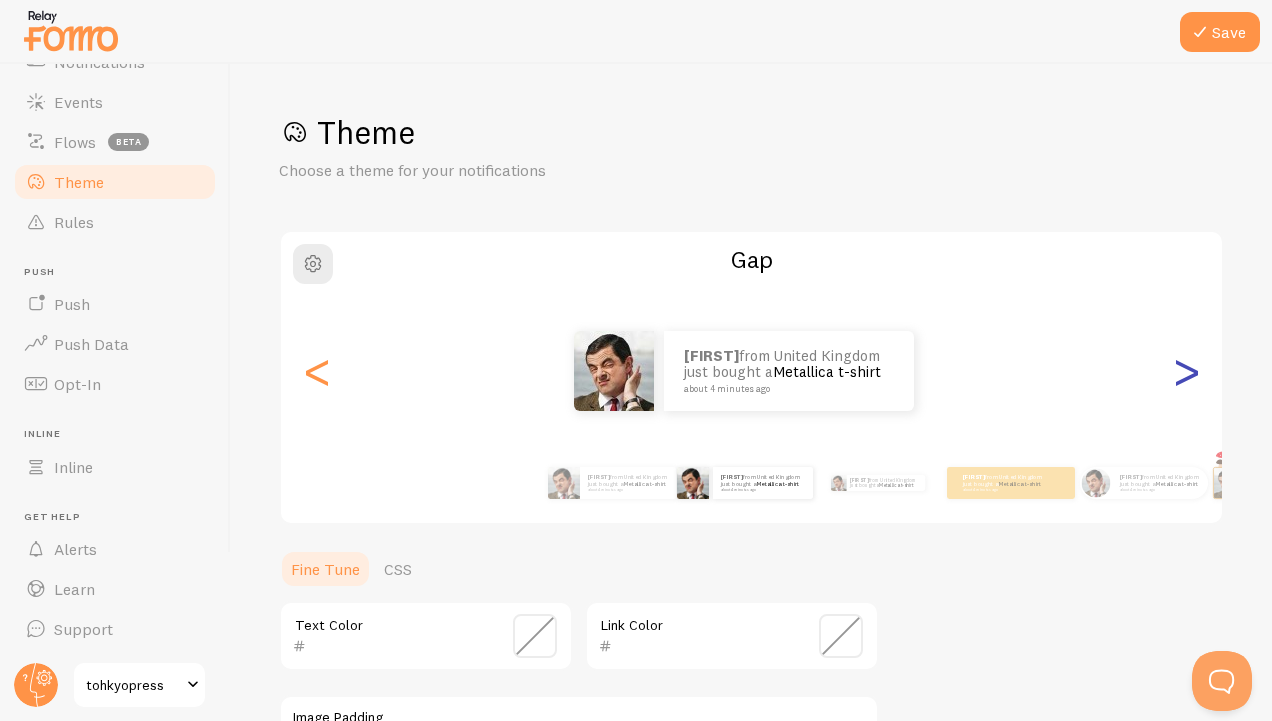 click on ">" at bounding box center (1186, 371) 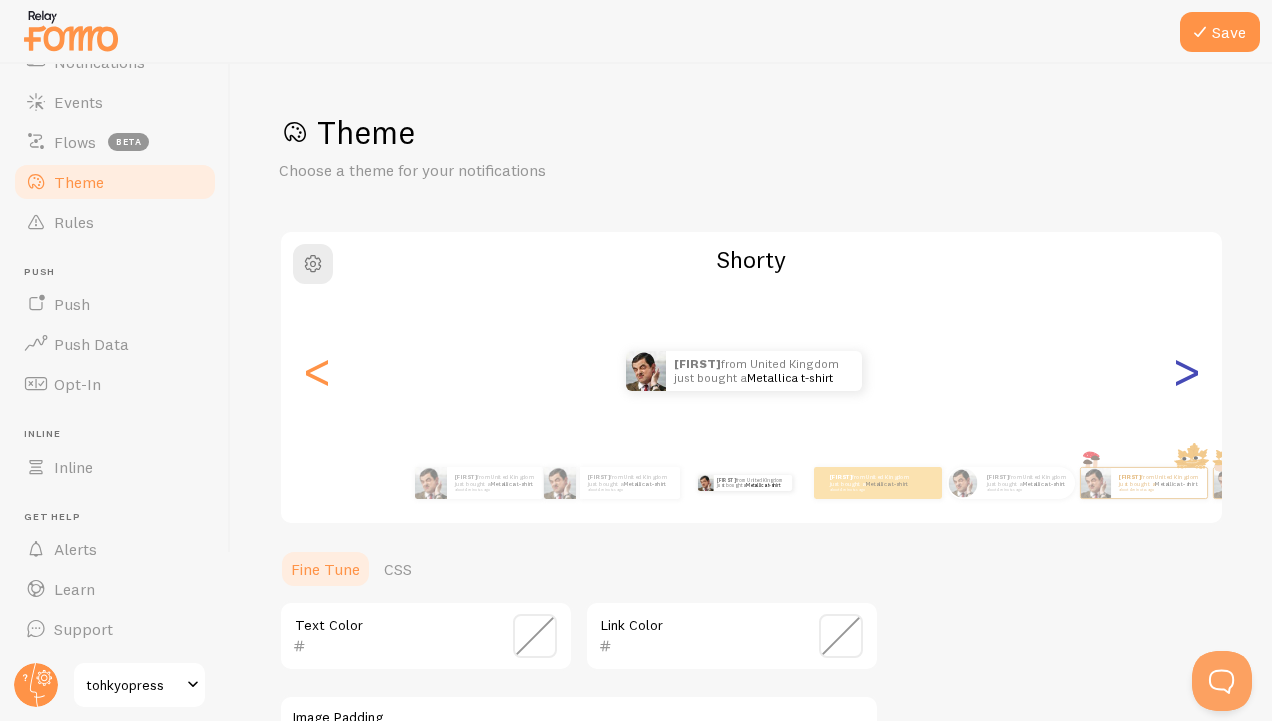 click on ">" at bounding box center (1186, 371) 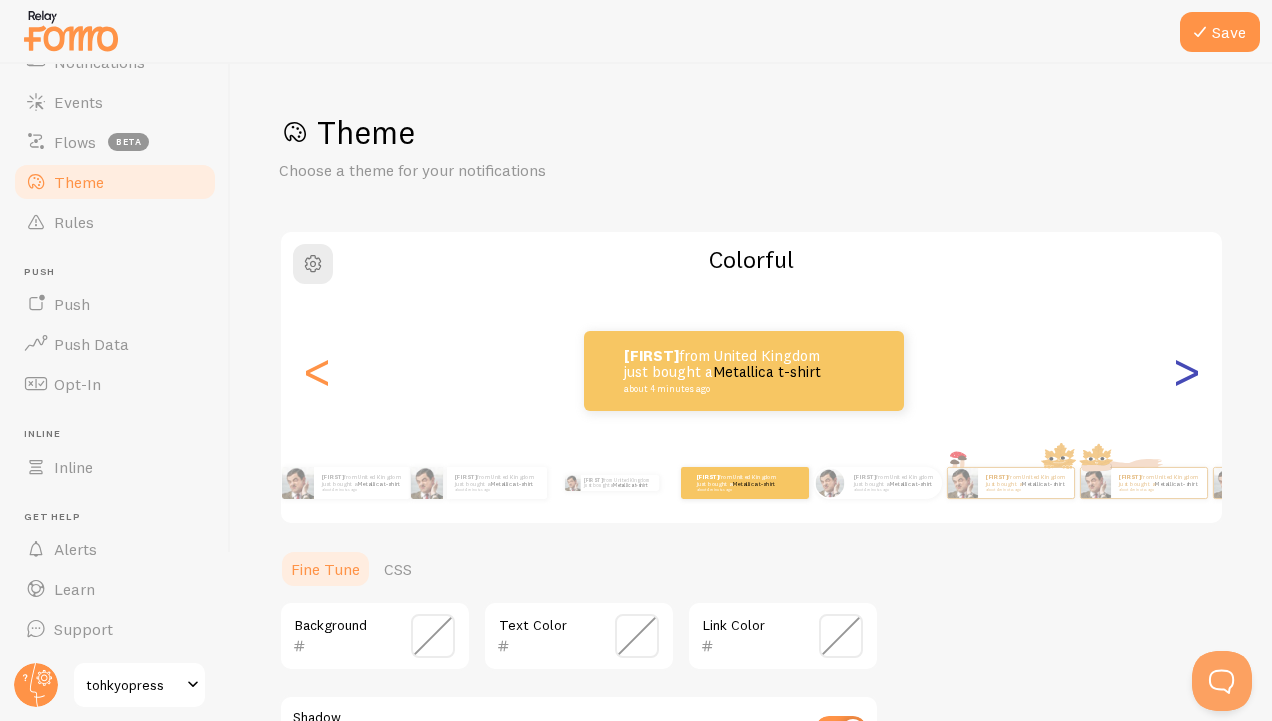 click on ">" at bounding box center [1186, 371] 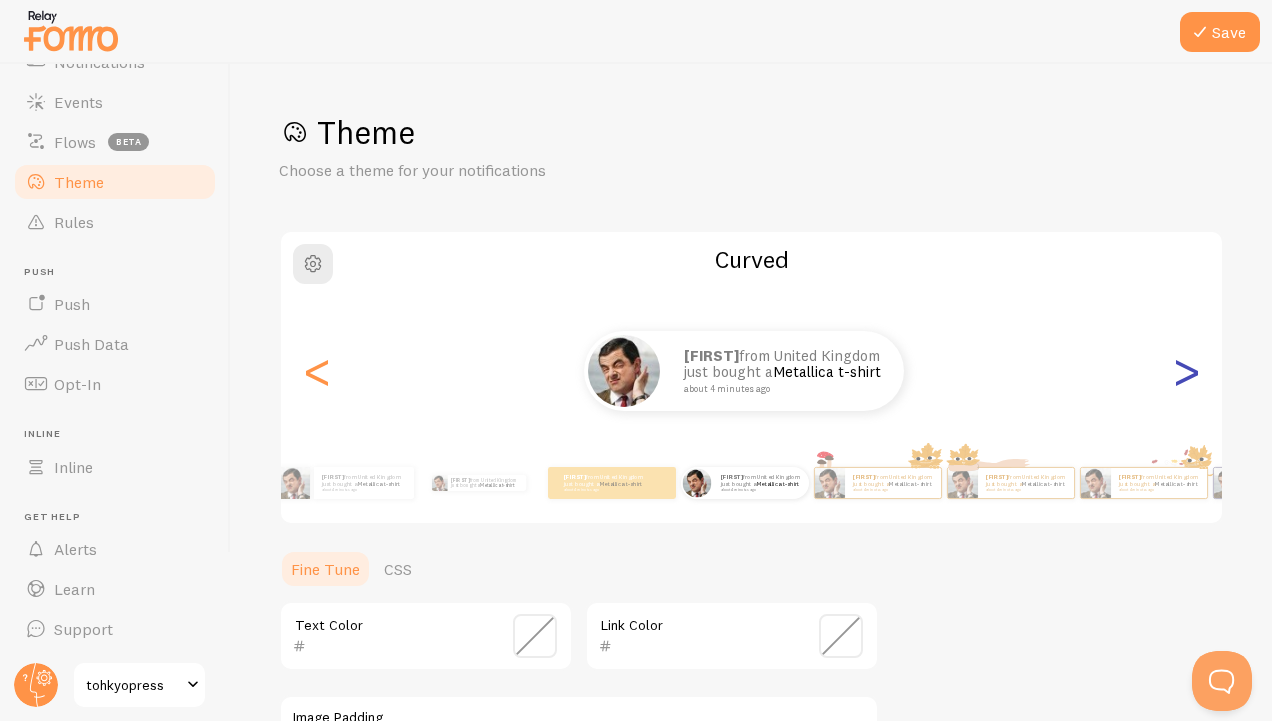 click on ">" at bounding box center [1186, 371] 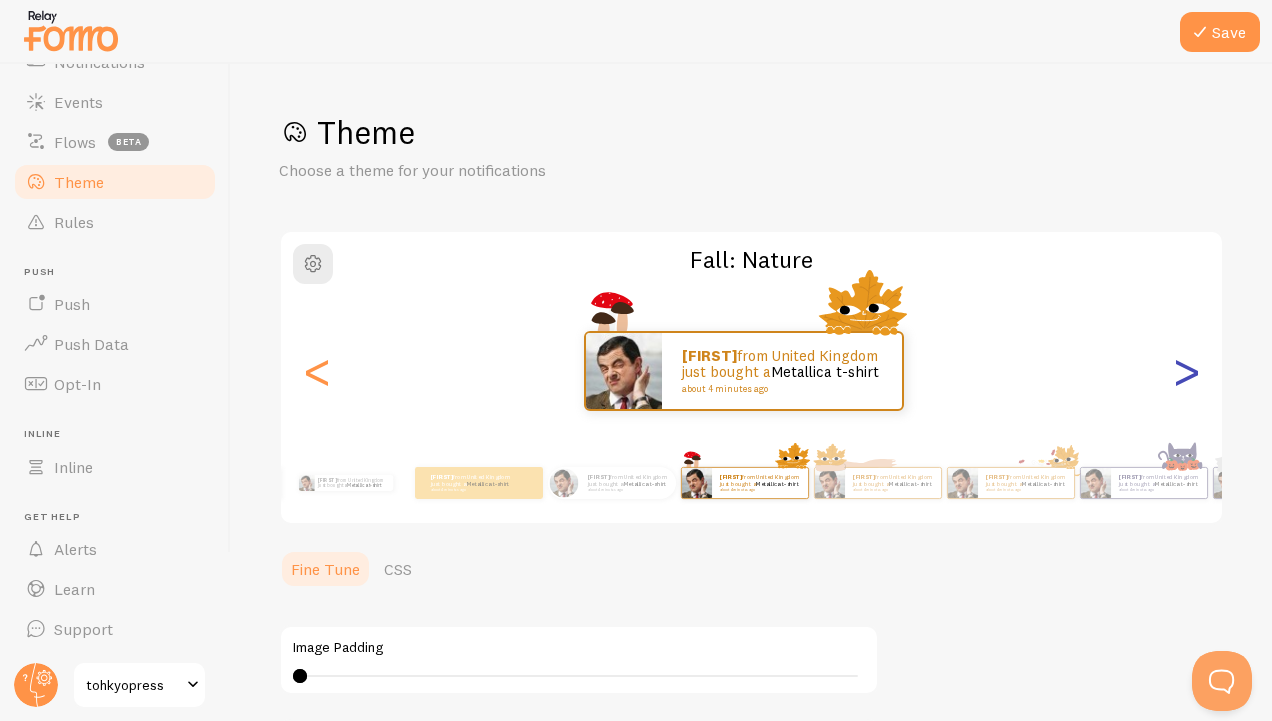 type on "0" 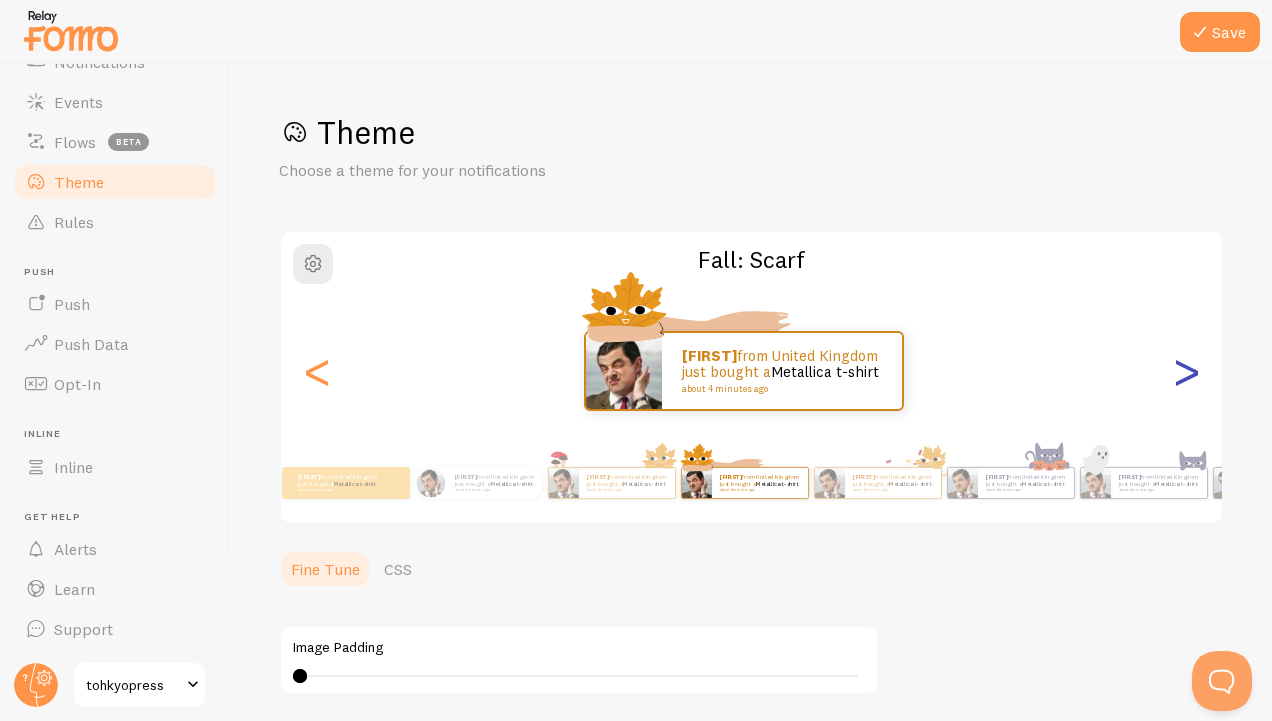 click on ">" at bounding box center (1186, 371) 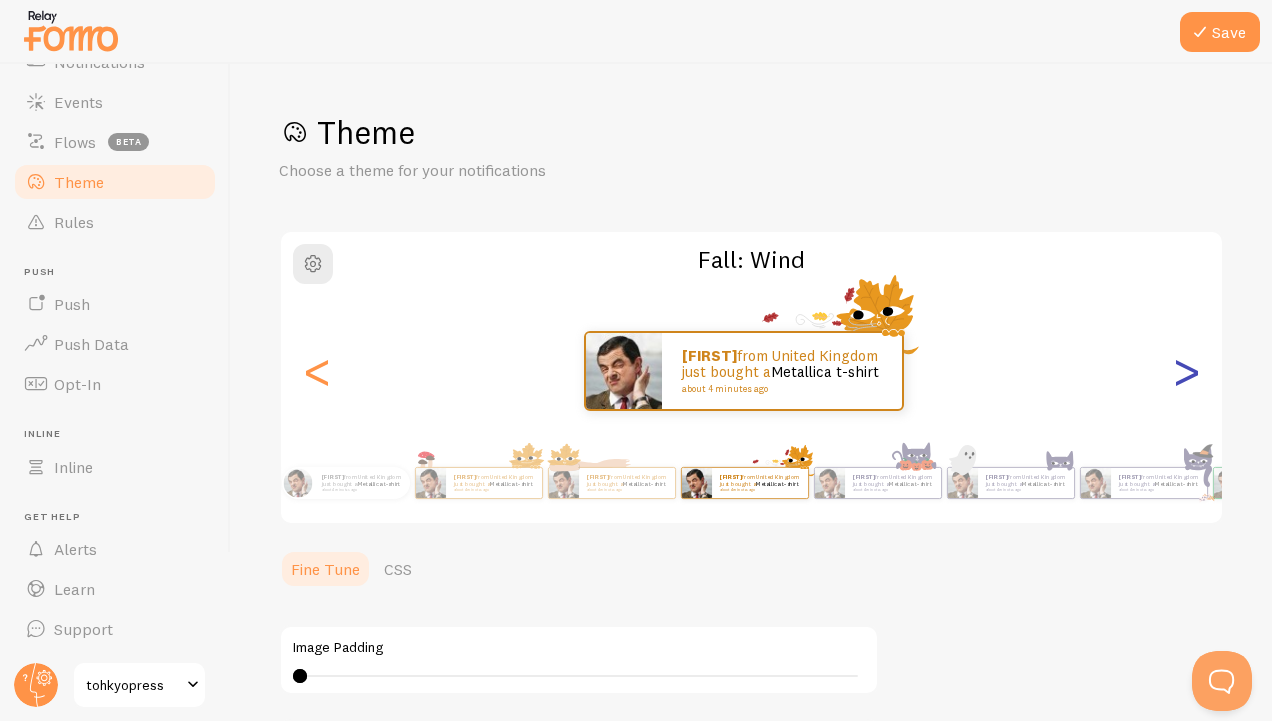 click on ">" at bounding box center [1186, 371] 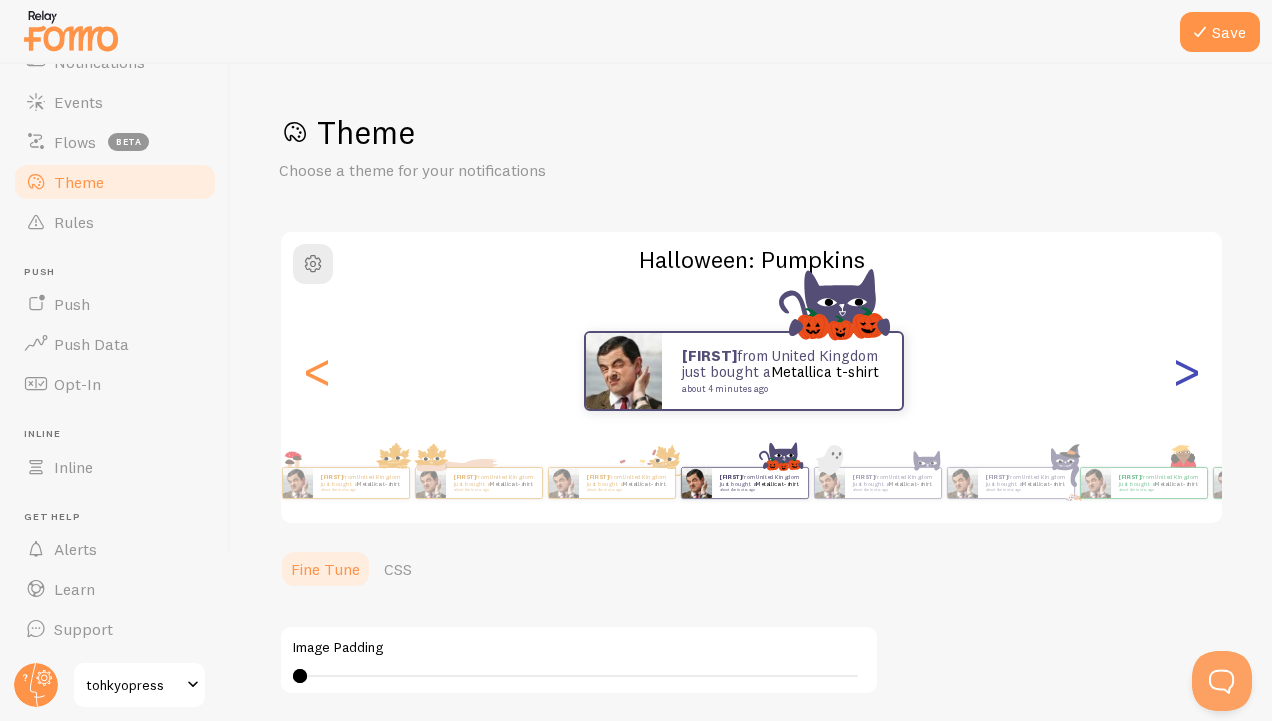 click on ">" at bounding box center (1186, 371) 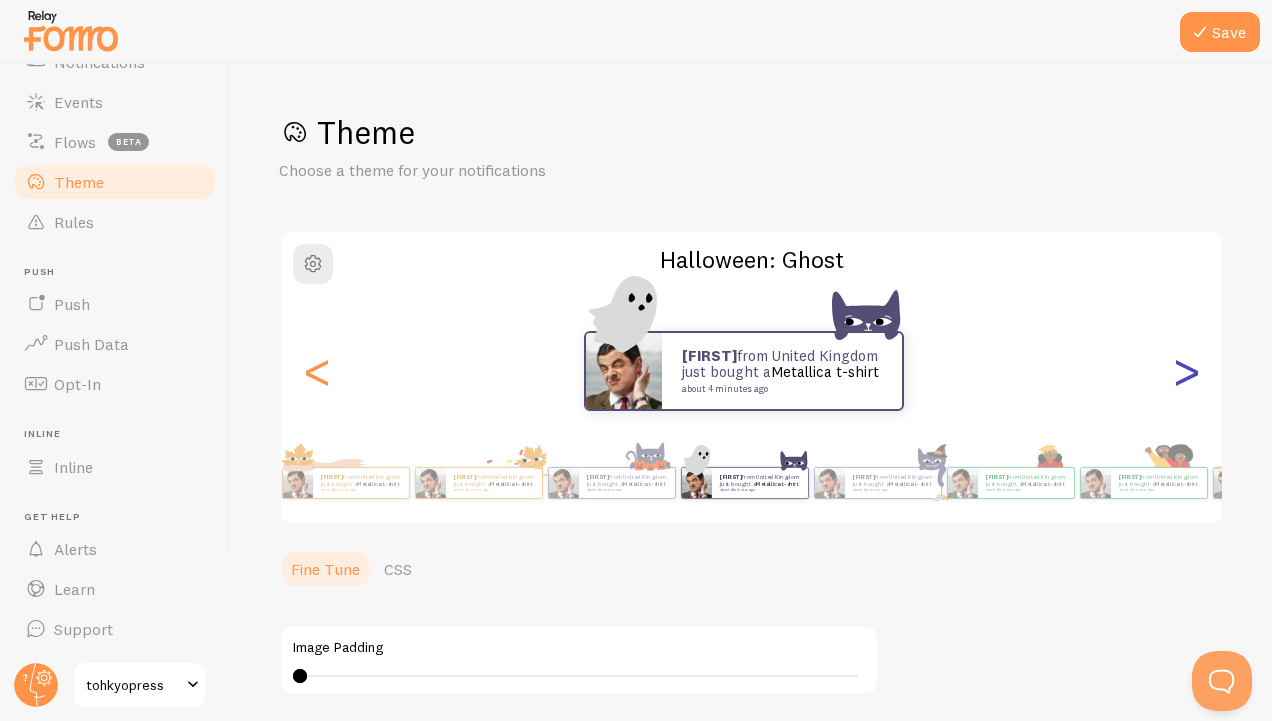 click on ">" at bounding box center (1186, 371) 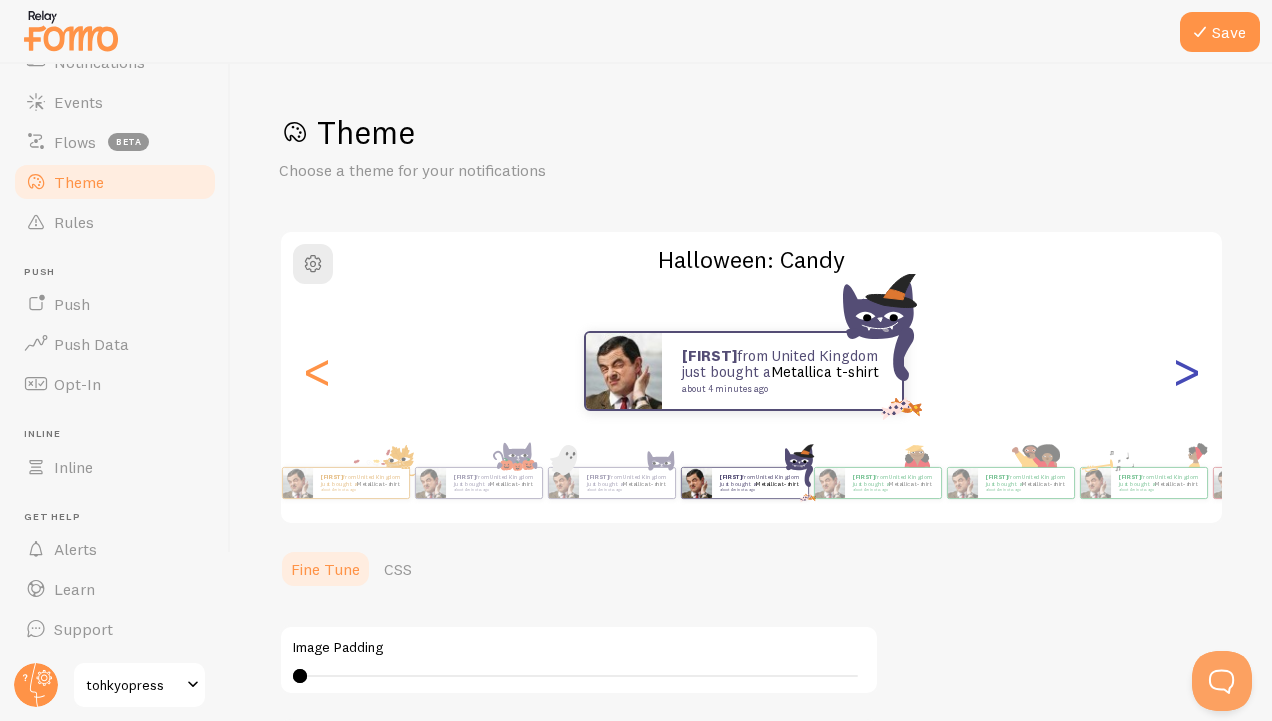 click on ">" at bounding box center (1186, 371) 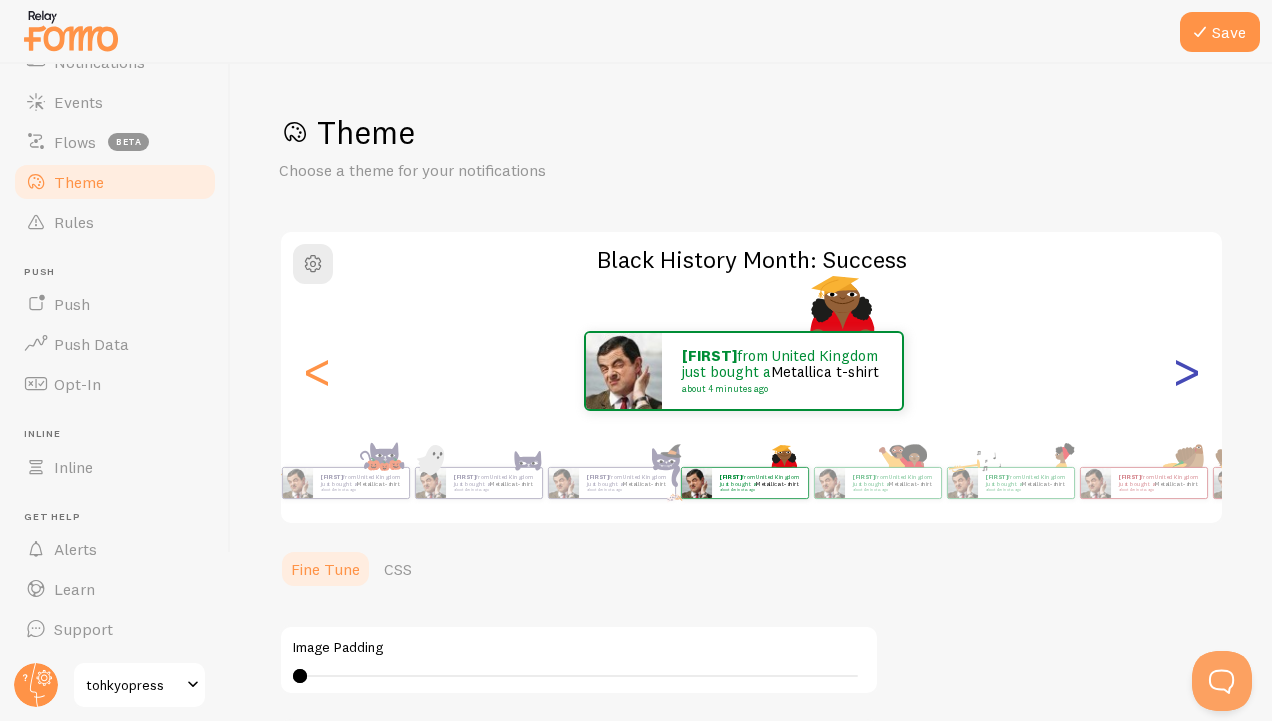 click on ">" at bounding box center (1186, 371) 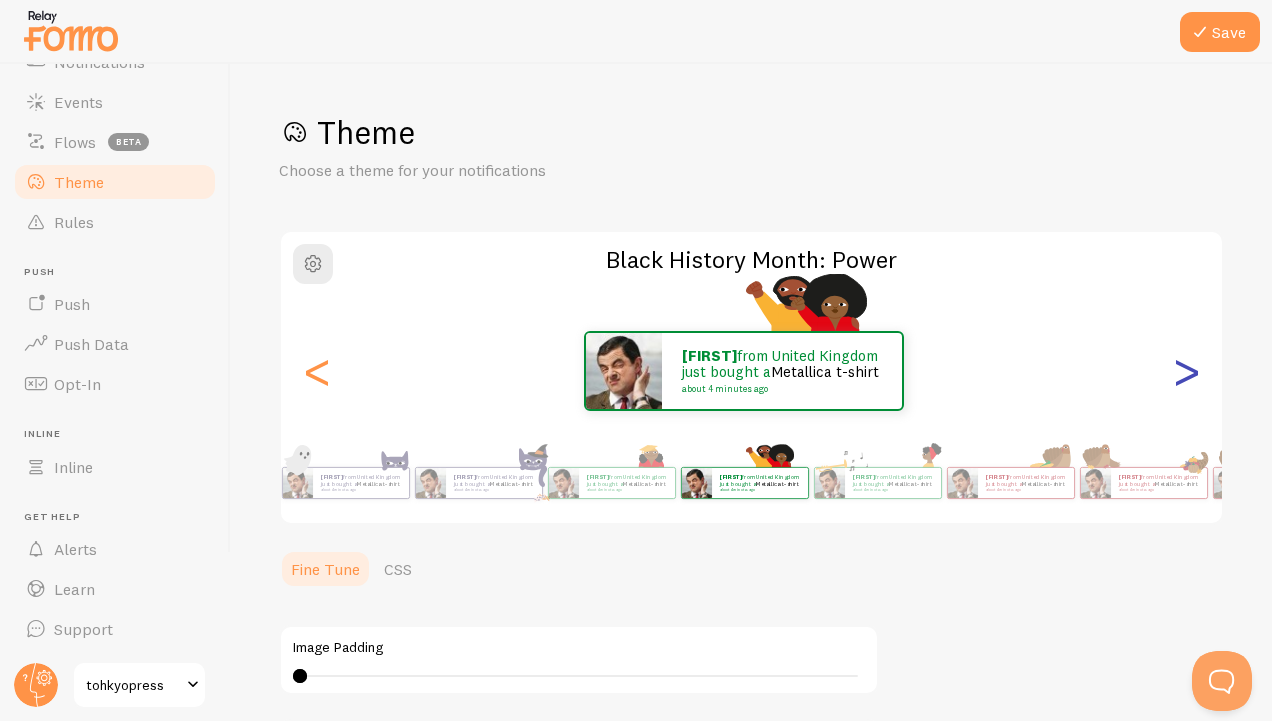click on ">" at bounding box center (1186, 371) 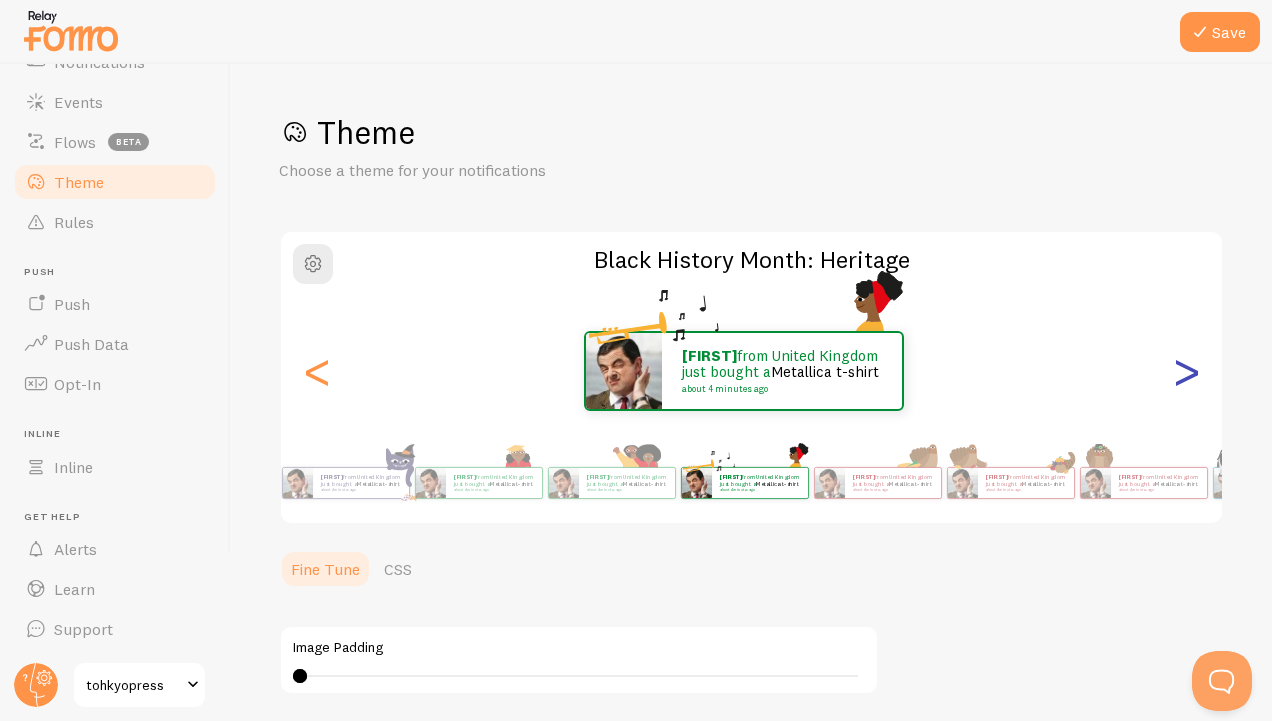 click on ">" at bounding box center (1186, 371) 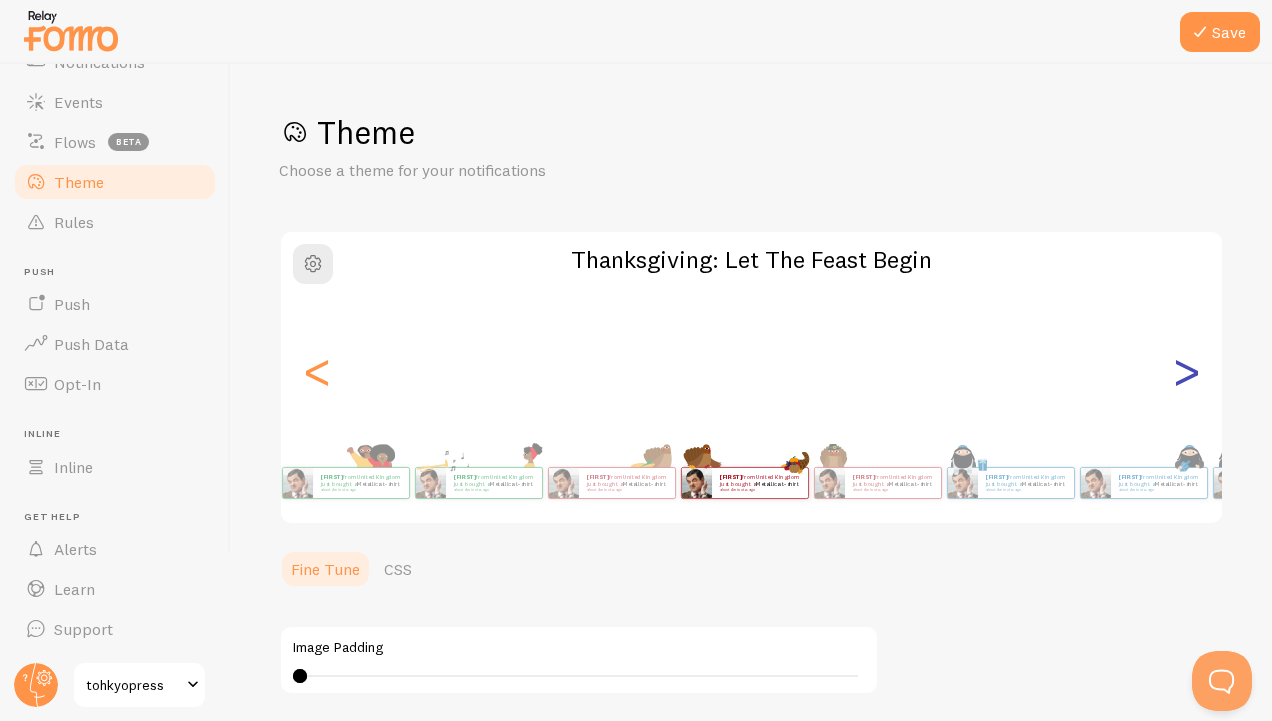 click on ">" at bounding box center [1186, 371] 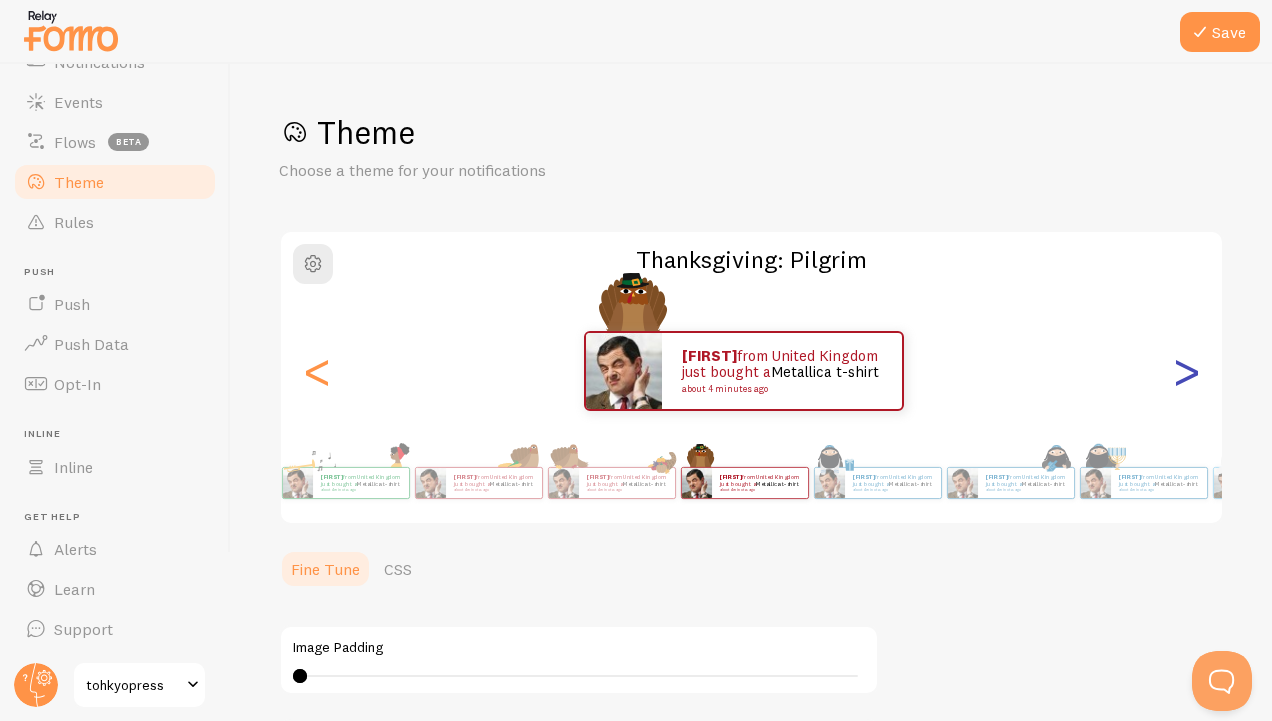 click on ">" at bounding box center [1186, 371] 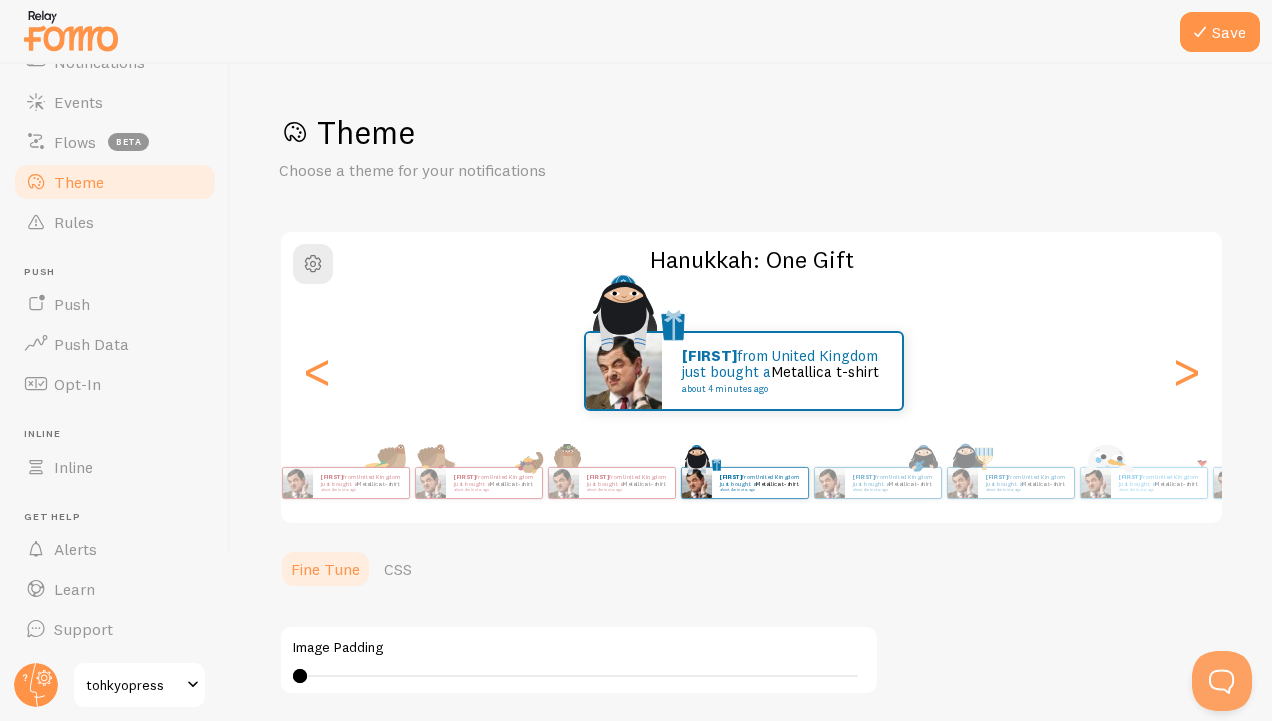 click on "[FIRST] from [COUNTRY] just bought a Metallica t-shirt about [TIME]" at bounding box center (744, 371) 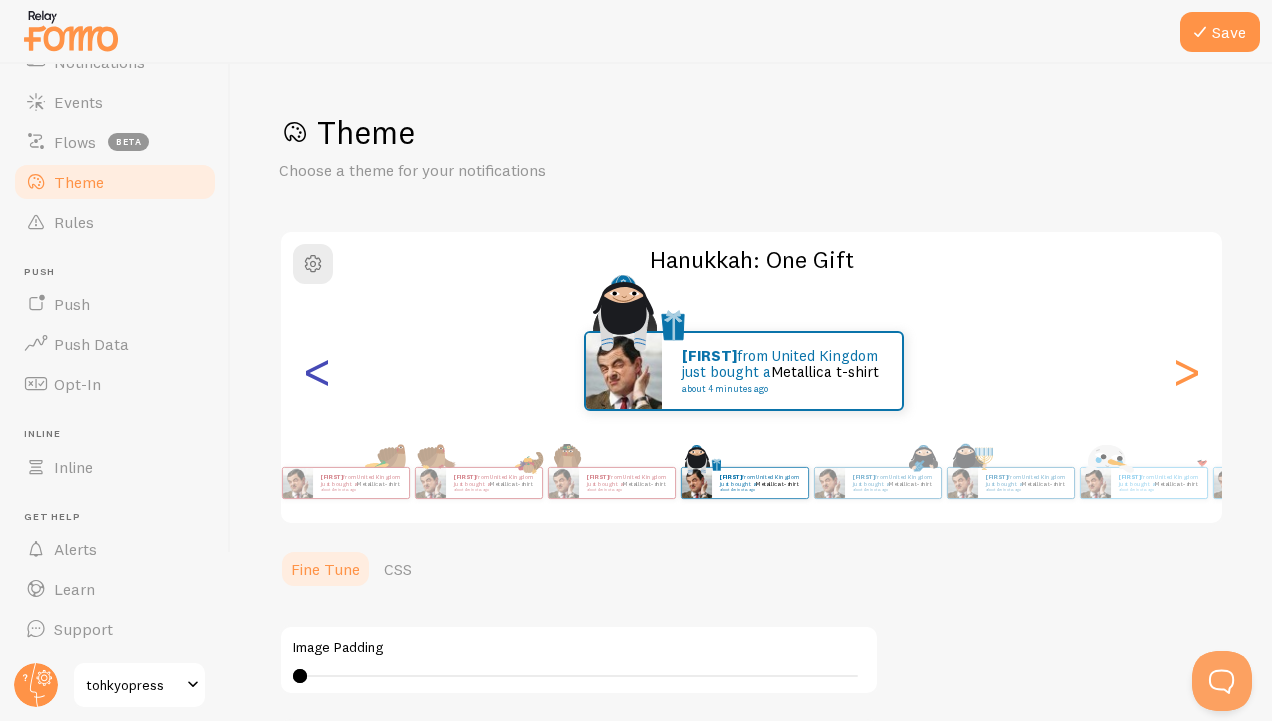 click on "<" at bounding box center (317, 371) 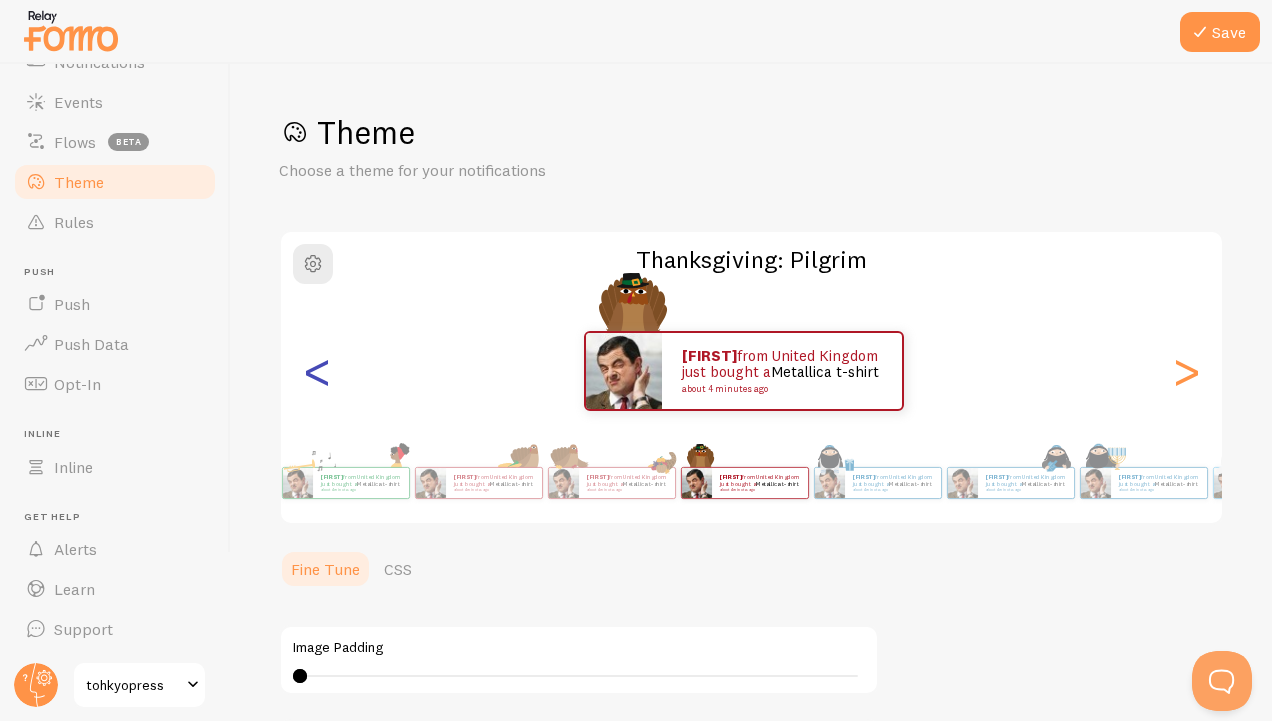 click on "<" at bounding box center [317, 371] 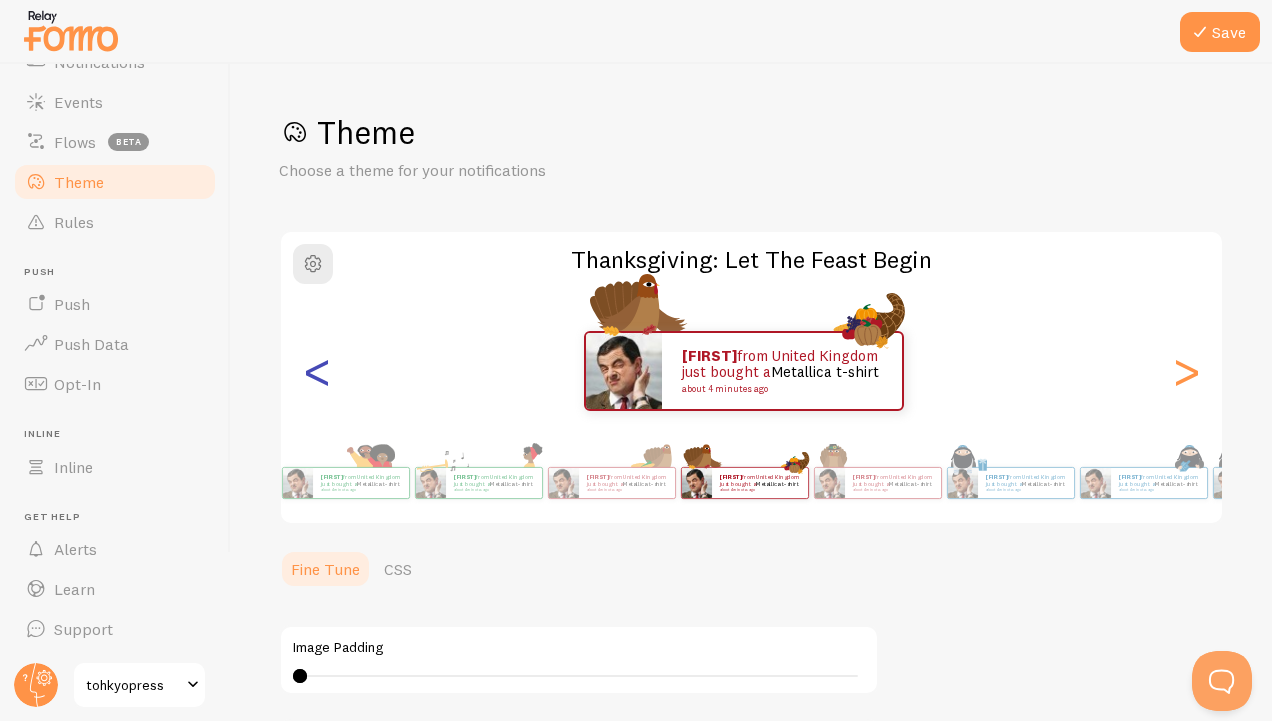 click on "<" at bounding box center [317, 371] 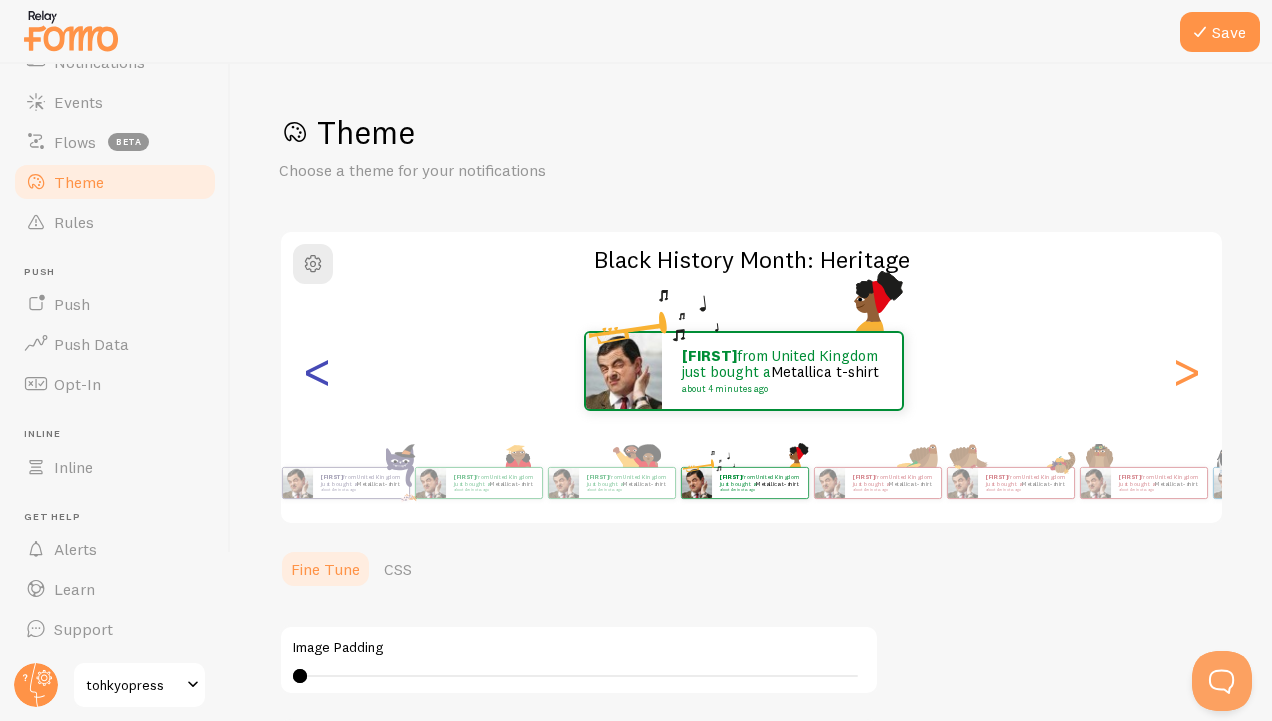 click on "<" at bounding box center (317, 371) 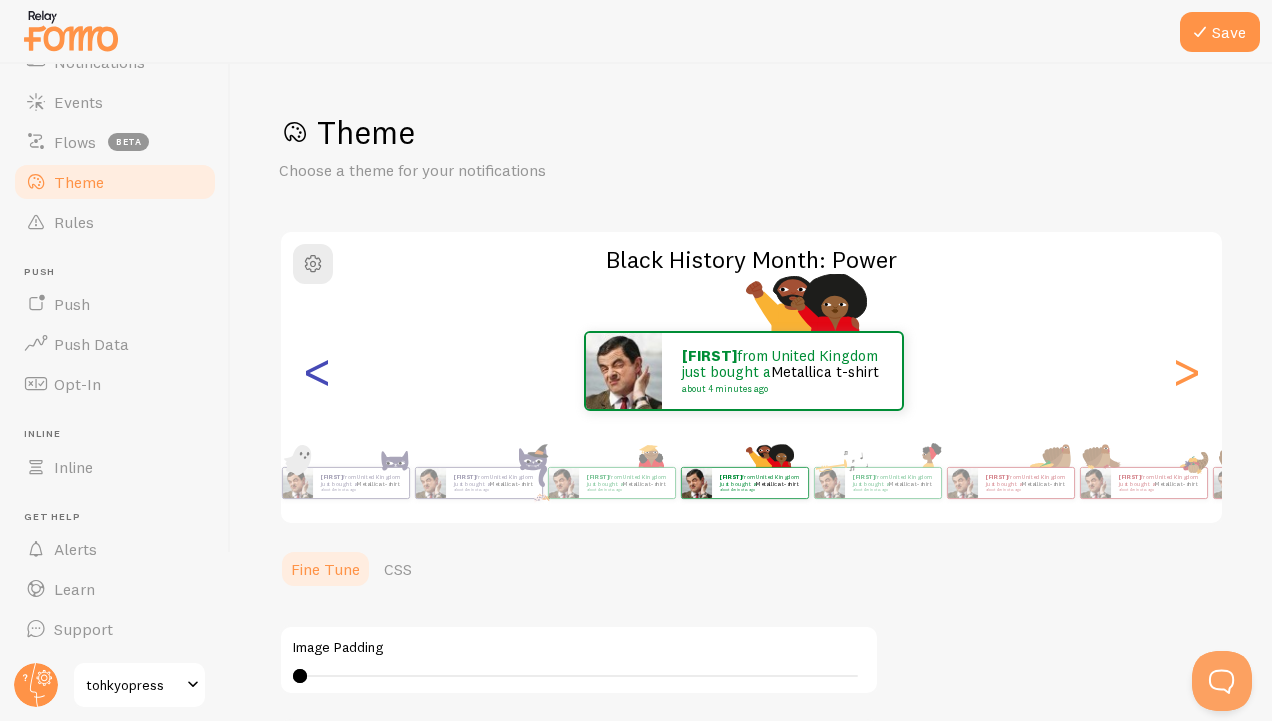 click on "<" at bounding box center [317, 371] 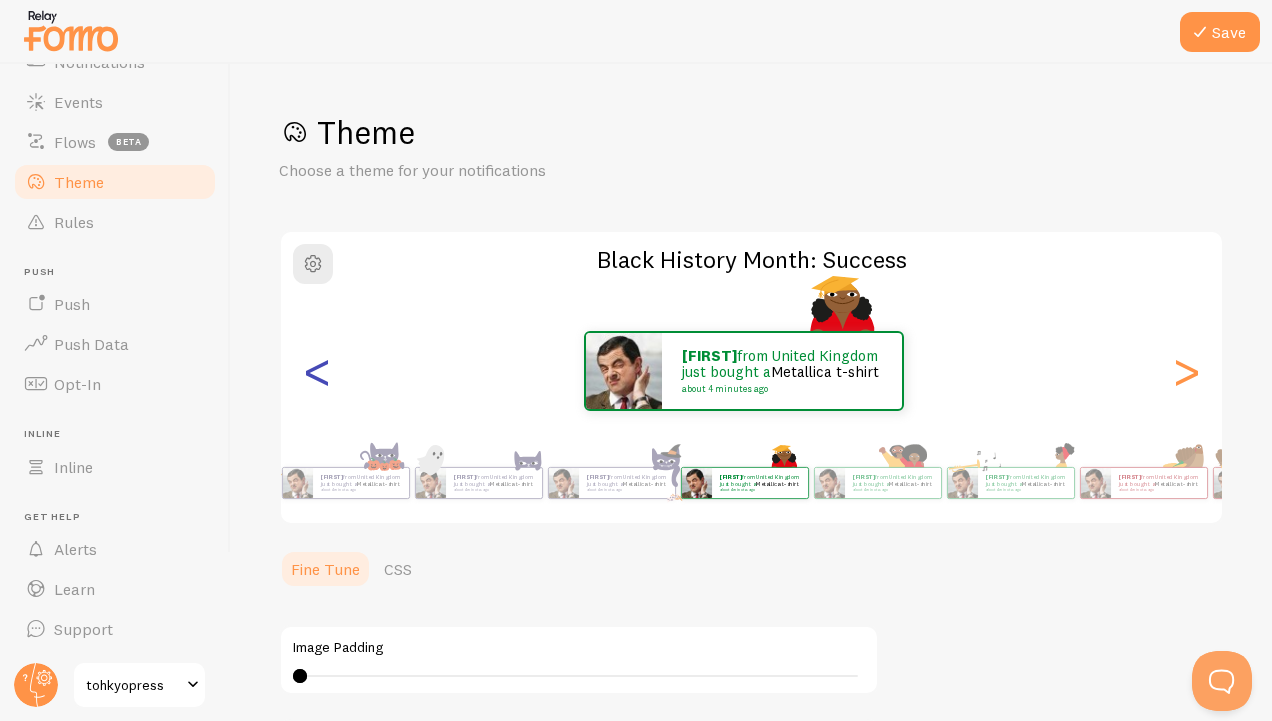 click on "<" at bounding box center (317, 371) 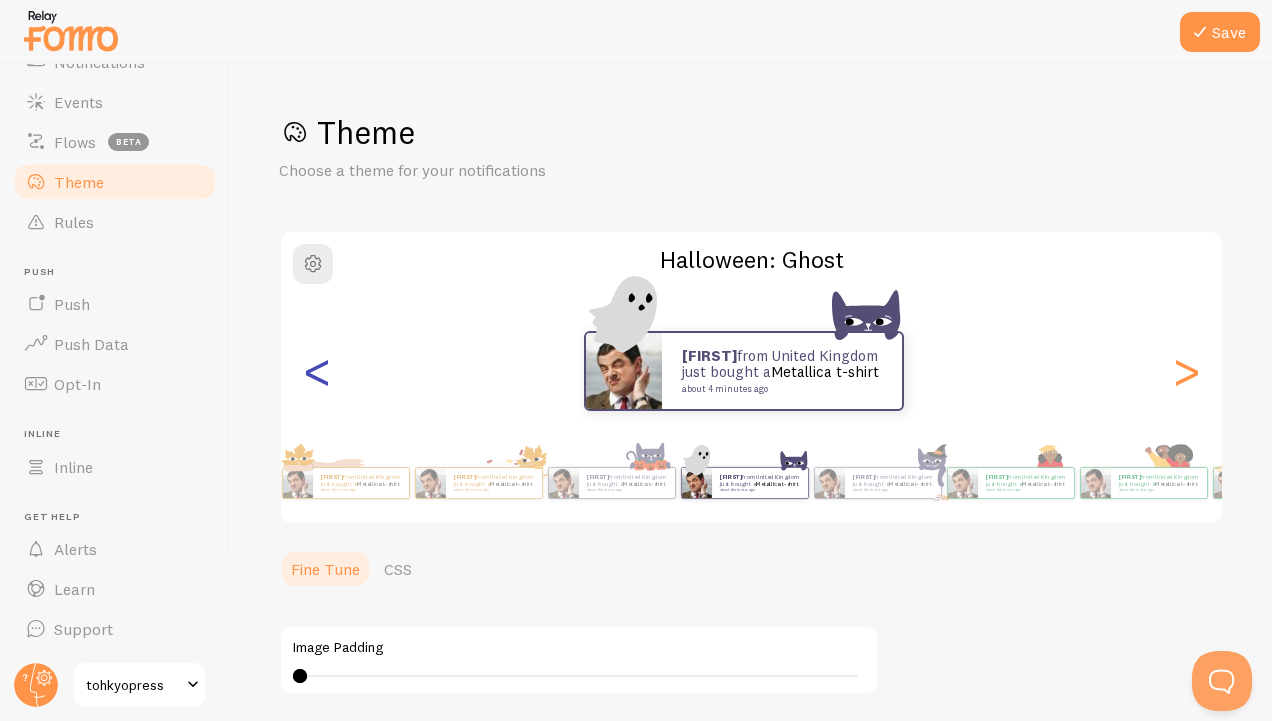 click on "<" at bounding box center (317, 371) 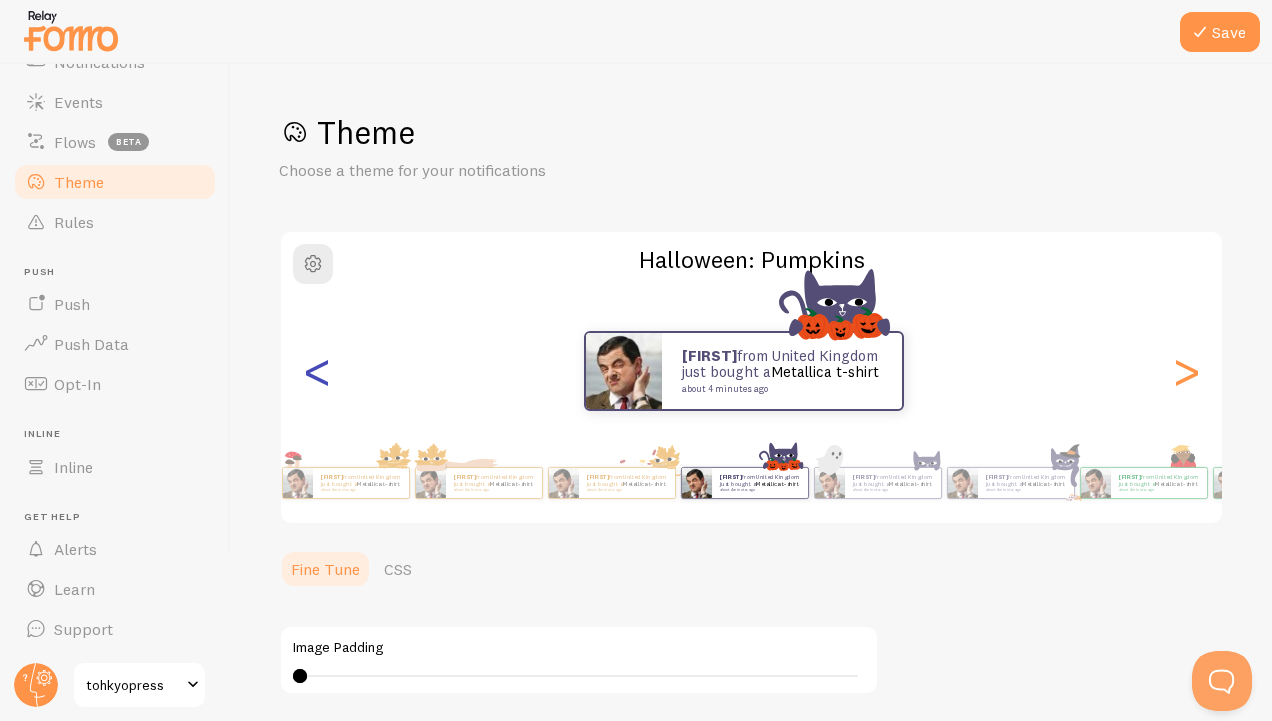 click on "<" at bounding box center (317, 371) 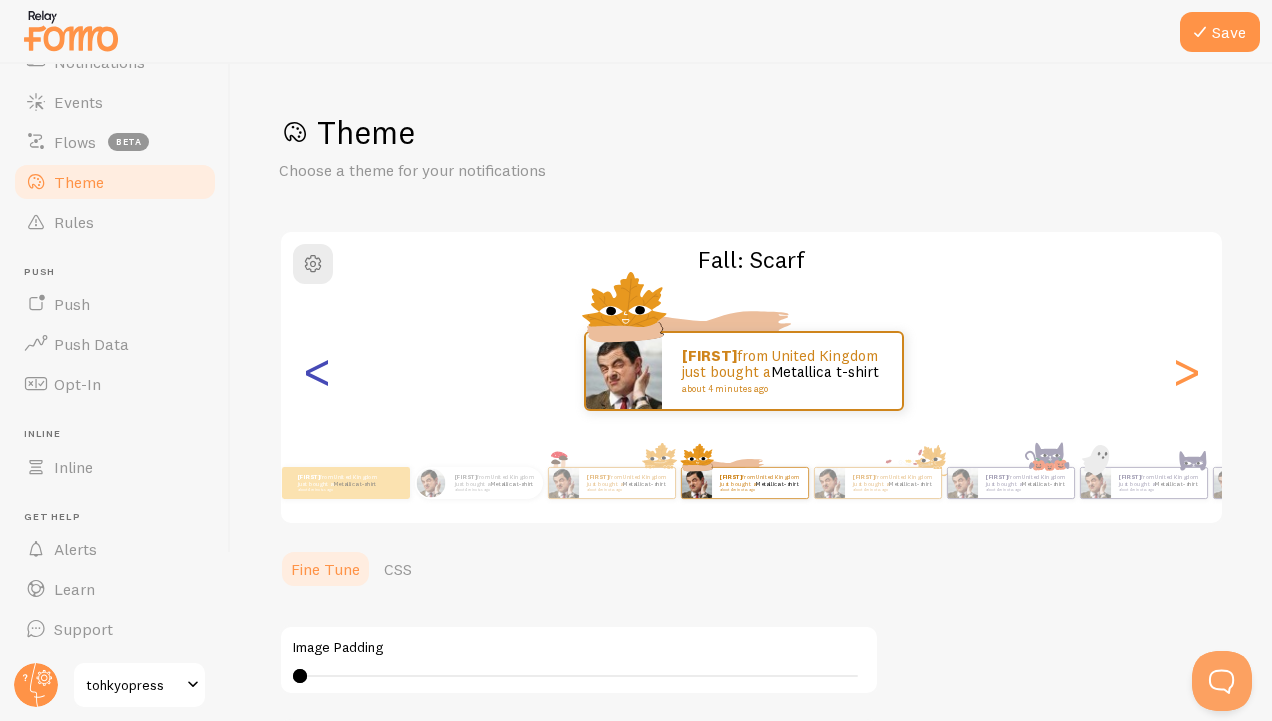 click on "<" at bounding box center (317, 371) 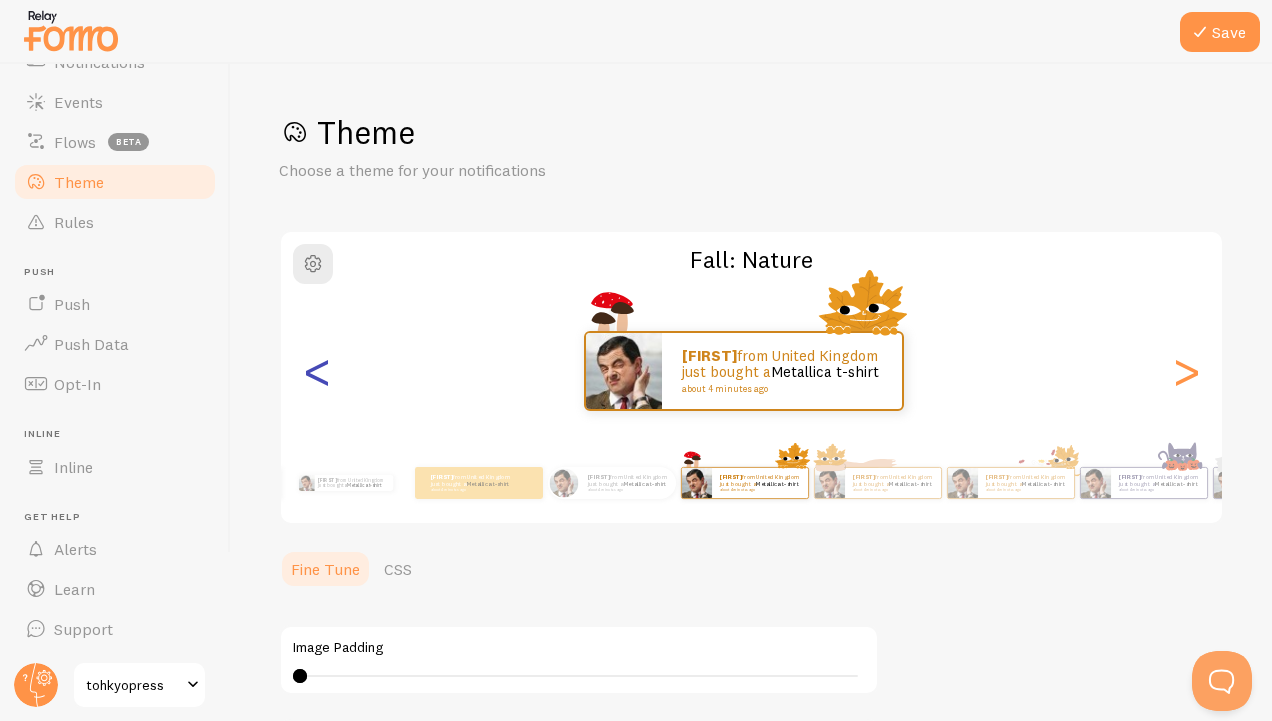 click on "<" at bounding box center [317, 371] 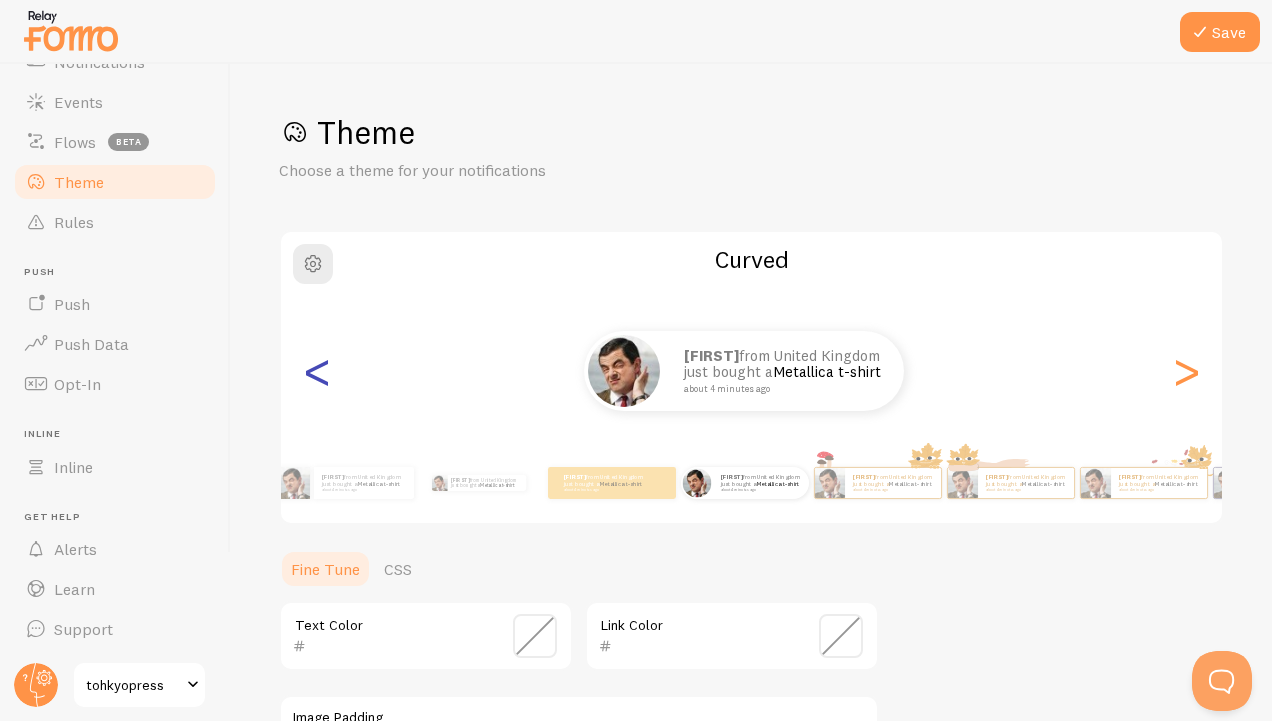 click on "<" at bounding box center (317, 371) 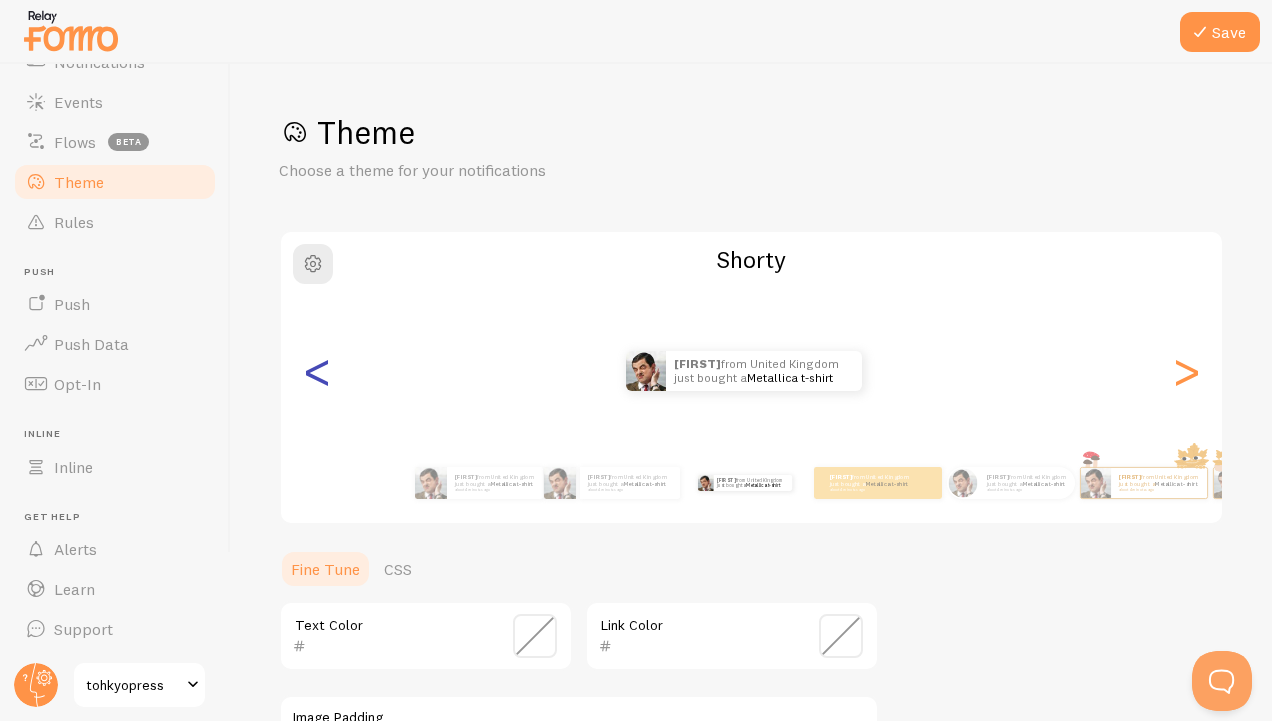 click on "<" at bounding box center [317, 371] 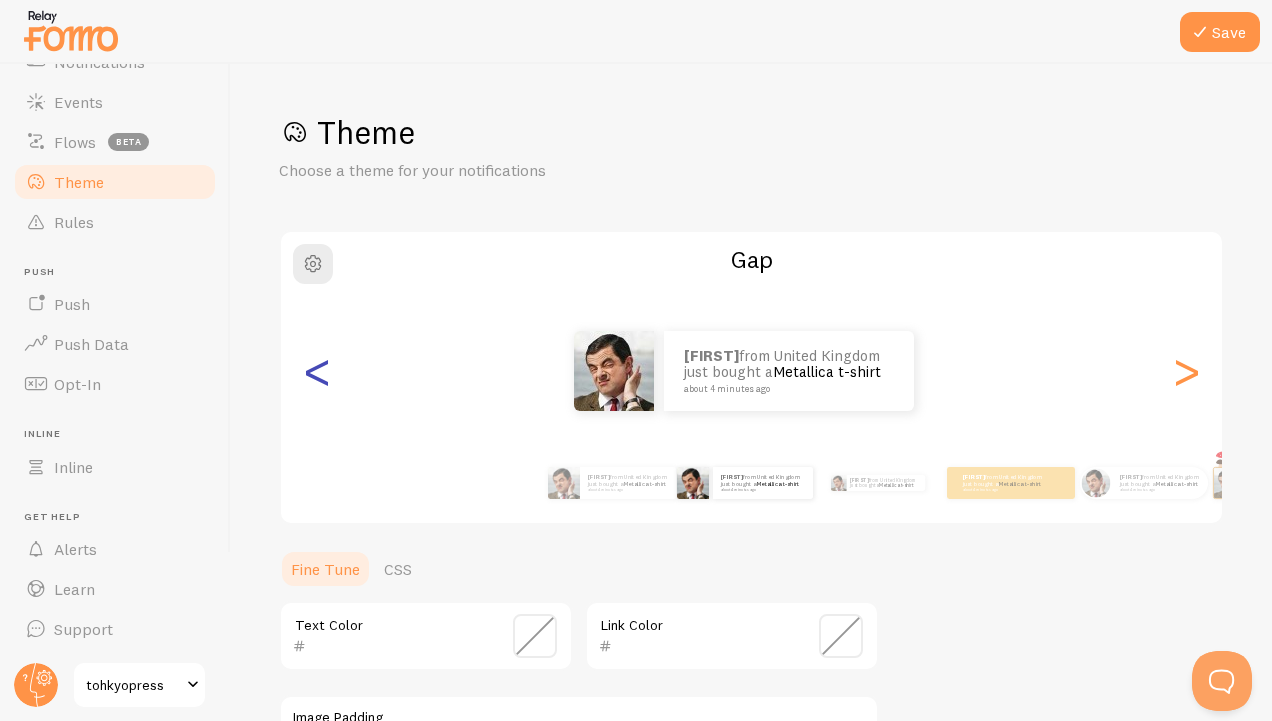 click on "<" at bounding box center (317, 371) 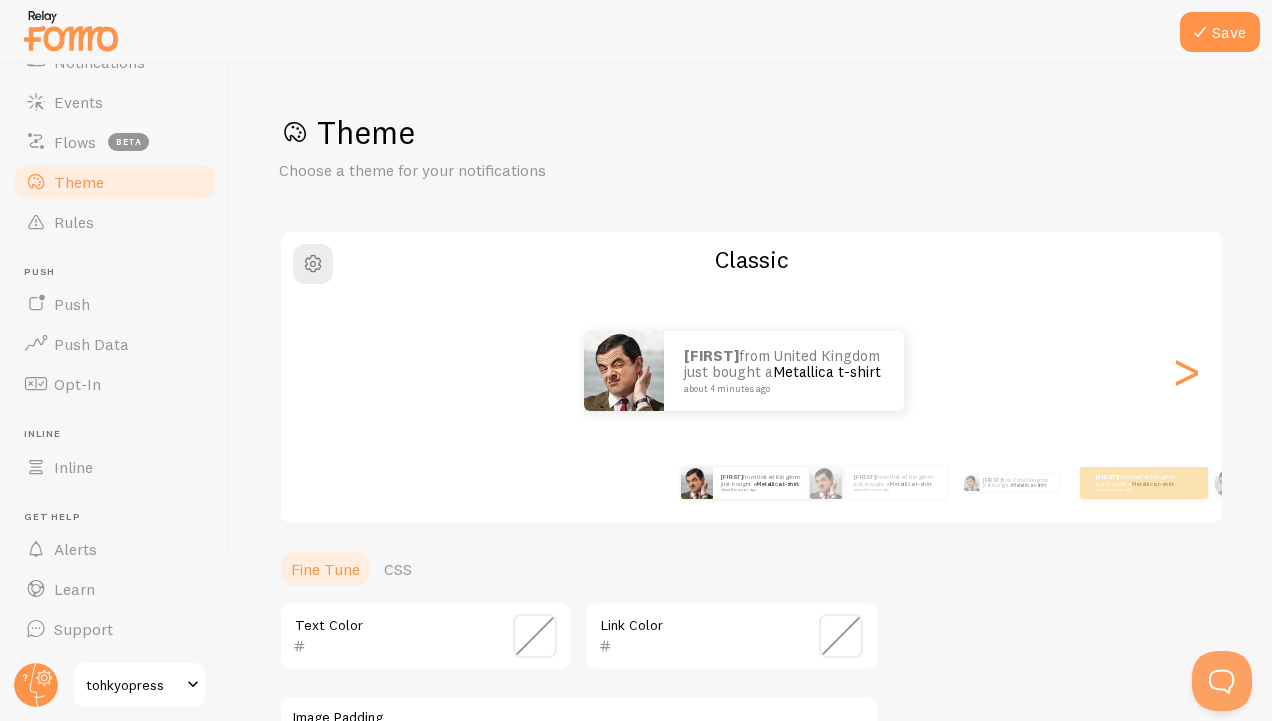 click on "[FIRST] from [COUNTRY] just bought a Metallica t-shirt about [TIME] [FIRST] from [COUNTRY] just bought a Metallica t-shirt about [TIME] [FIRST] from [COUNTRY] just bought a Metallica t-shirt about [TIME] [FIRST] from [COUNTRY] just bought a Metallica t-shirt about [TIME] [FIRST] from [COUNTRY] just bought a Metallica t-shirt about [TIME] [FIRST] from [COUNTRY] just bought a Metallica t-shirt about [TIME] [FIRST] from [COUNTRY] just bought a Metallica t-shirt about [TIME] [FIRST] from [COUNTRY] just bought a Metallica t-shirt about [TIME] [FIRST] from [COUNTRY] just bought a Metallica t-shirt about [TIME] [FIRST] from [COUNTRY] just bought a Metallica t-shirt about [TIME] [FIRST] from [COUNTRY] just bought a Metallica t-shirt about [TIME] [FIRST] from [COUNTRY] just bought a Metallica t-shirt about [TIME] [FIRST] Metallica t-shirt [FIRST] [FIRST]" at bounding box center (751, 371) 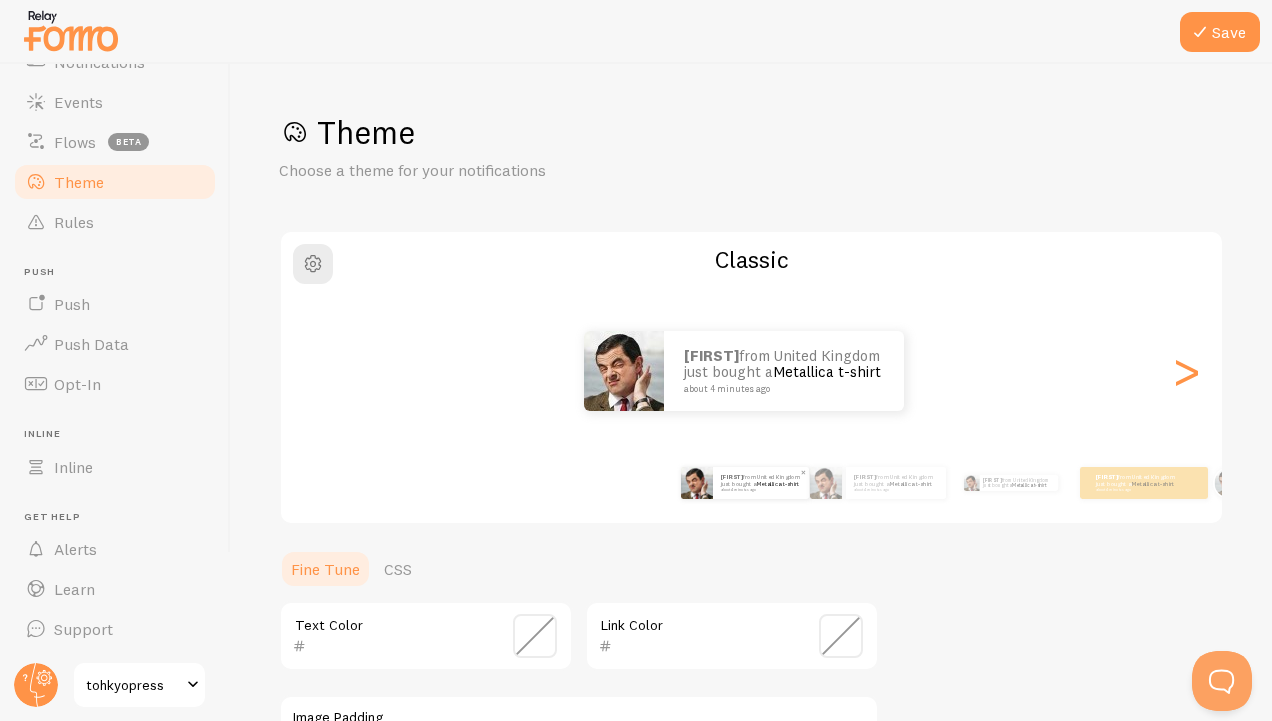 scroll, scrollTop: 436, scrollLeft: 0, axis: vertical 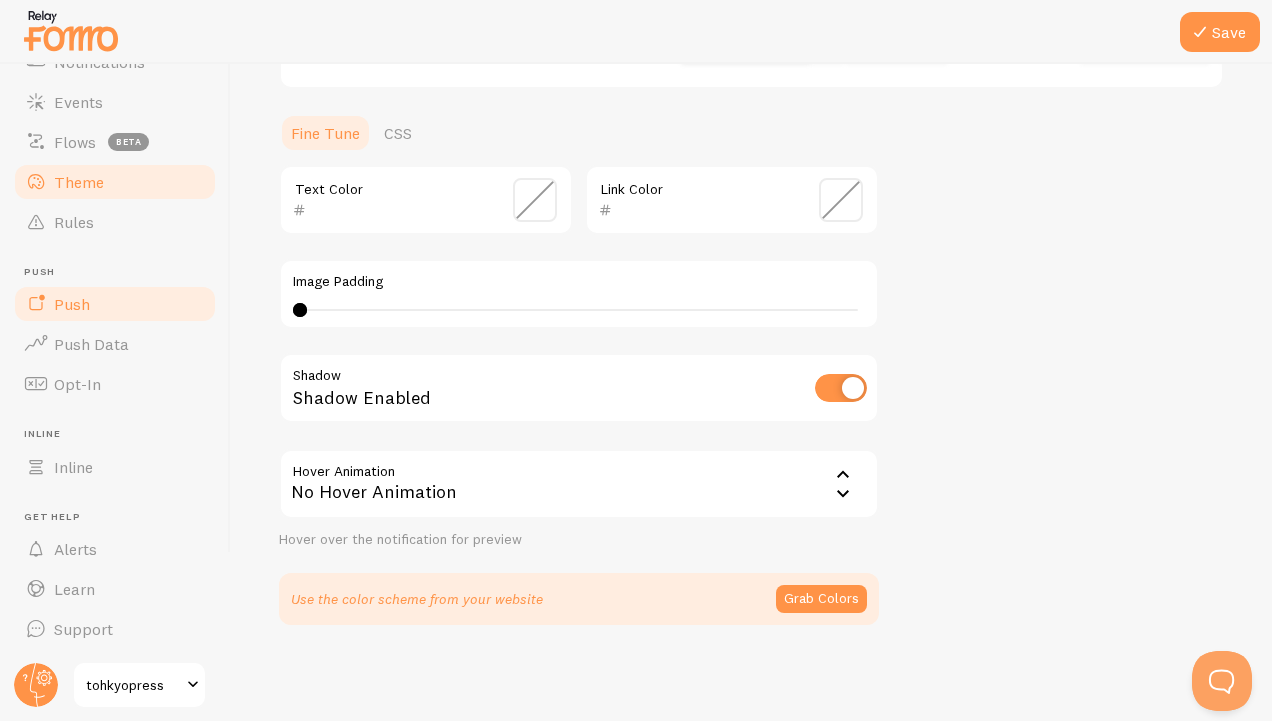 click on "Push" at bounding box center (115, 304) 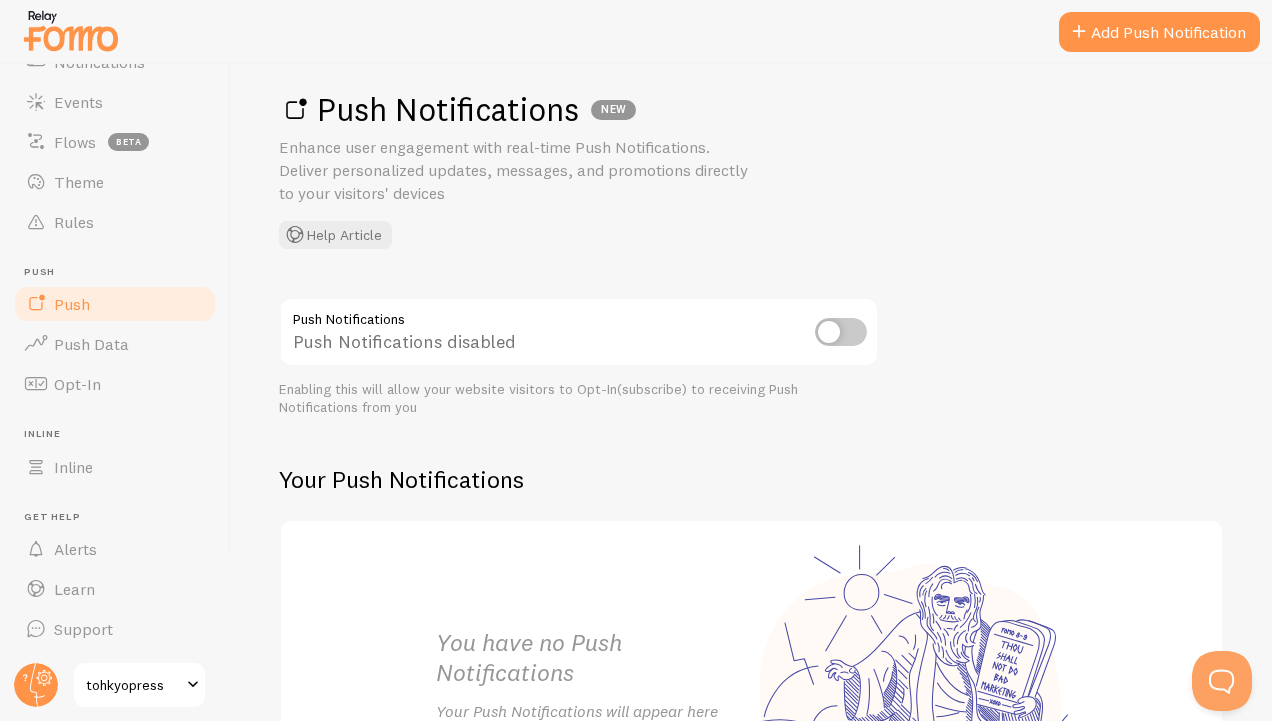 scroll, scrollTop: 23, scrollLeft: 0, axis: vertical 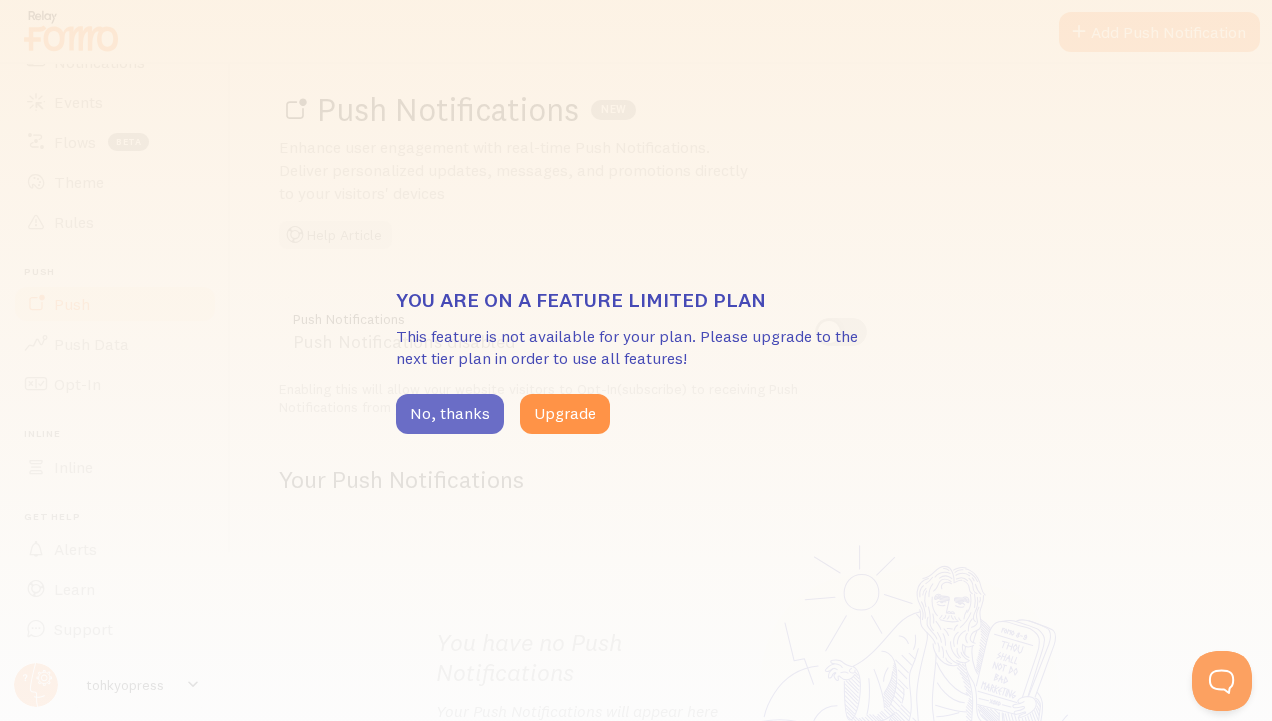 click on "No, thanks" at bounding box center [450, 414] 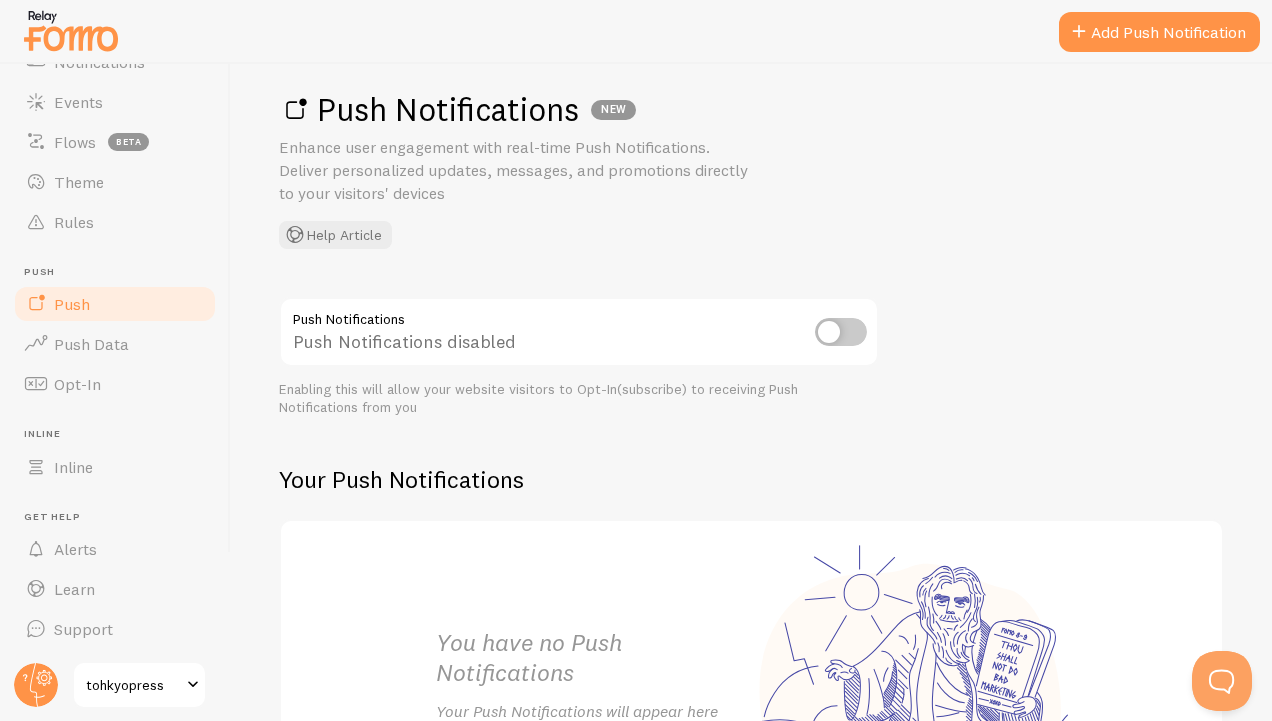 click on "Pop-ups
Dashboard
Settings
Notifications
Events
Flows
beta
Theme
Rules
Push
Push
Push Data
Opt-In
Inline
Inline
Get Help
Alerts
Learn
Support
tohkyopress" at bounding box center (115, 392) 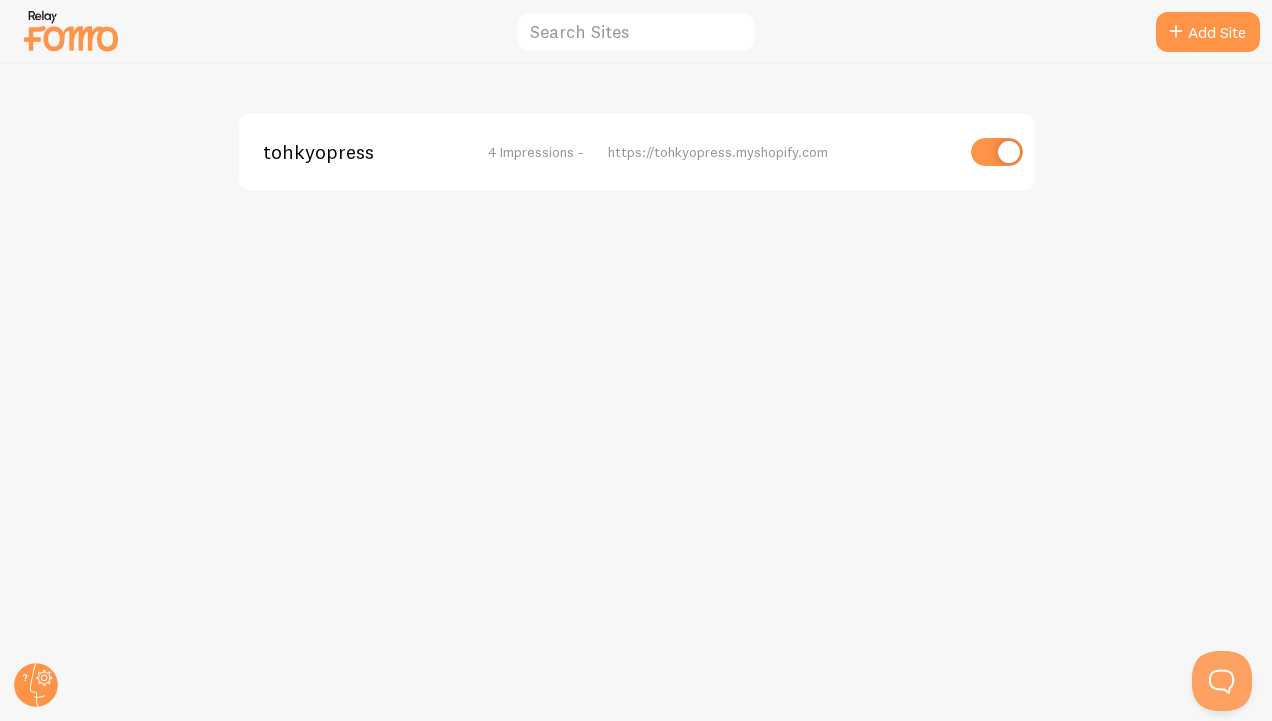 click on "4 Impressions -" at bounding box center [536, 152] 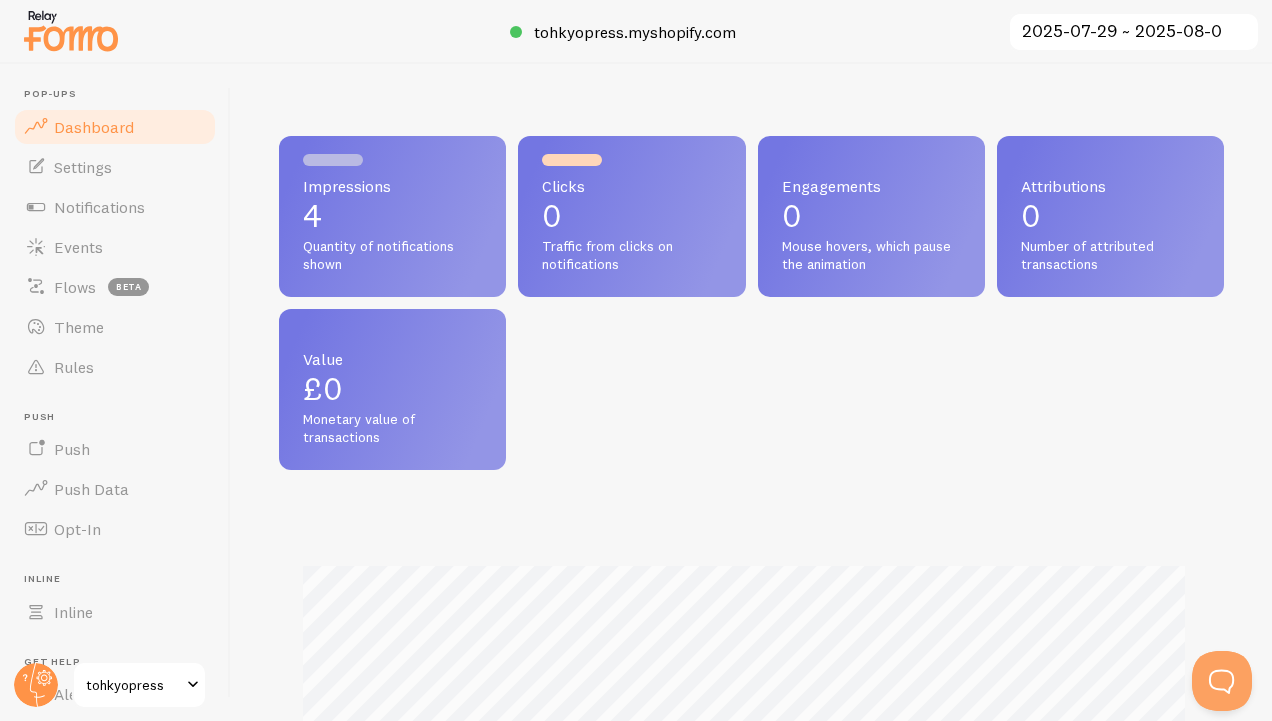 scroll, scrollTop: 999474, scrollLeft: 999070, axis: both 